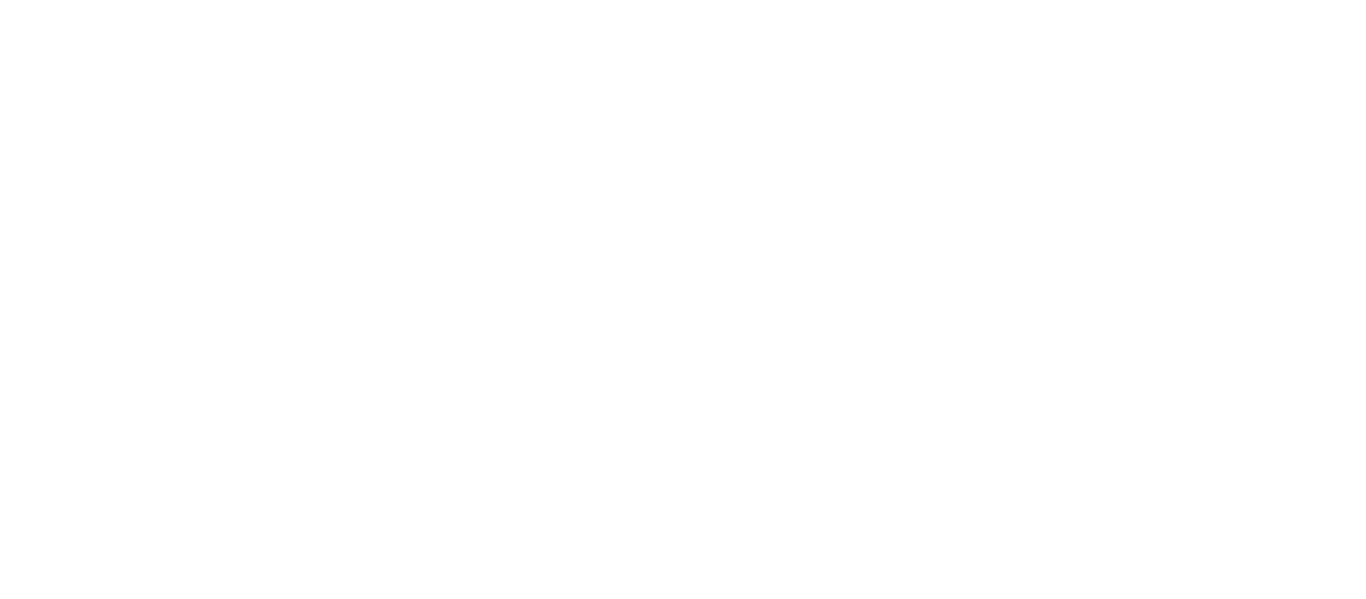 scroll, scrollTop: 0, scrollLeft: 0, axis: both 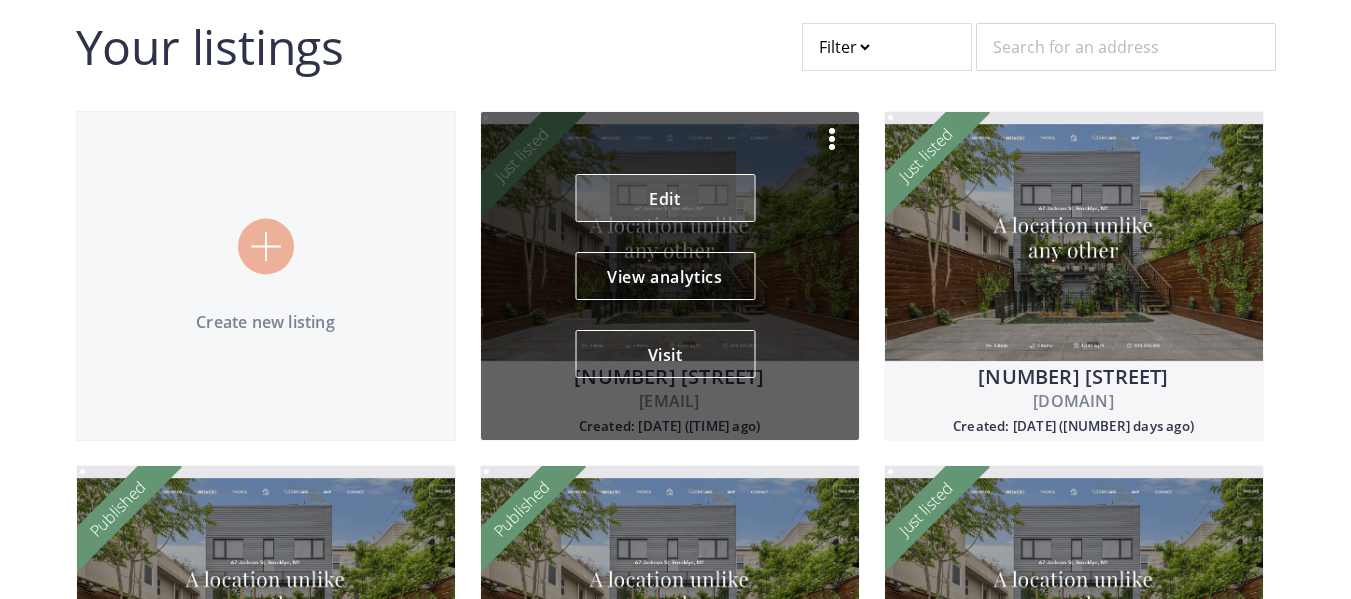 click on "Edit" at bounding box center [665, 198] 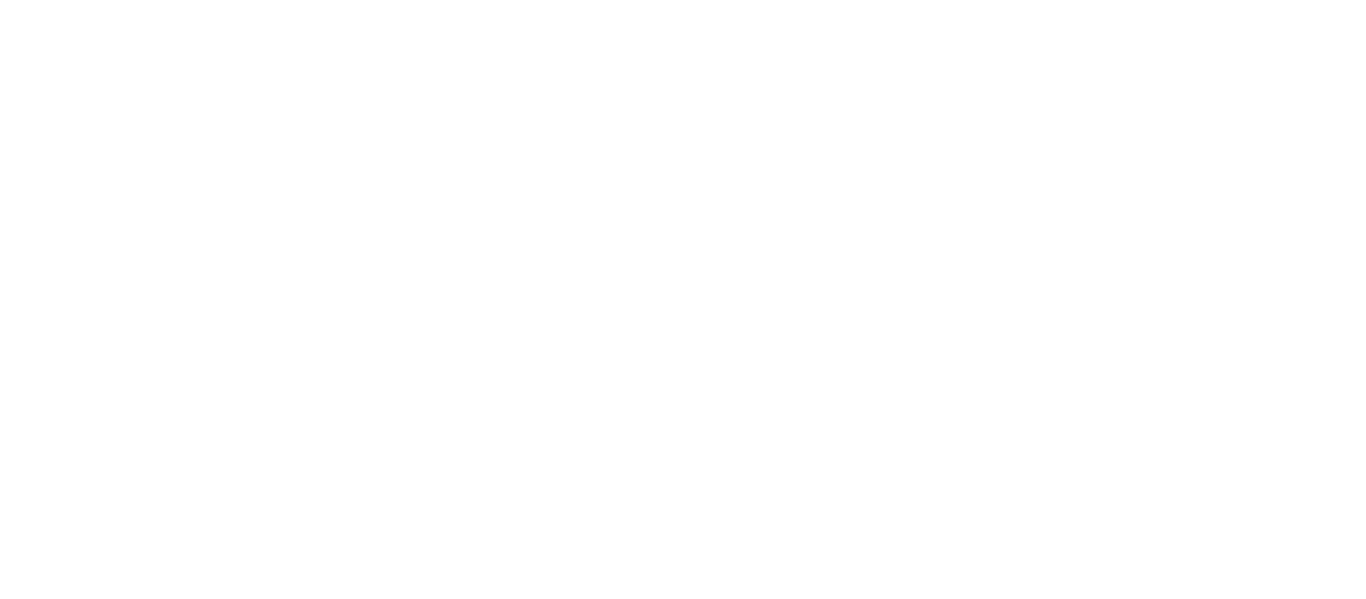scroll, scrollTop: 0, scrollLeft: 0, axis: both 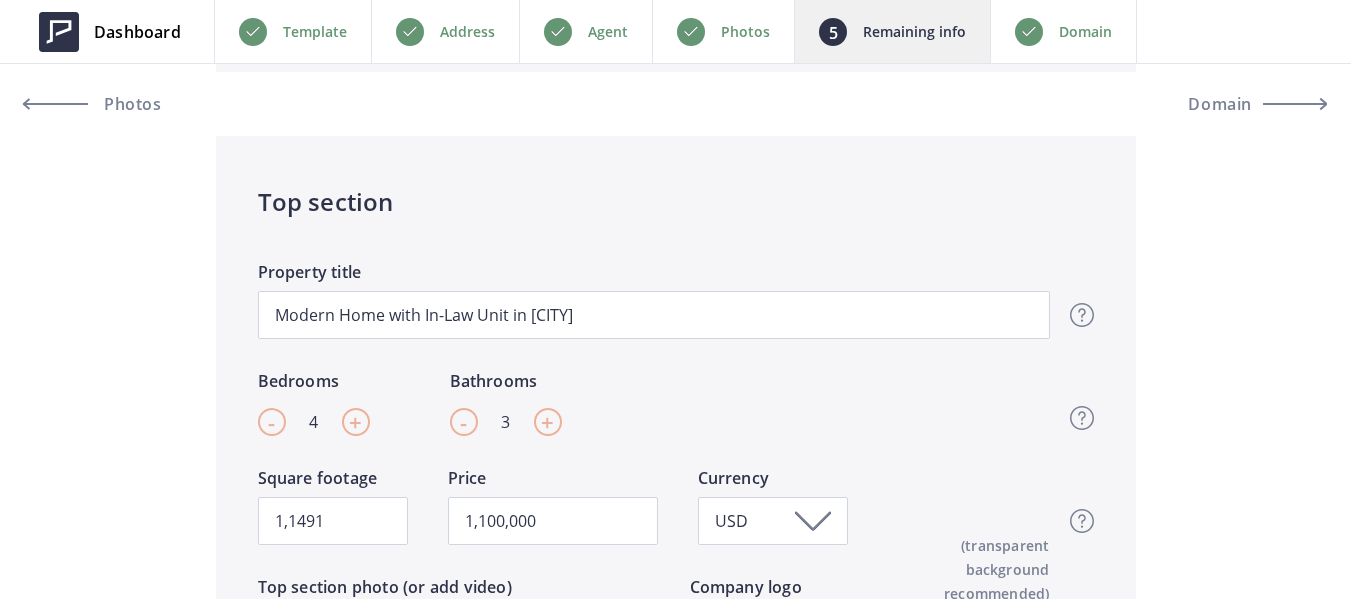 click on "Agent" at bounding box center (608, 32) 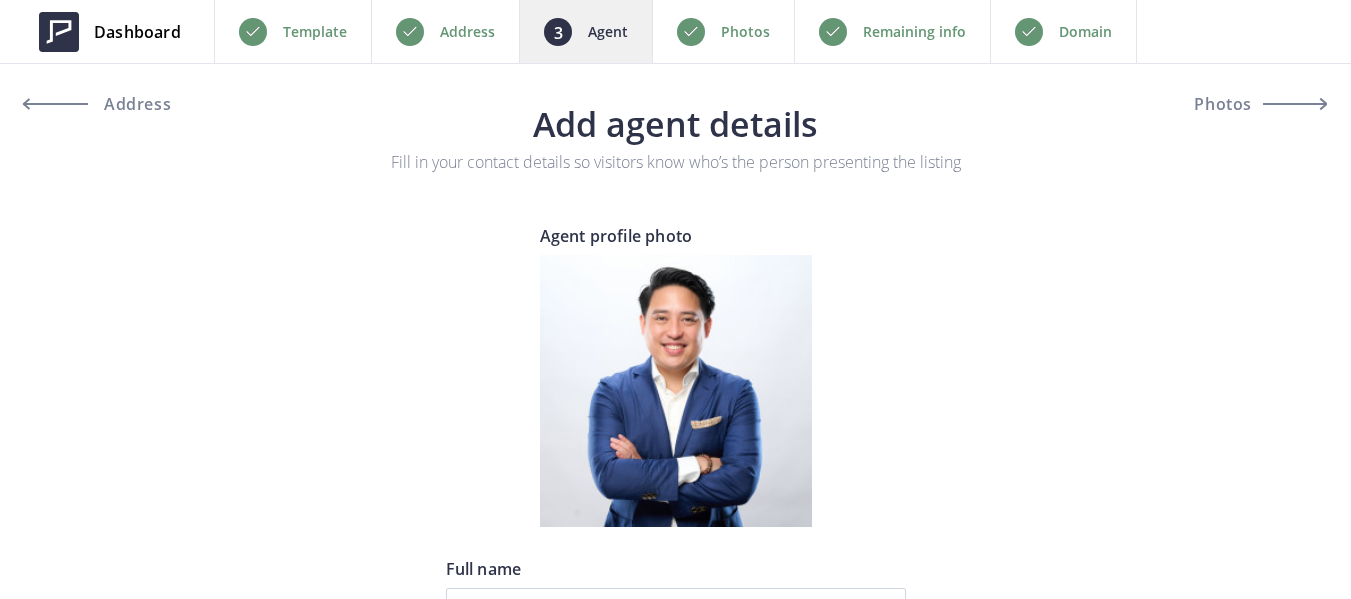 scroll, scrollTop: 0, scrollLeft: 0, axis: both 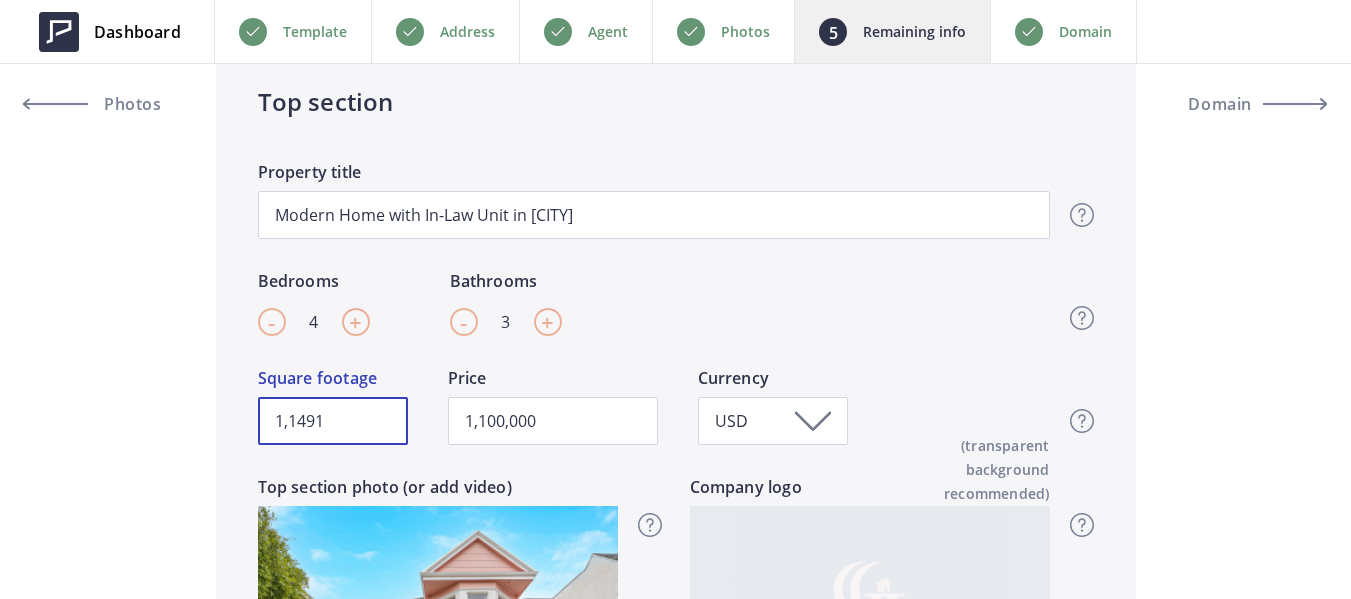 click on "1,1491" at bounding box center [333, 421] 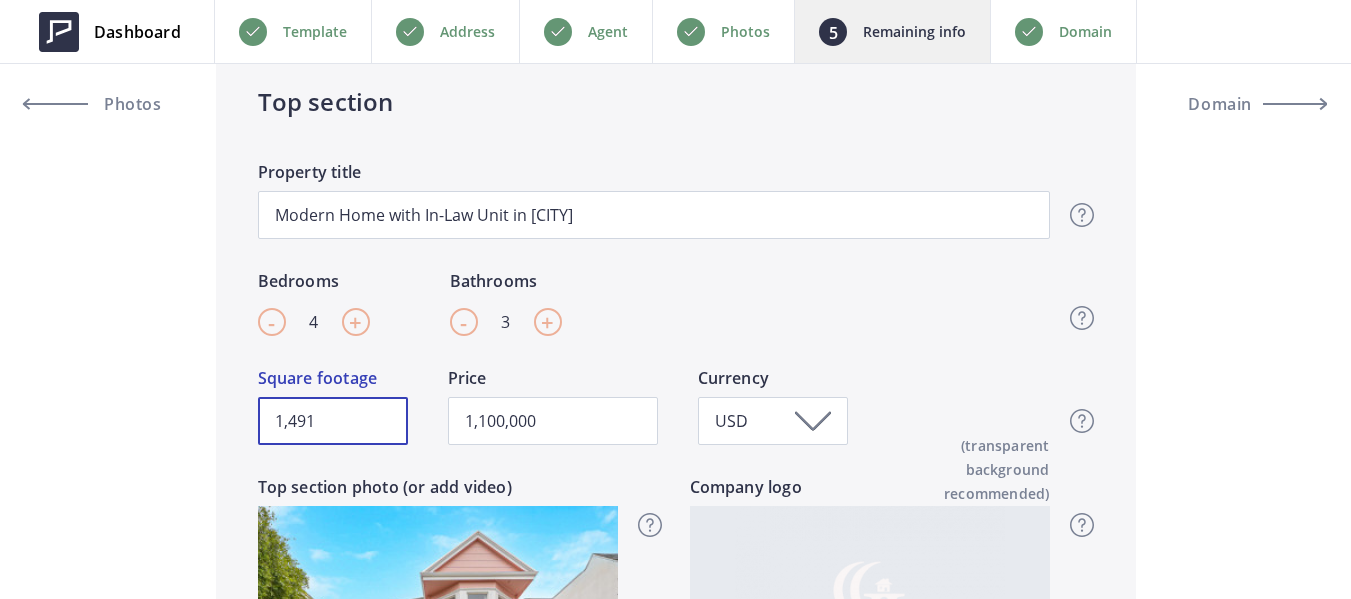 type on "1,491" 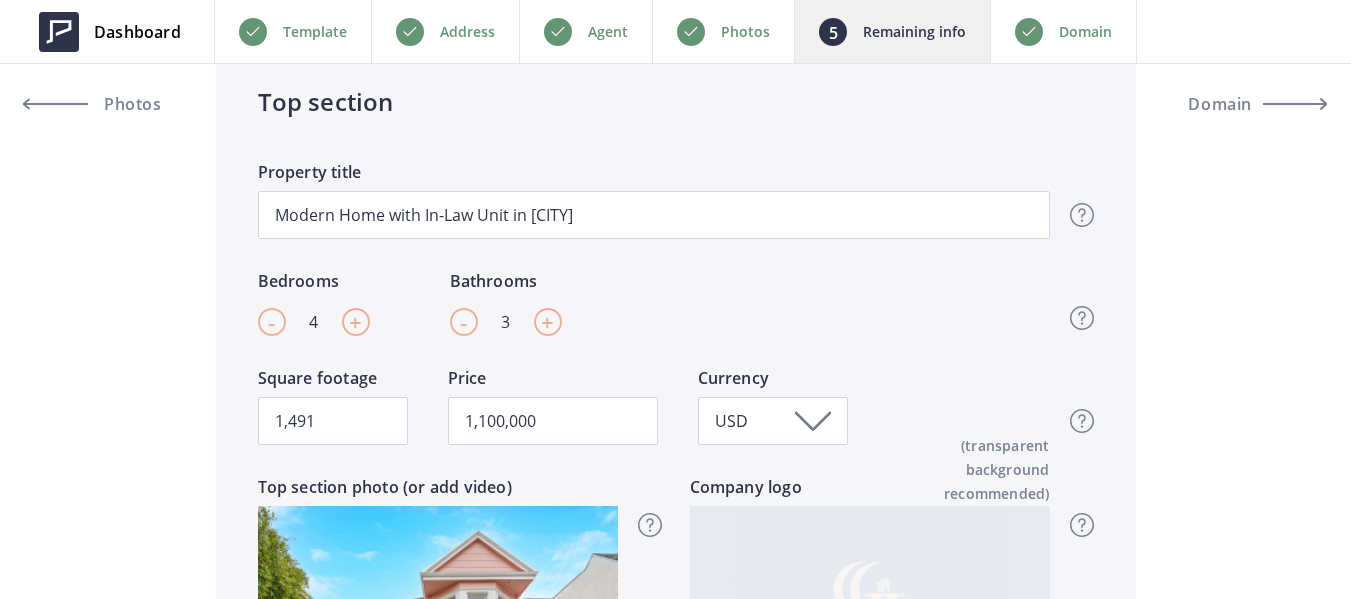 click on "-   4   +   Bedrooms   -   3   +   Bathrooms       Top section - Beds & Baths   Please enter the amount of bedrooms and bathrooms your listing has." at bounding box center [654, 317] 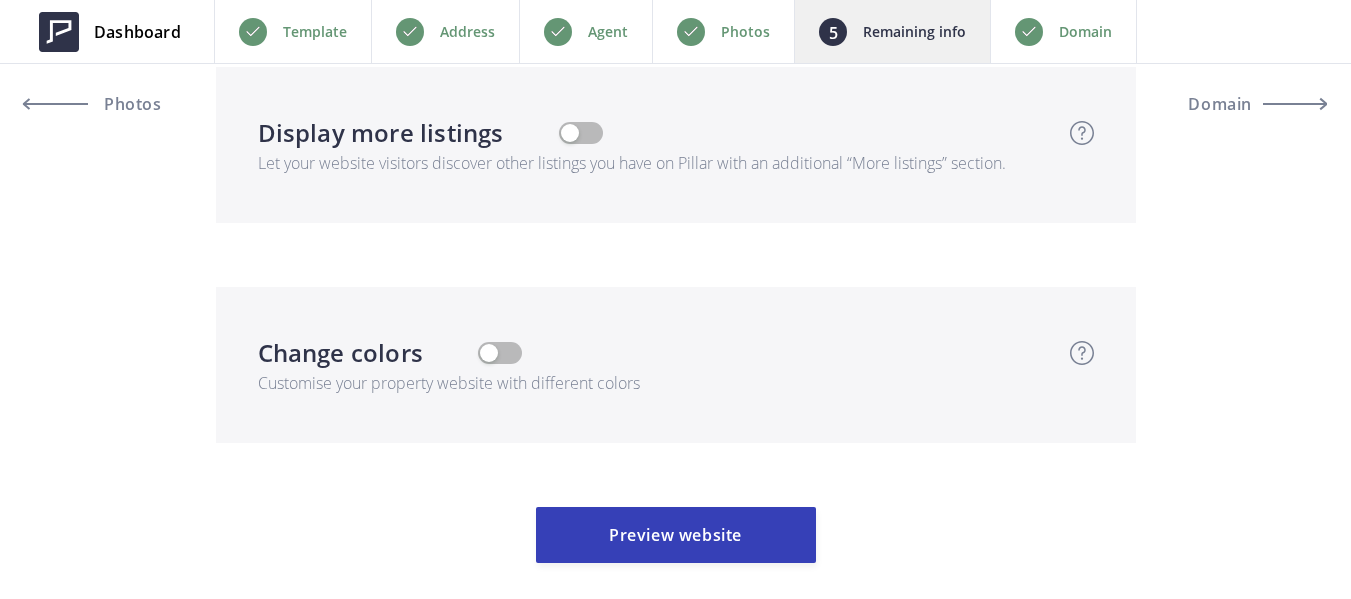 scroll, scrollTop: 7014, scrollLeft: 0, axis: vertical 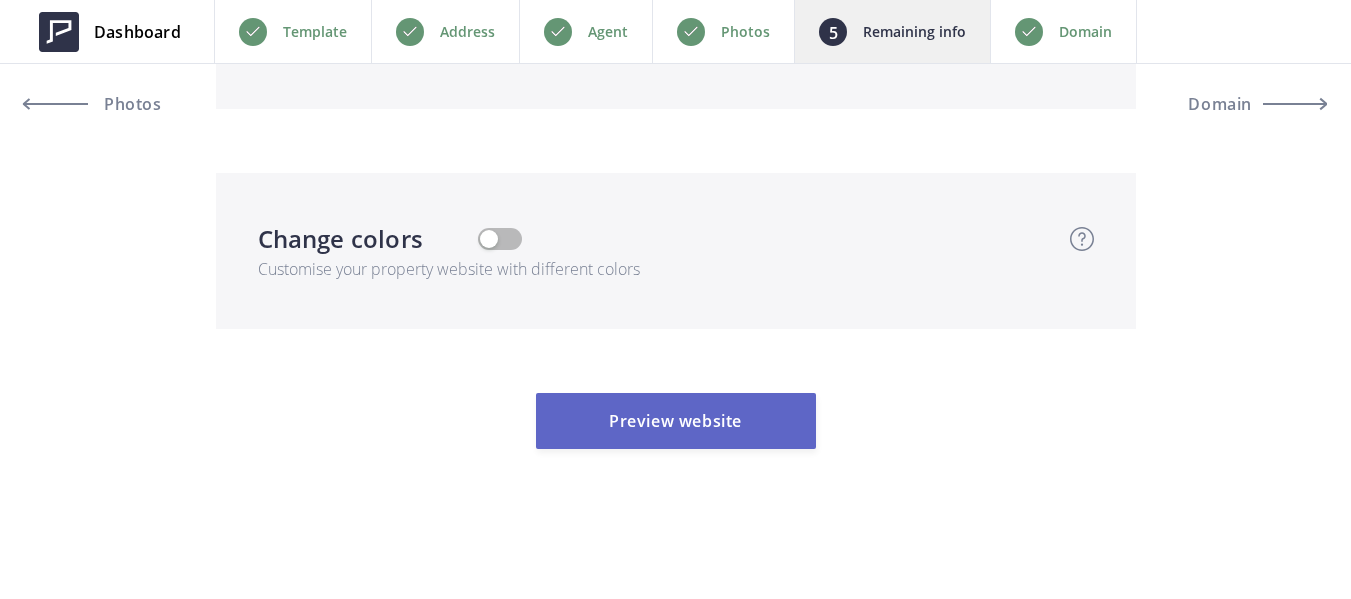click on "Preview website" at bounding box center [676, 421] 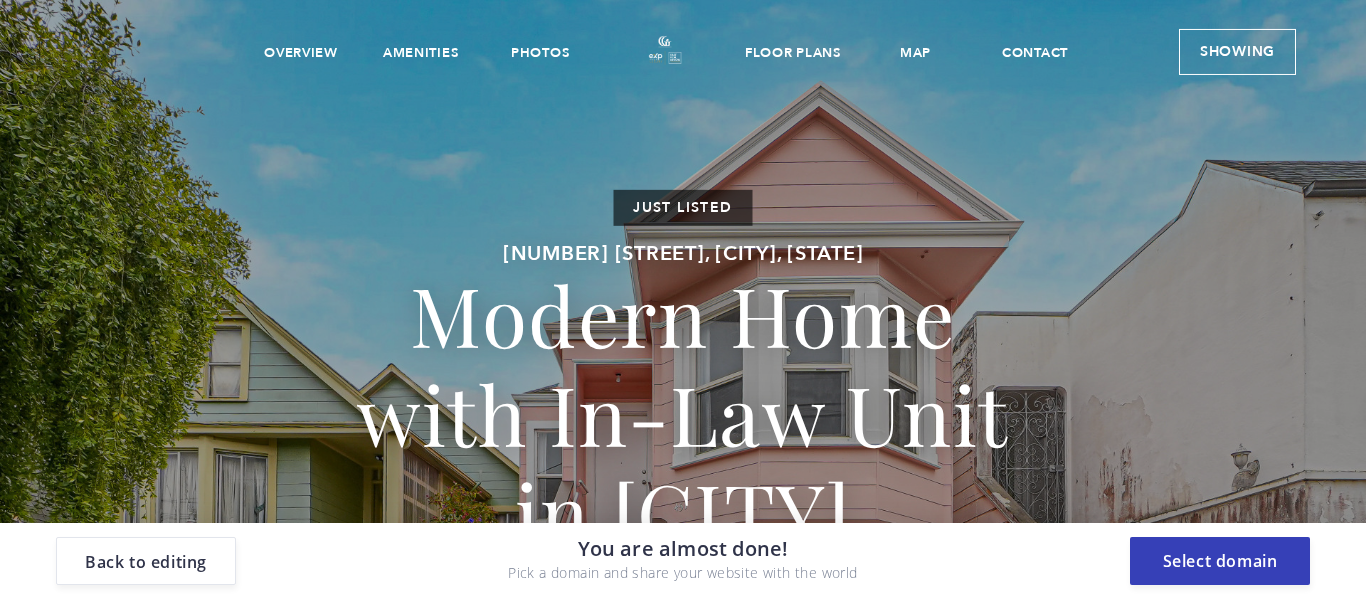 scroll, scrollTop: 0, scrollLeft: 0, axis: both 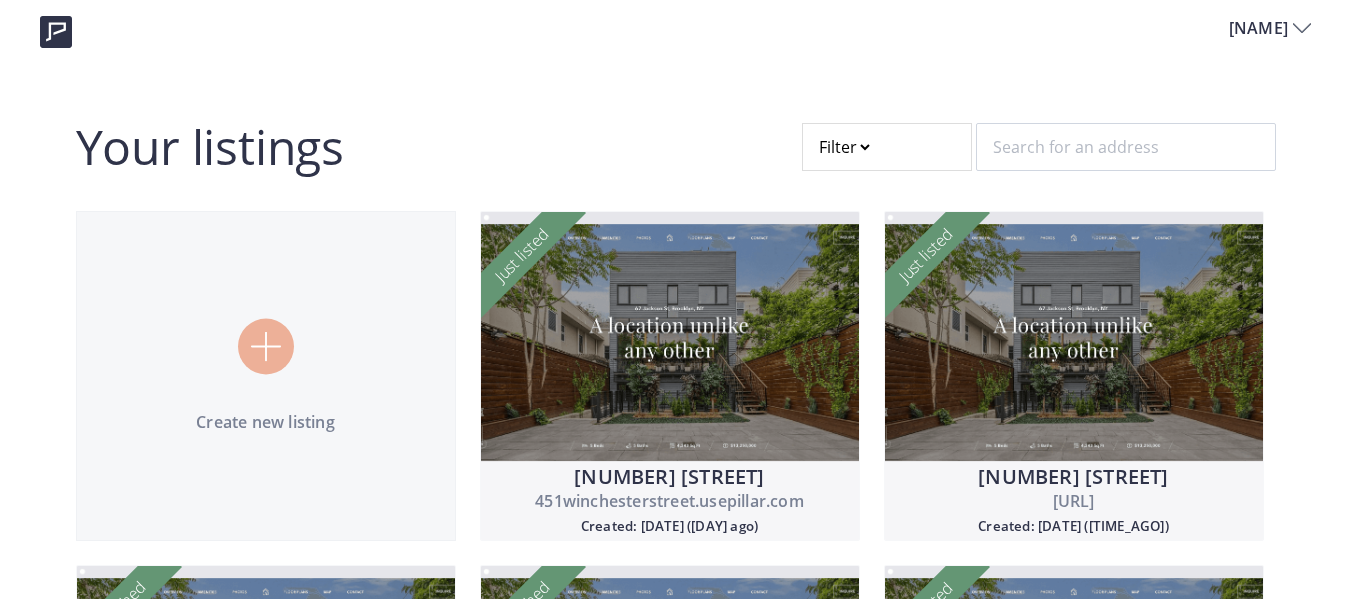 click at bounding box center [266, 347] 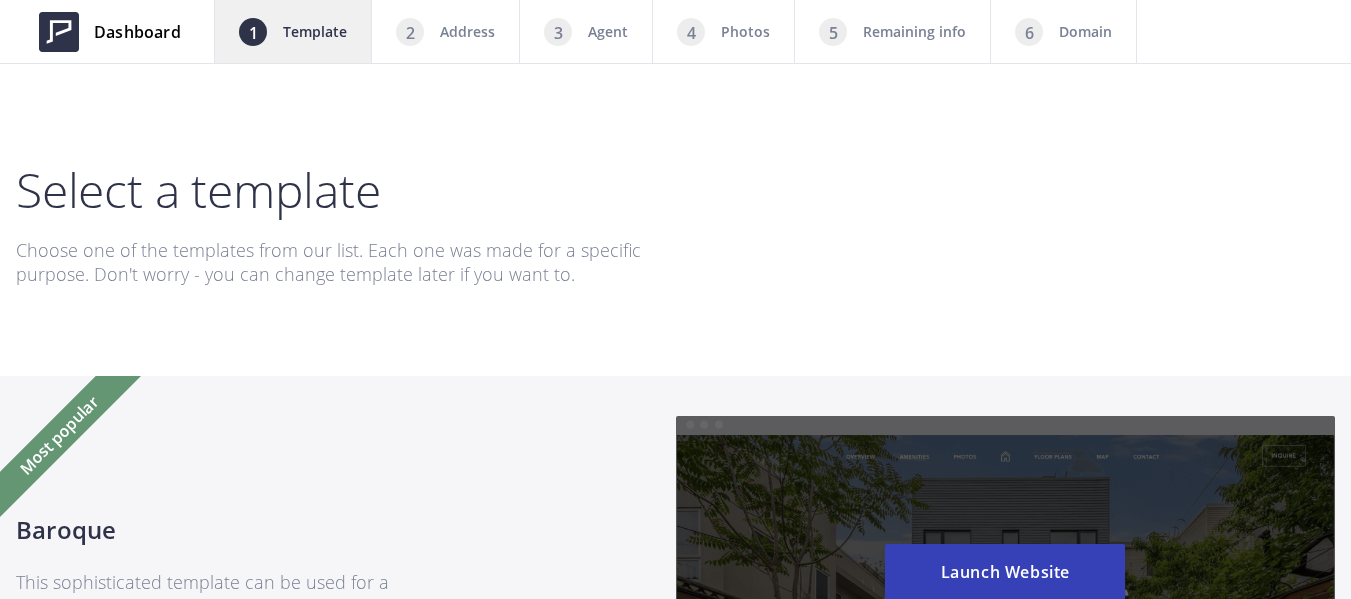 scroll, scrollTop: 0, scrollLeft: 0, axis: both 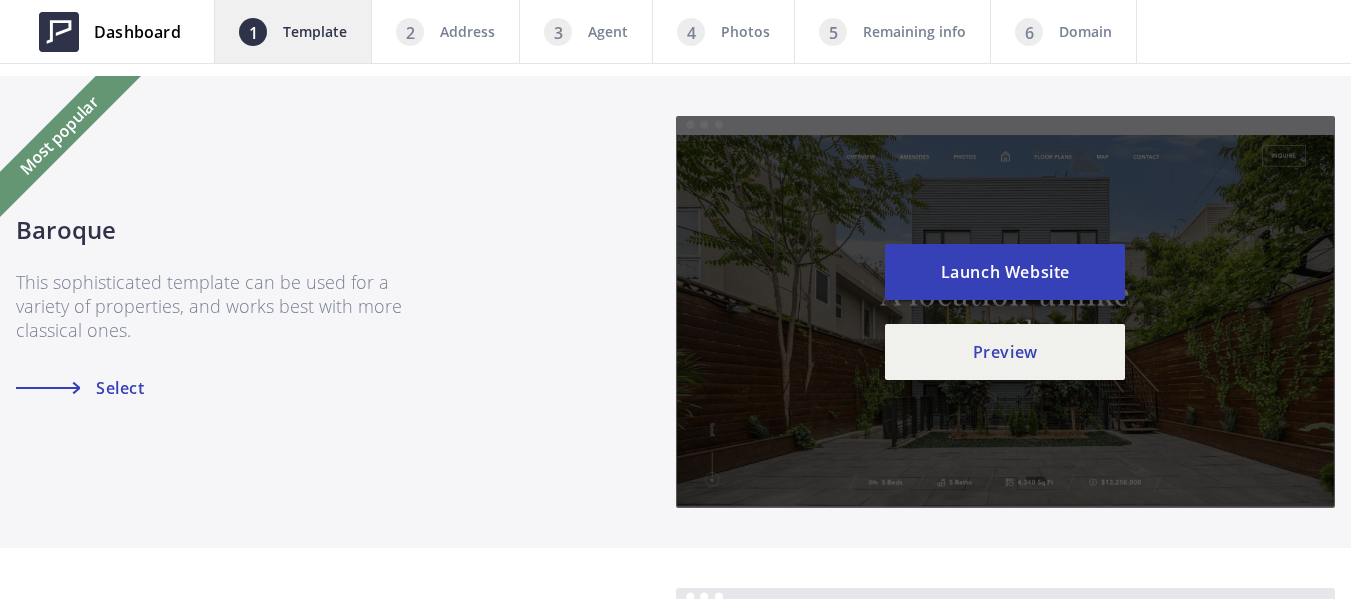 click on "Select" at bounding box center [118, 388] 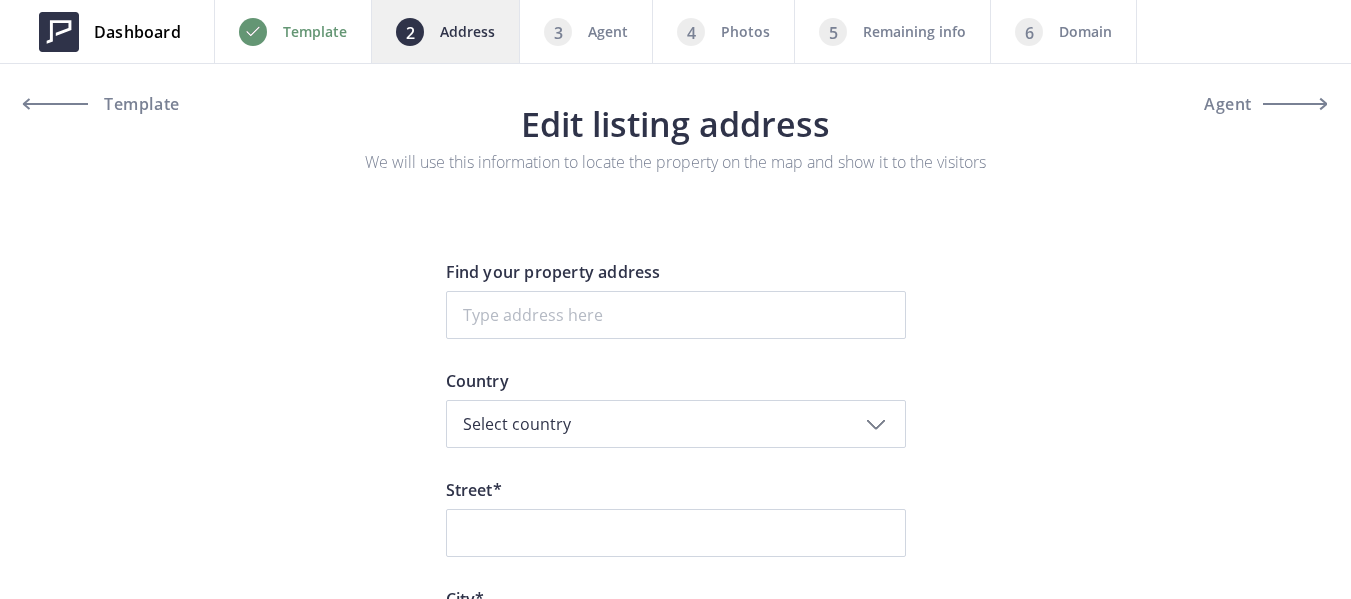 scroll, scrollTop: 0, scrollLeft: 0, axis: both 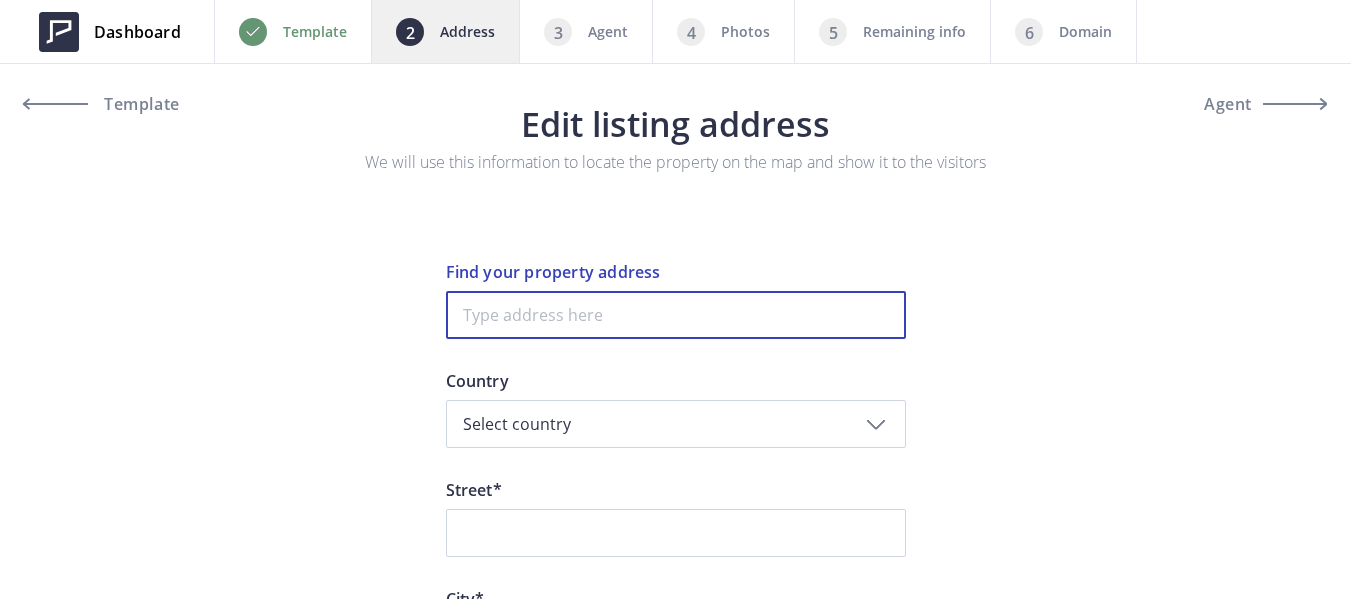 click at bounding box center [676, 315] 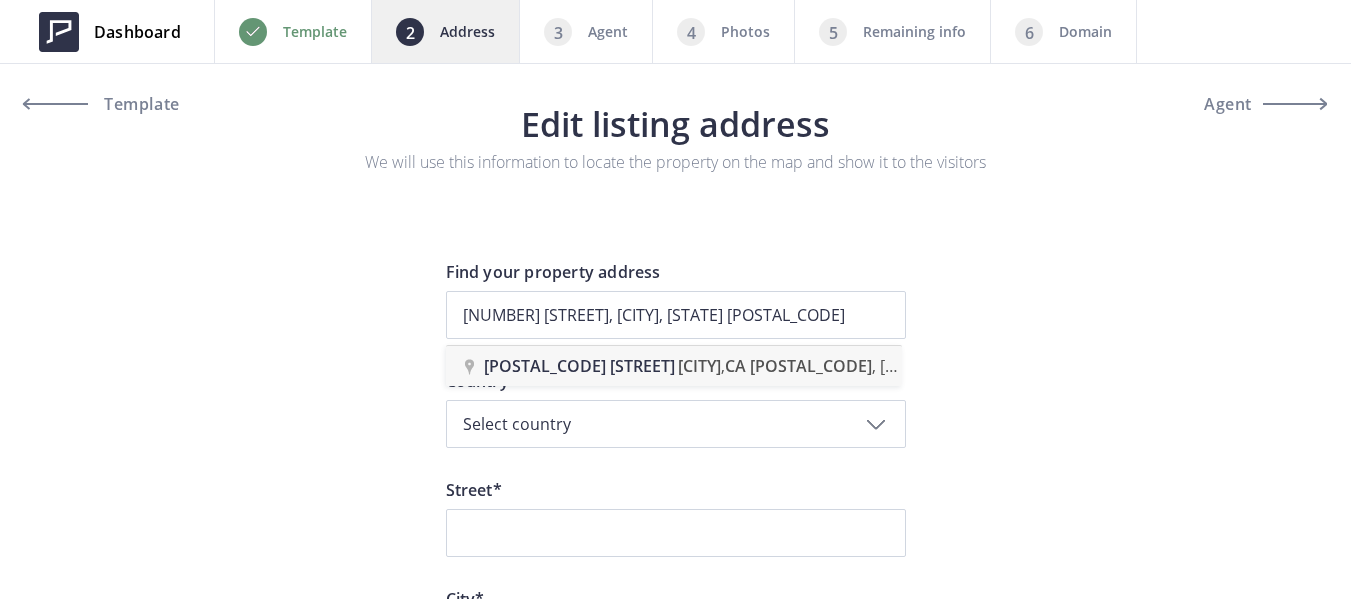 type on "26054 Cascade St, Hayward, CA 94544, USA" 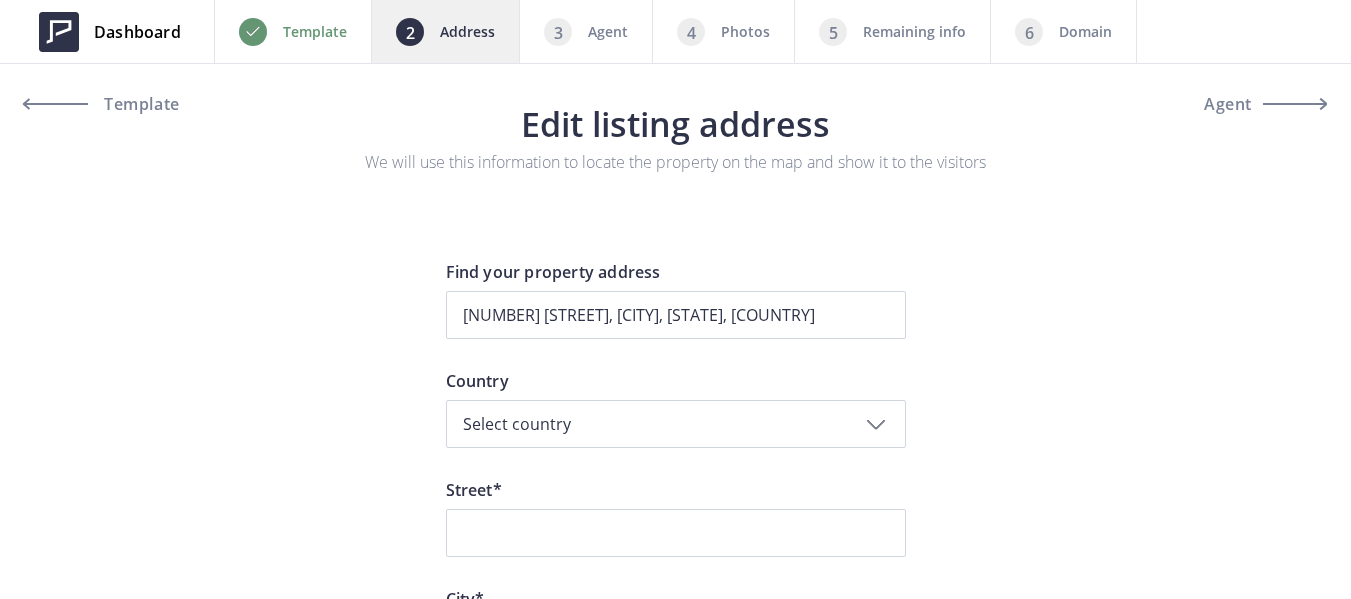 type on "Cascade Street 26054" 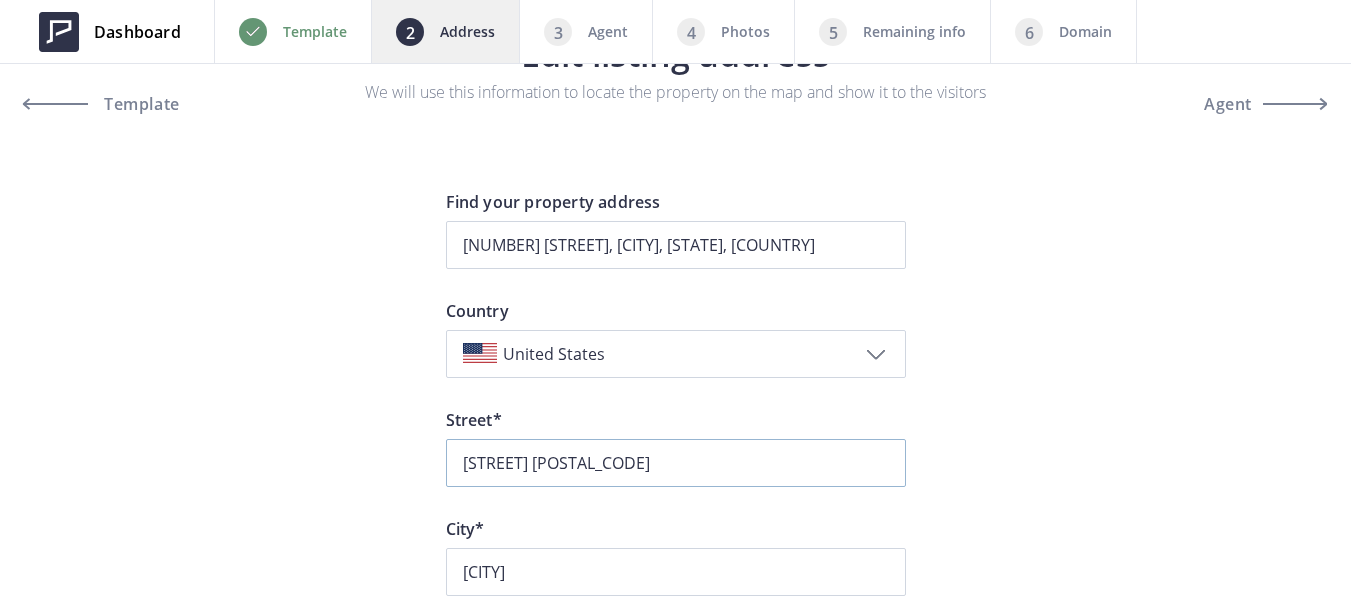 scroll, scrollTop: 100, scrollLeft: 0, axis: vertical 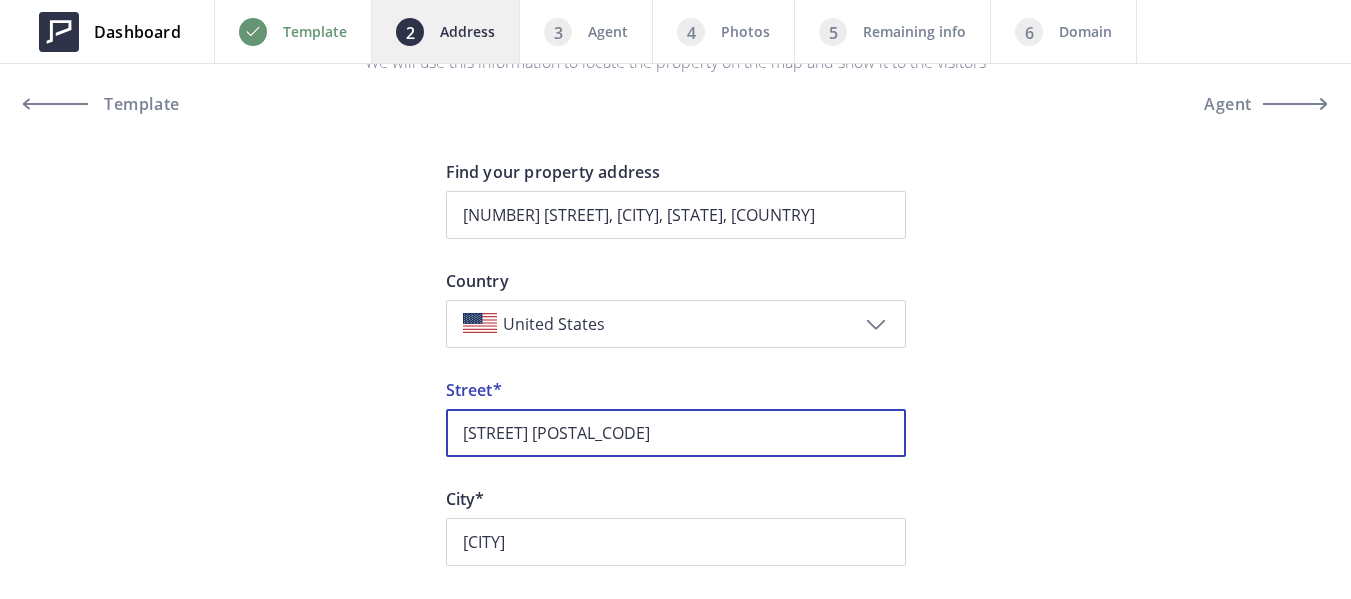 click on "Cascade Street 26054" at bounding box center (676, 433) 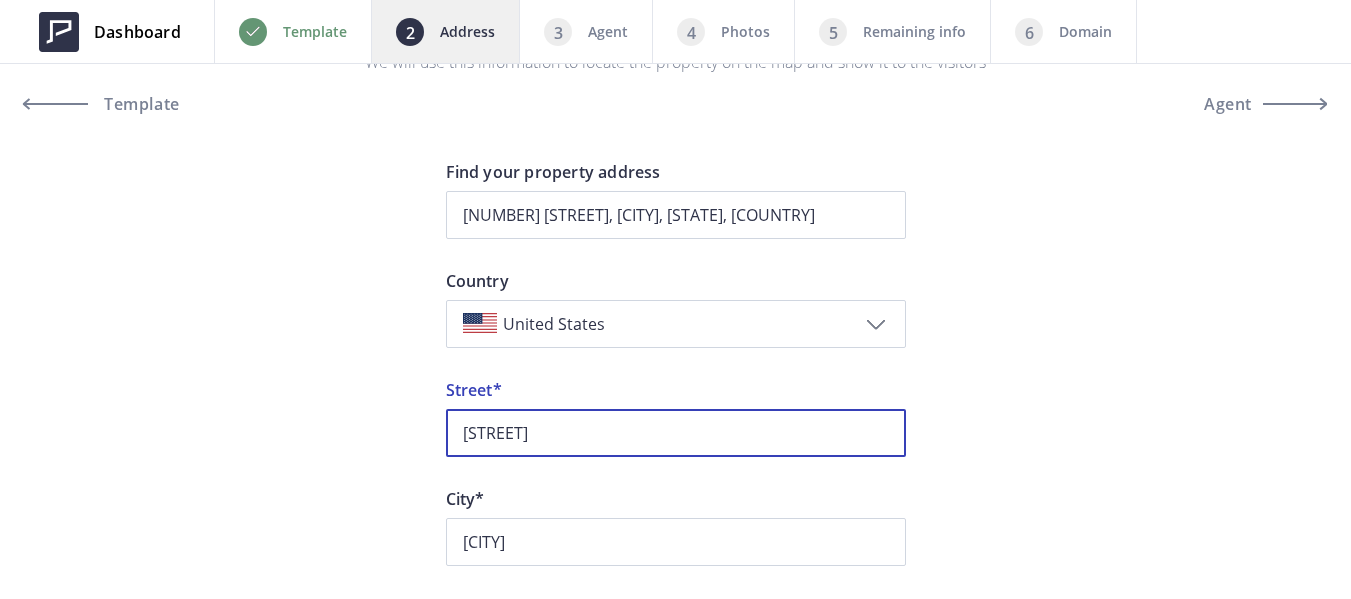 click on "Cascade Street" at bounding box center (676, 433) 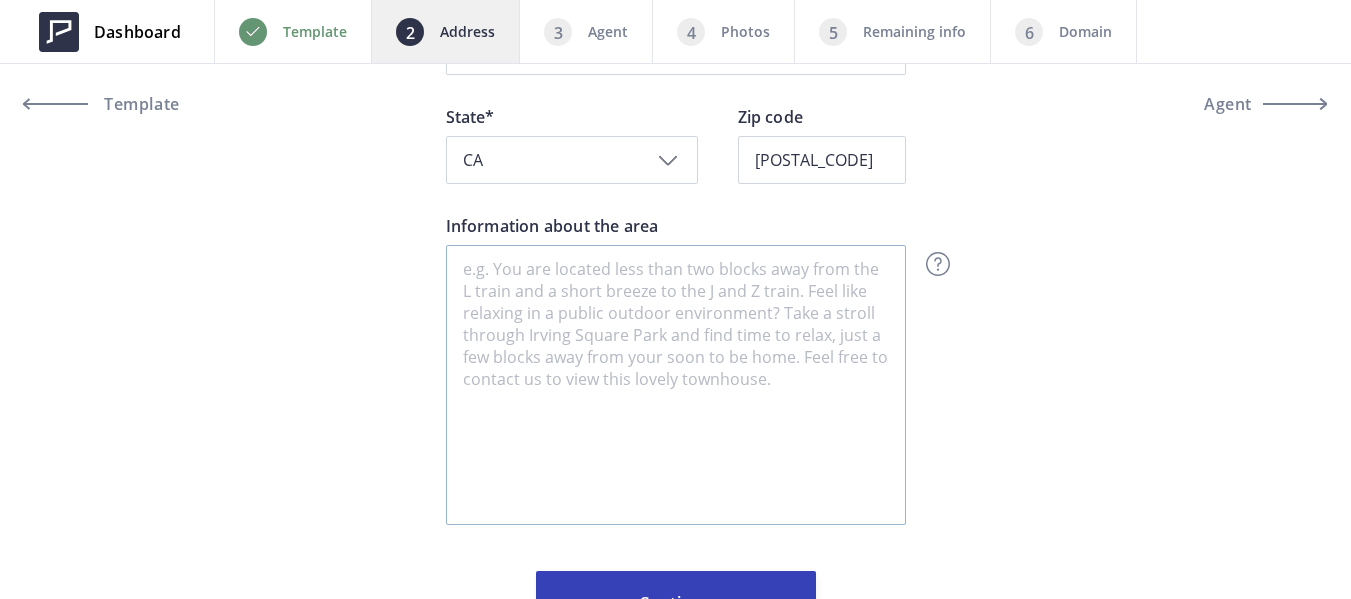 scroll, scrollTop: 600, scrollLeft: 0, axis: vertical 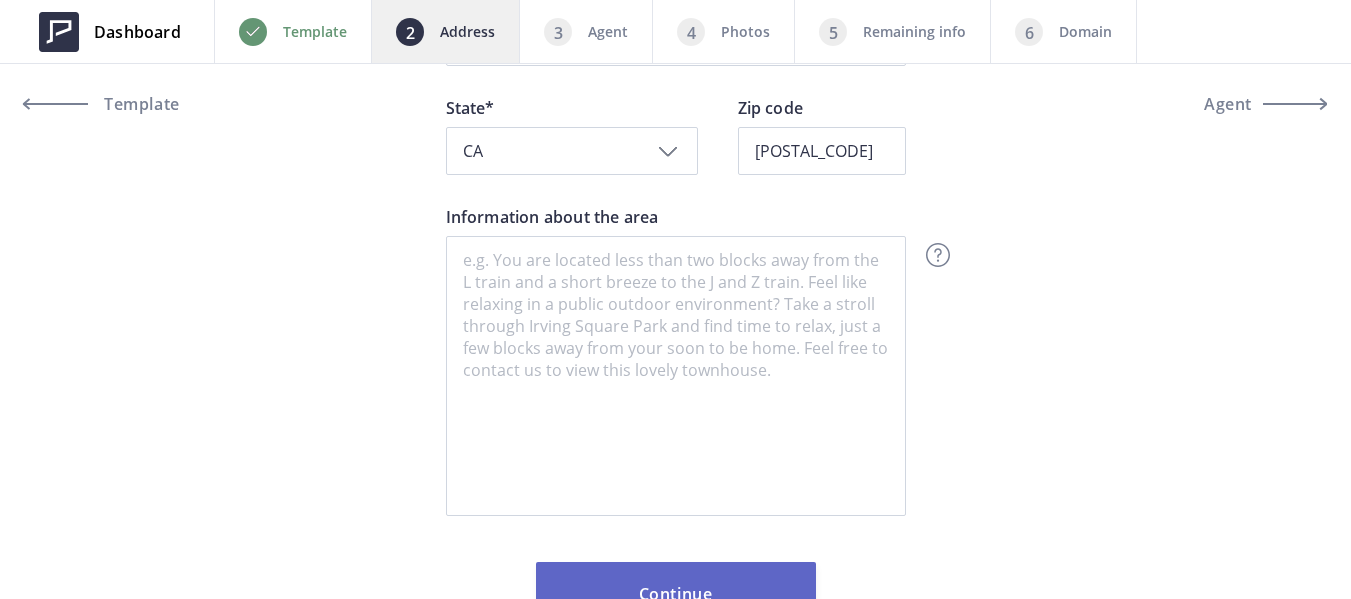 type on "26054 Cascade Street" 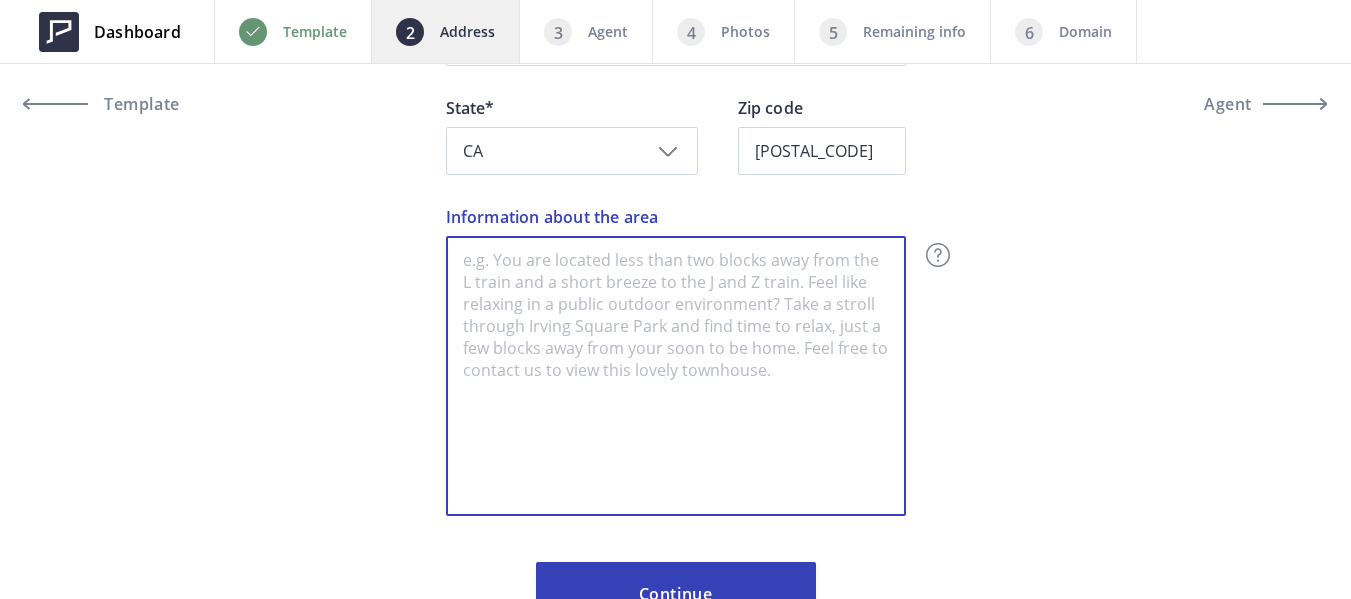 click on "Information about the area" at bounding box center [676, 376] 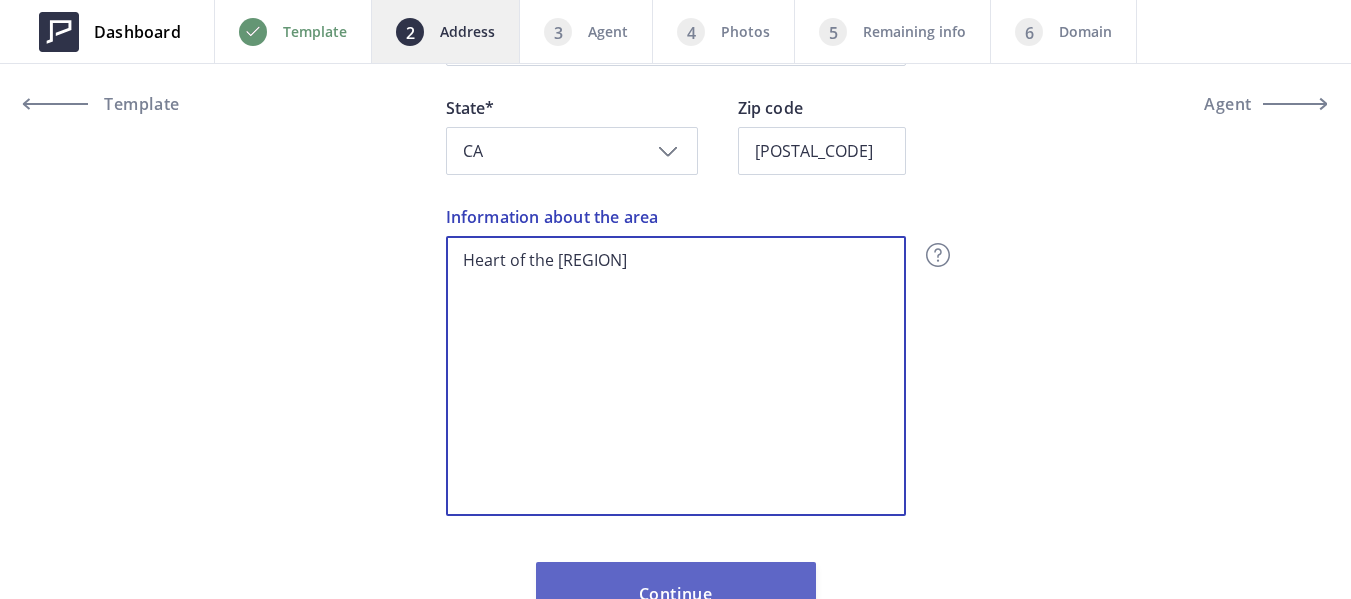 type on "Heart of the [REGION]" 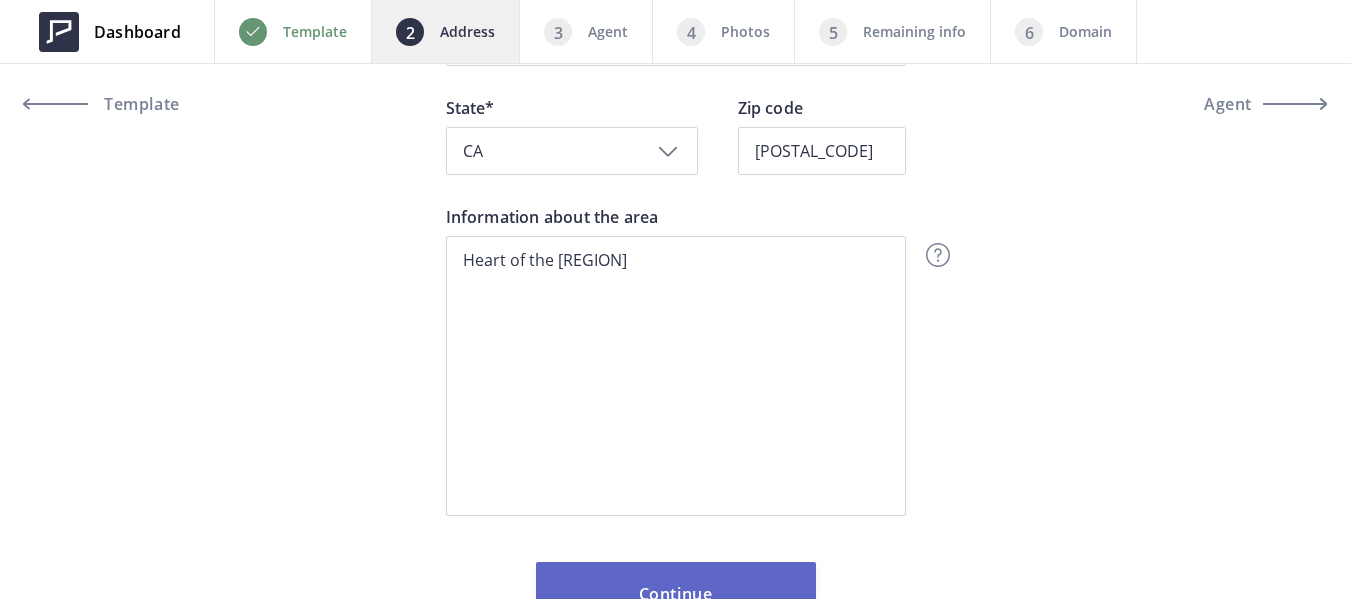 click on "Continue" at bounding box center (676, 594) 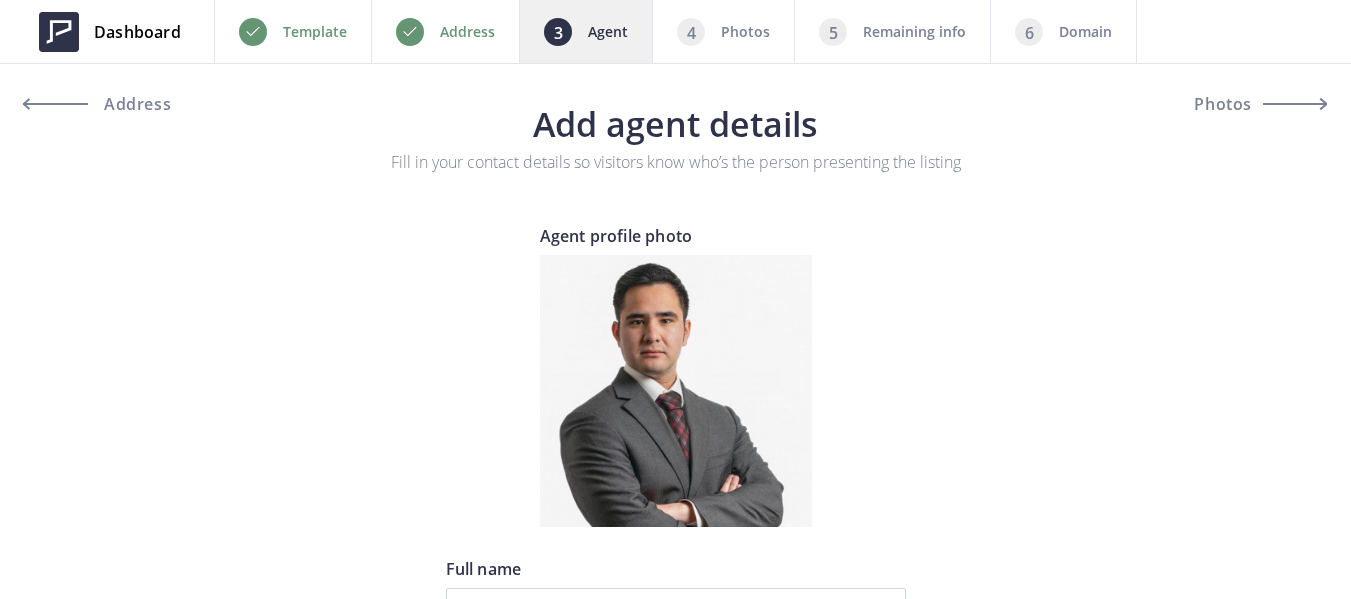 scroll, scrollTop: 0, scrollLeft: 0, axis: both 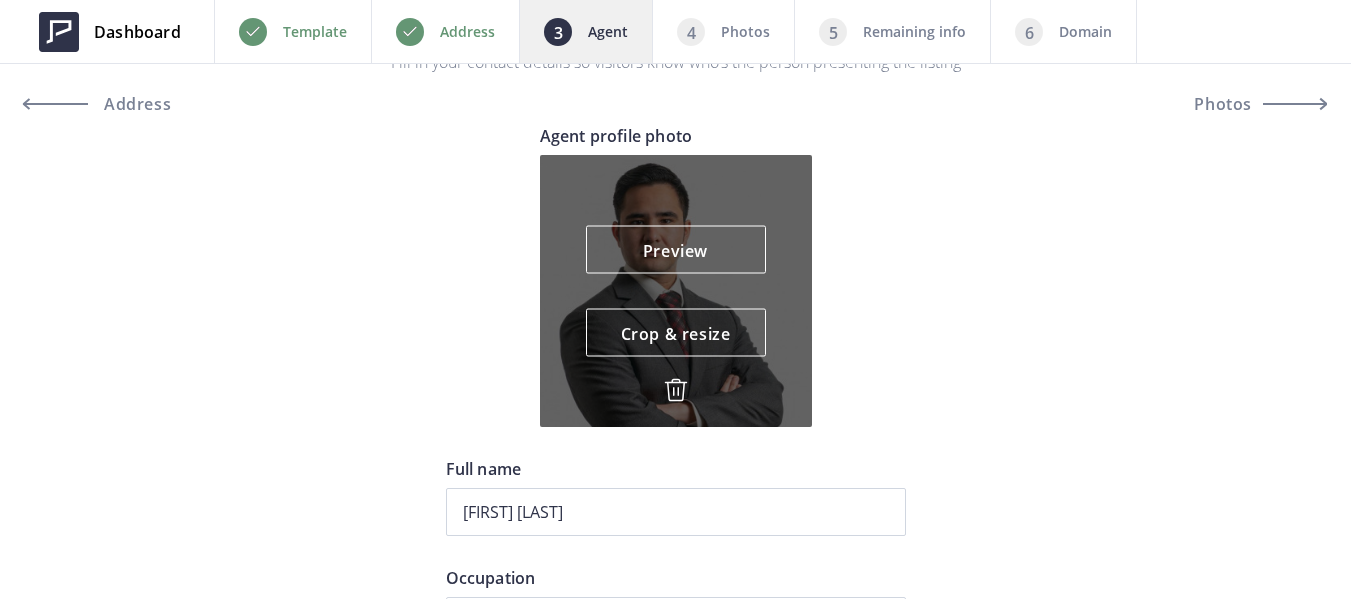 click at bounding box center [676, 390] 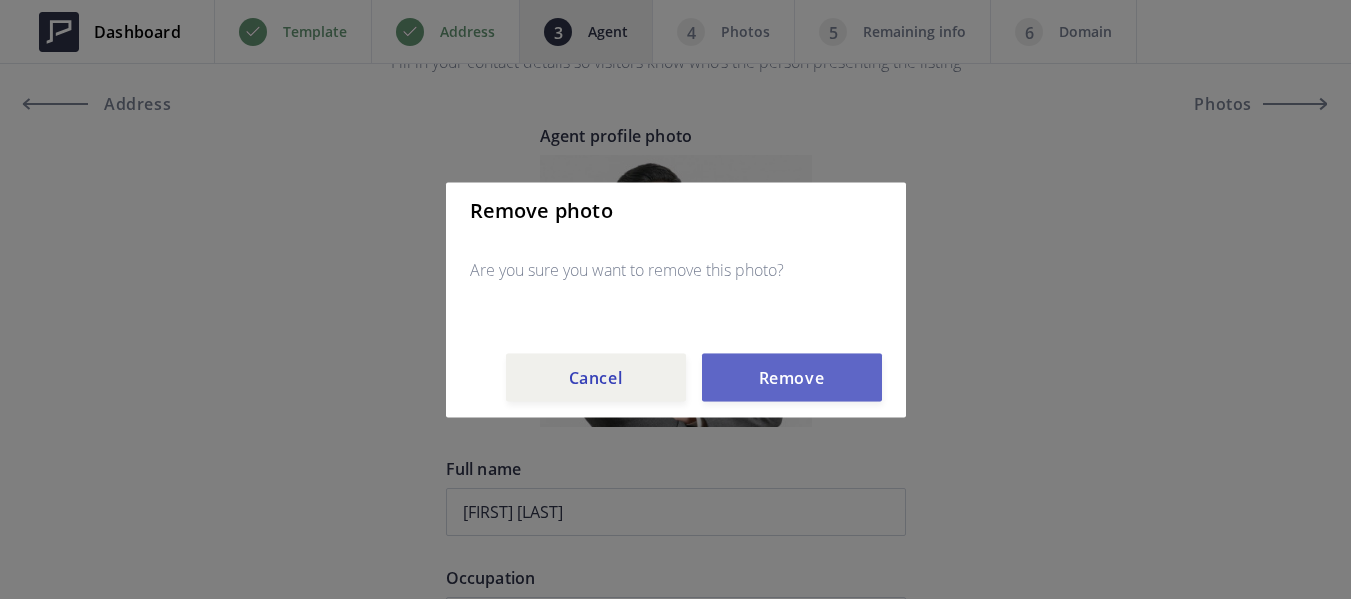 click on "Remove" at bounding box center [792, 377] 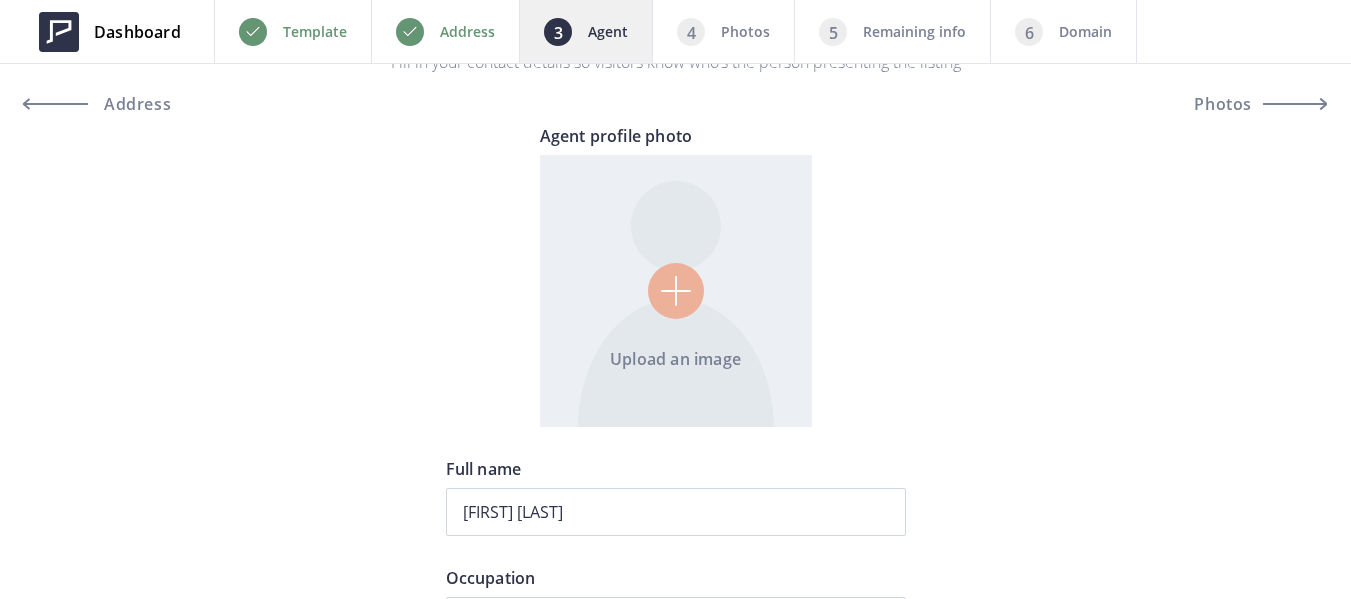 click at bounding box center (676, 291) 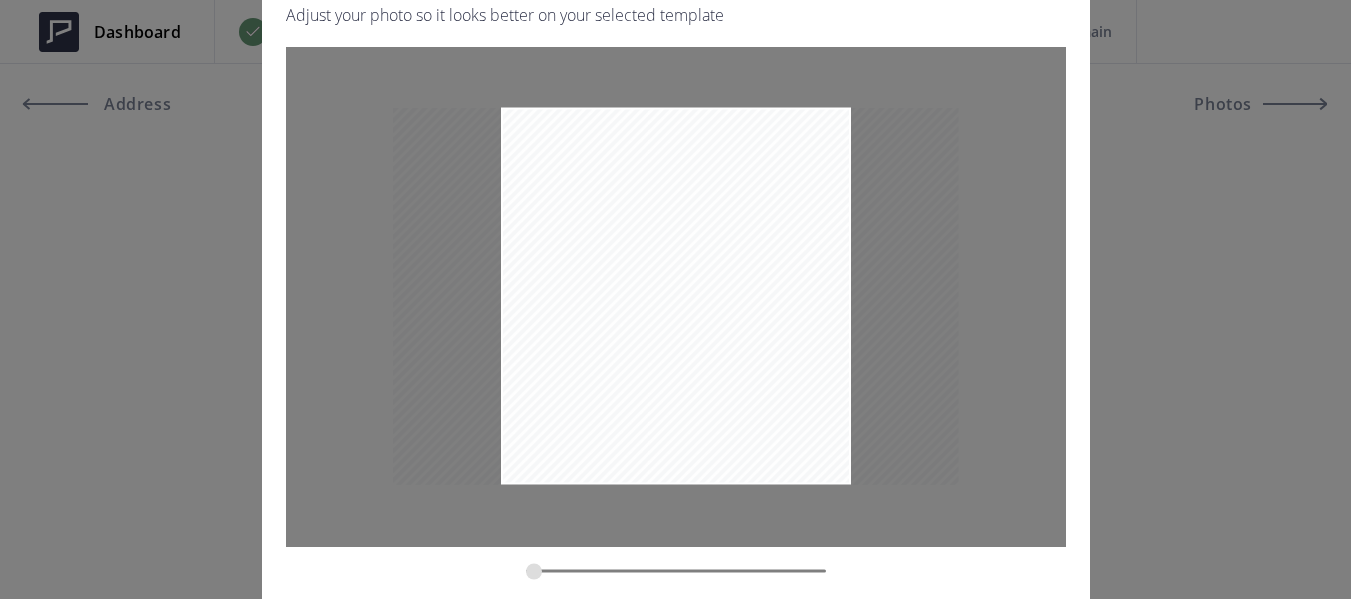 drag, startPoint x: 536, startPoint y: 573, endPoint x: 511, endPoint y: 572, distance: 25.019993 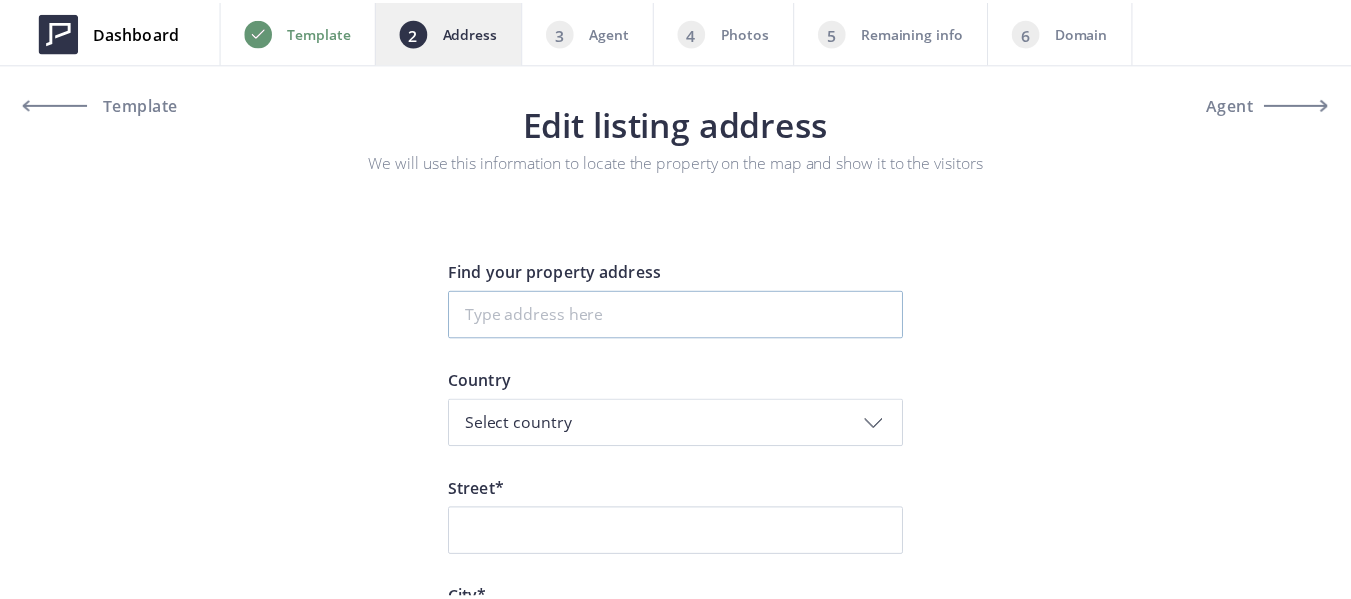 scroll, scrollTop: 0, scrollLeft: 0, axis: both 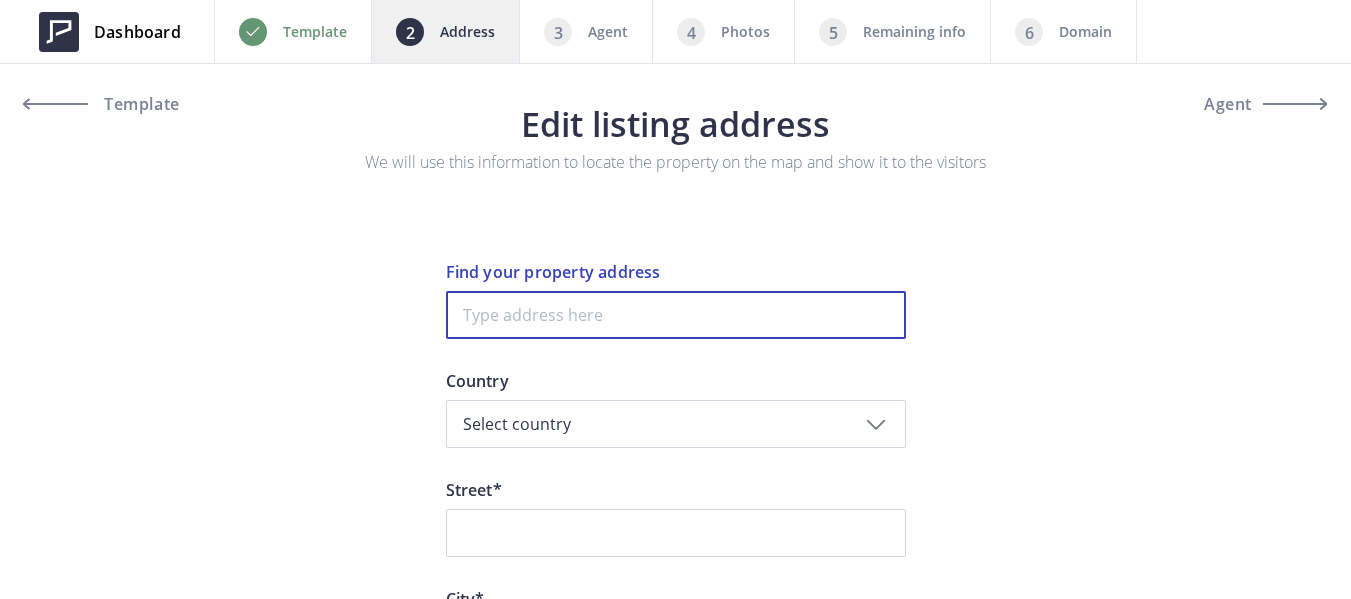 click at bounding box center [676, 315] 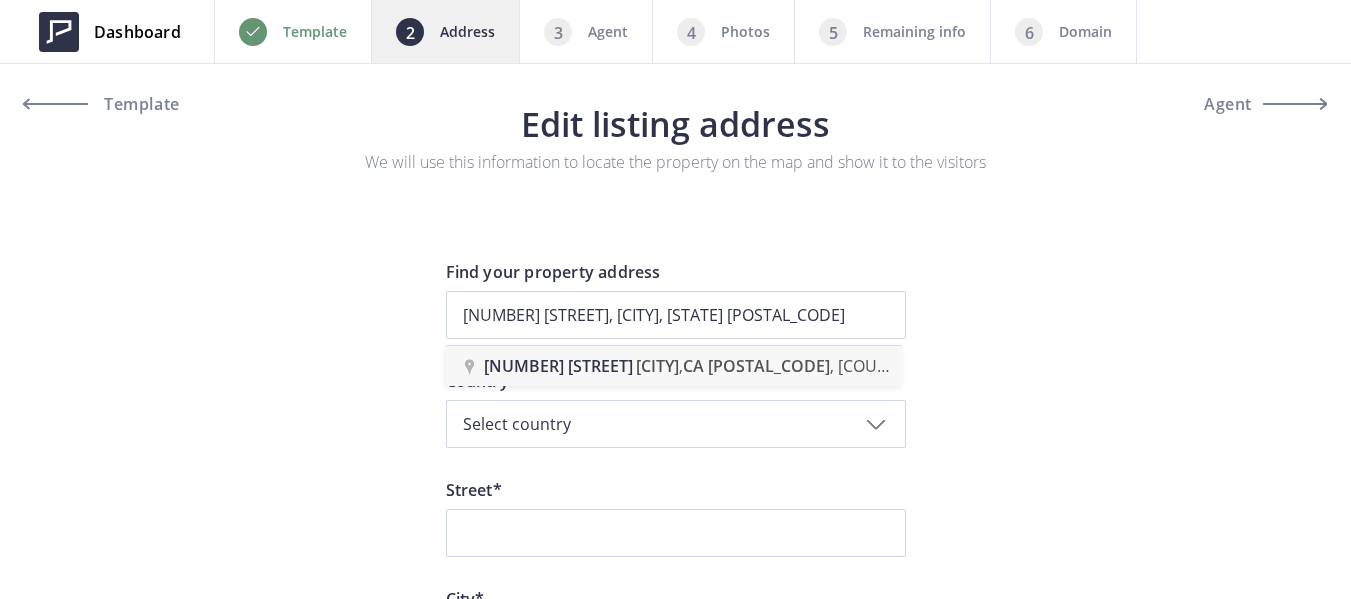 type on "26054 Cascade St, Hayward, CA 94544, USA" 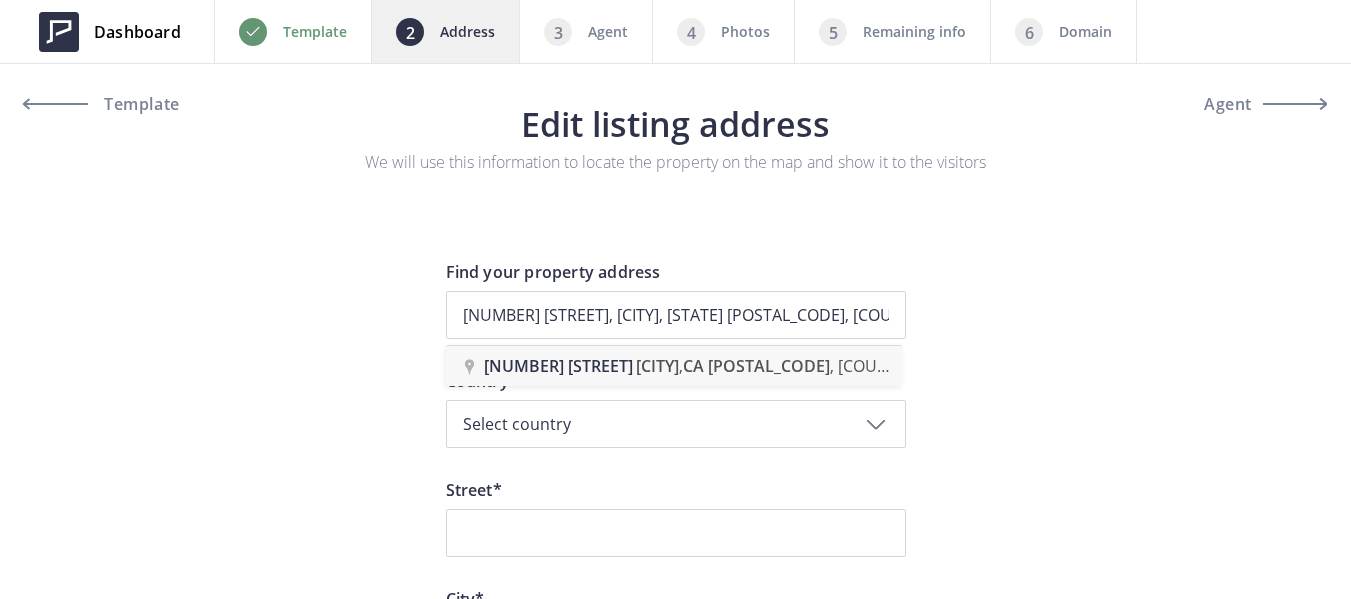 type on "Cascade Street 26054" 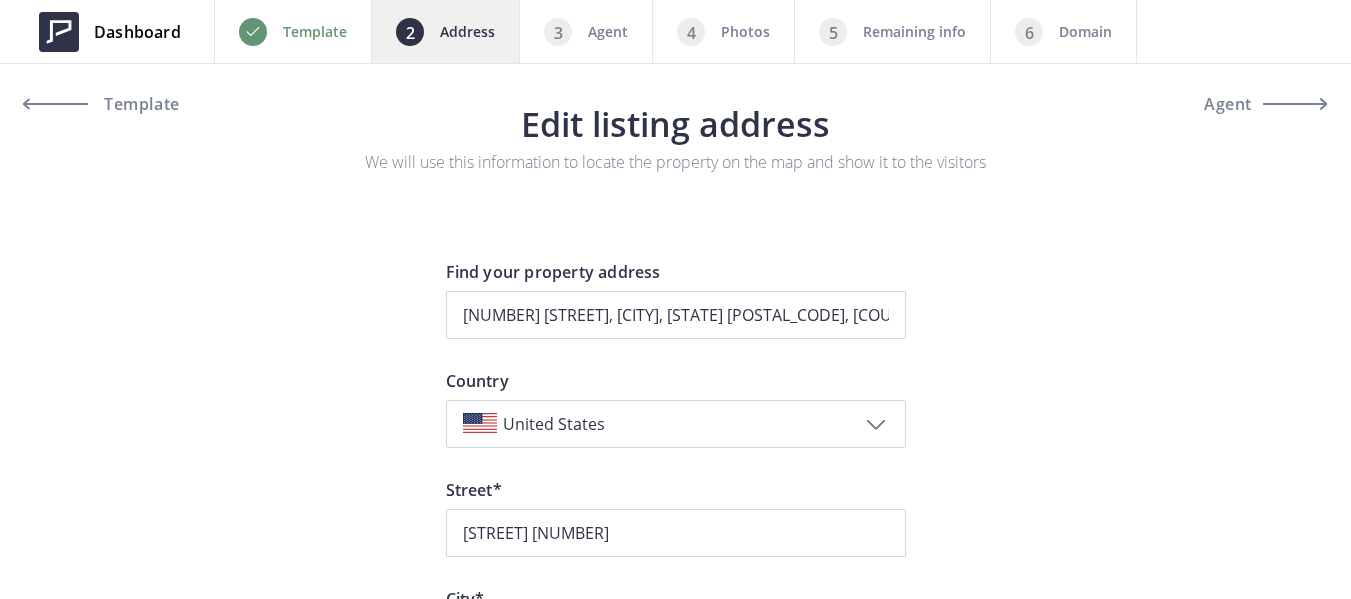 scroll, scrollTop: 200, scrollLeft: 0, axis: vertical 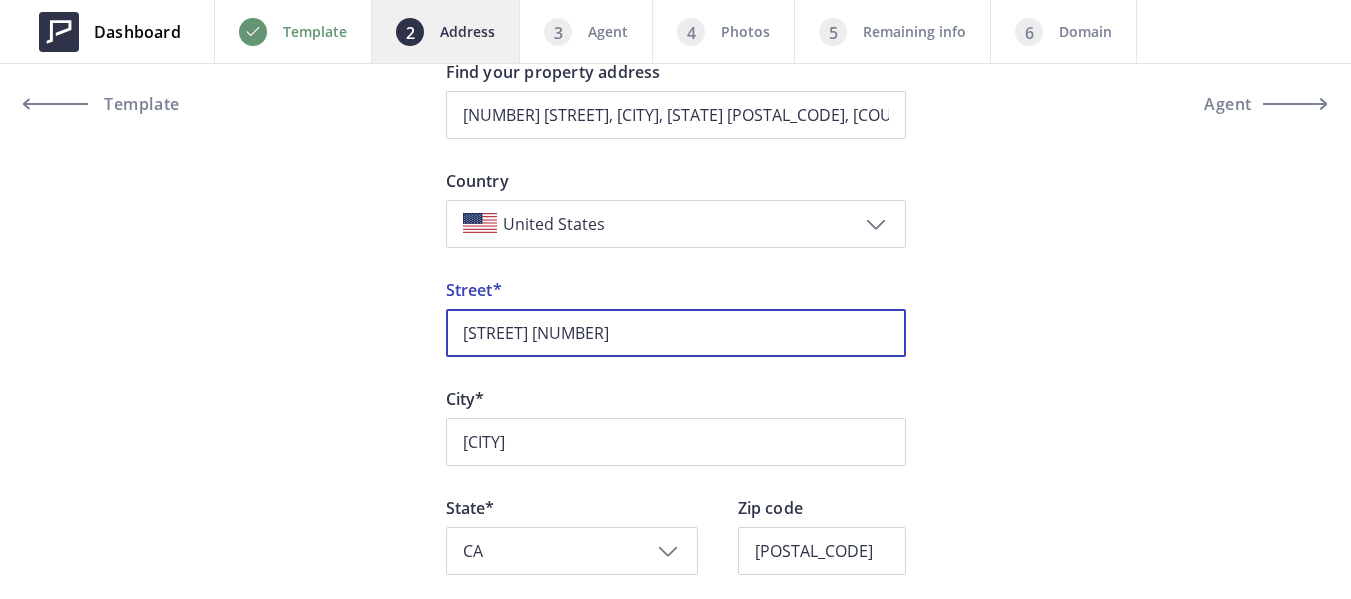 click on "Cascade Street 26054" at bounding box center (676, 333) 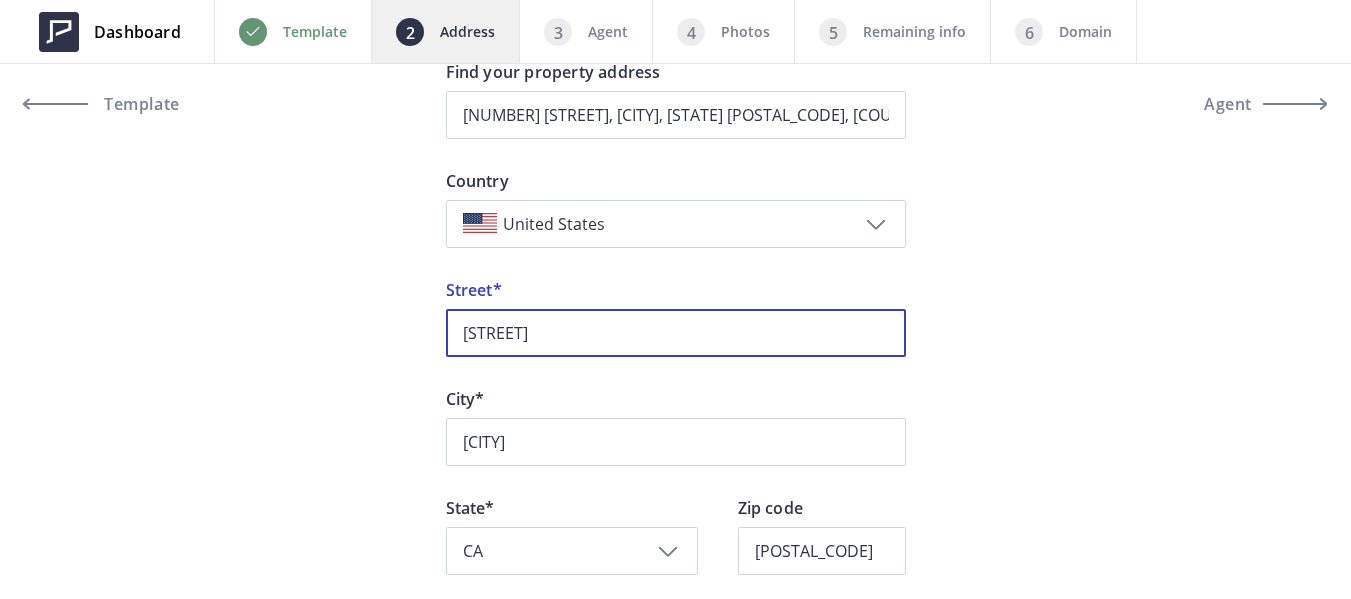 click on "Cascade Street" at bounding box center [676, 333] 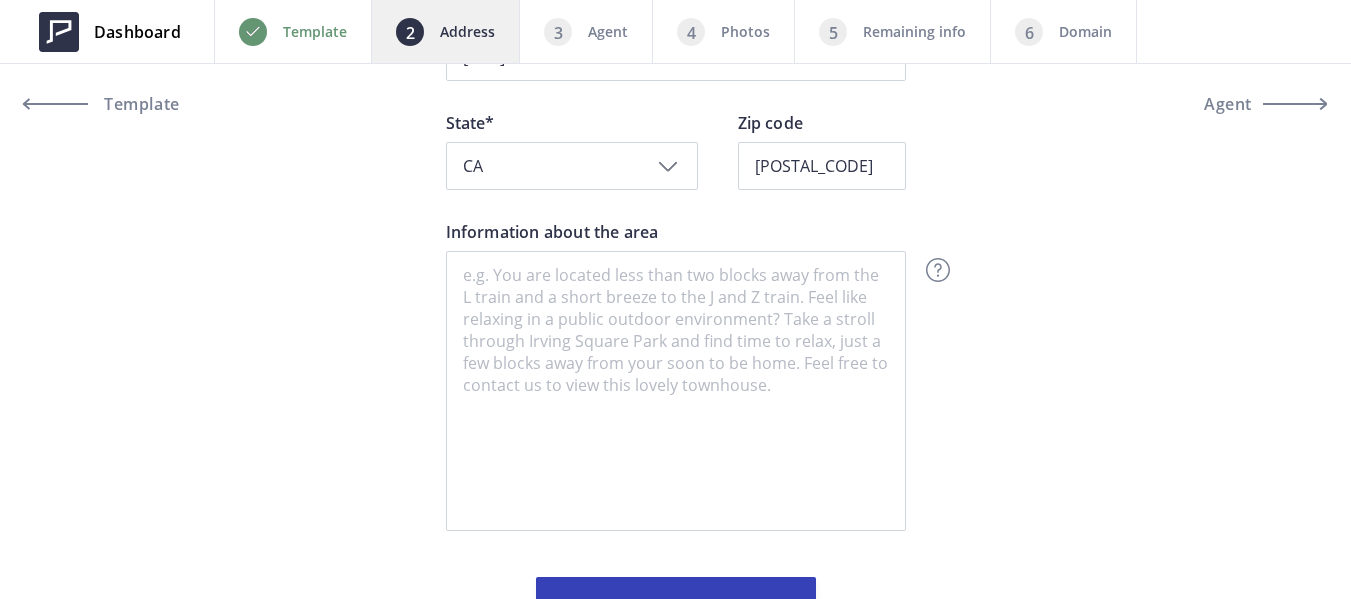 scroll, scrollTop: 600, scrollLeft: 0, axis: vertical 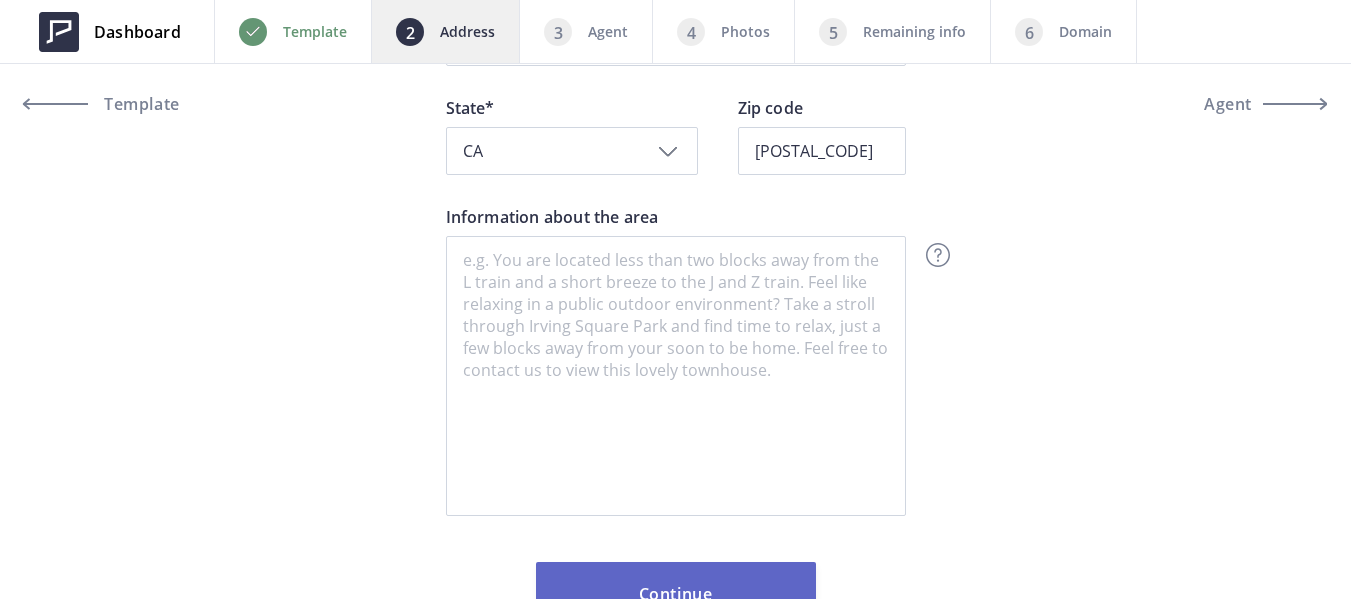 type on "26054 Cascade Street" 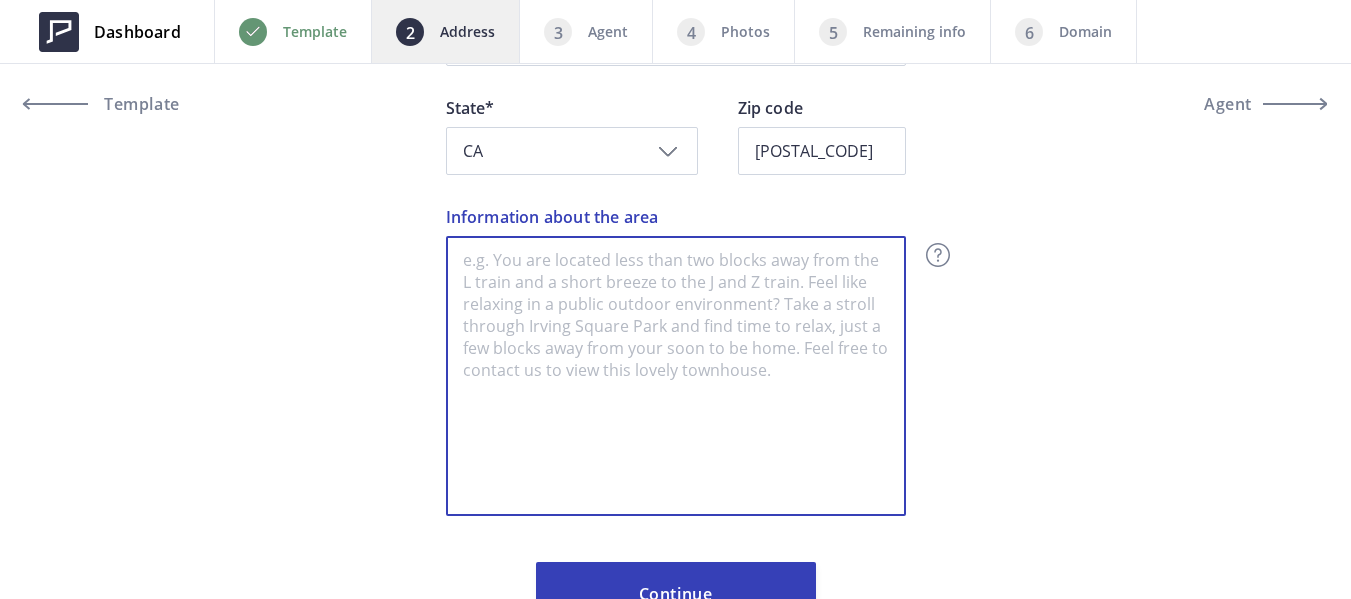 click on "Information about the area" at bounding box center [676, 376] 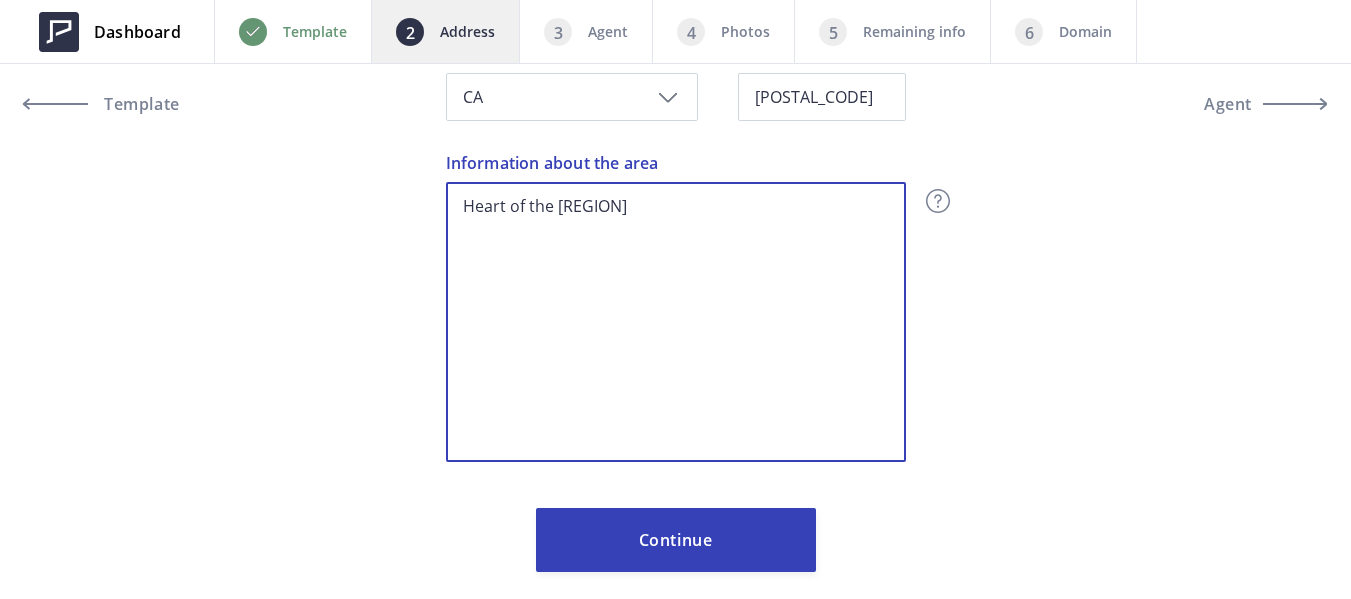 scroll, scrollTop: 683, scrollLeft: 0, axis: vertical 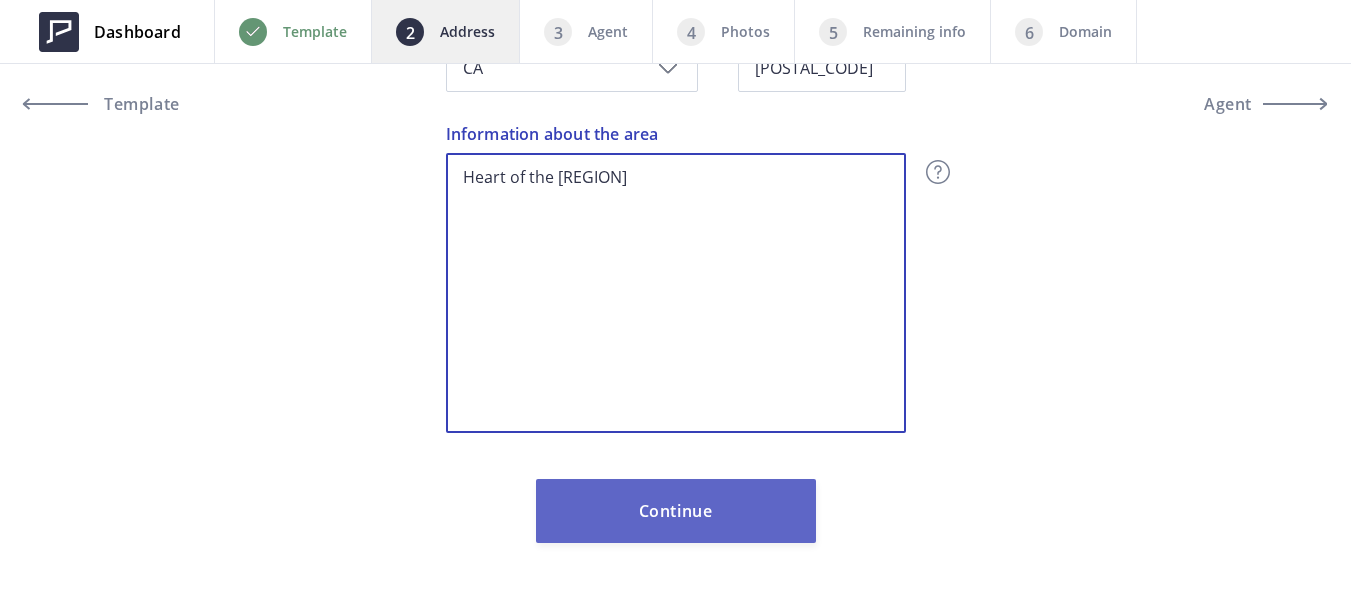 type on "Heart of the Bay Area" 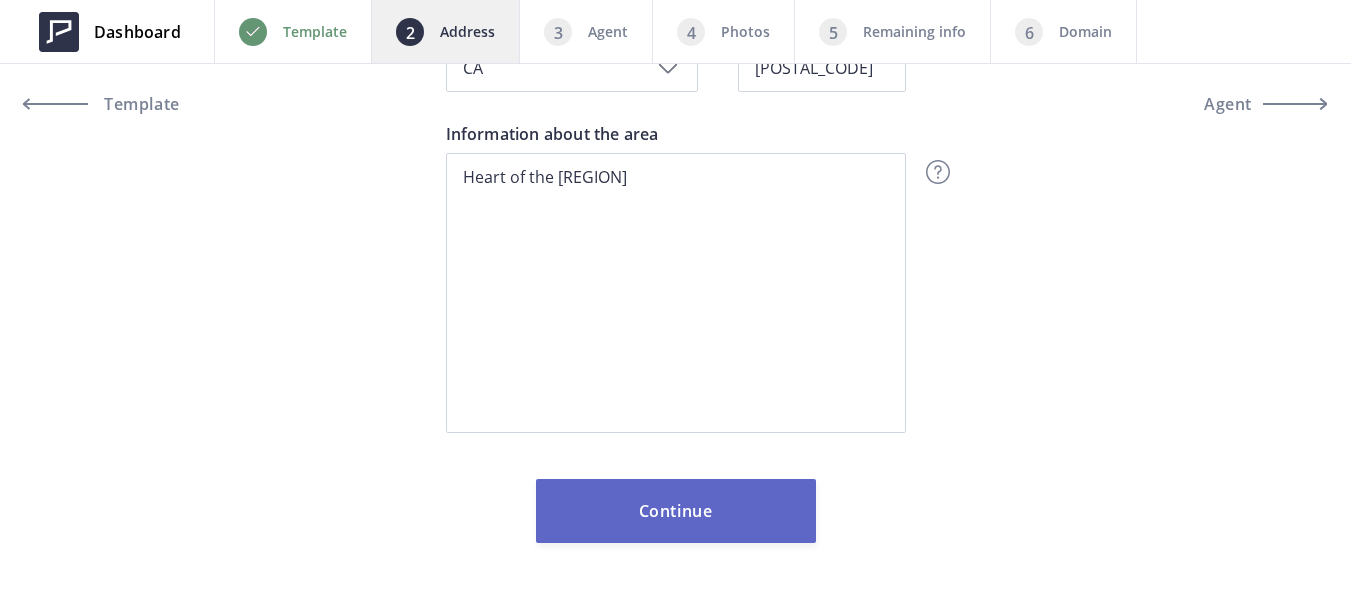 click on "Continue" at bounding box center (676, 511) 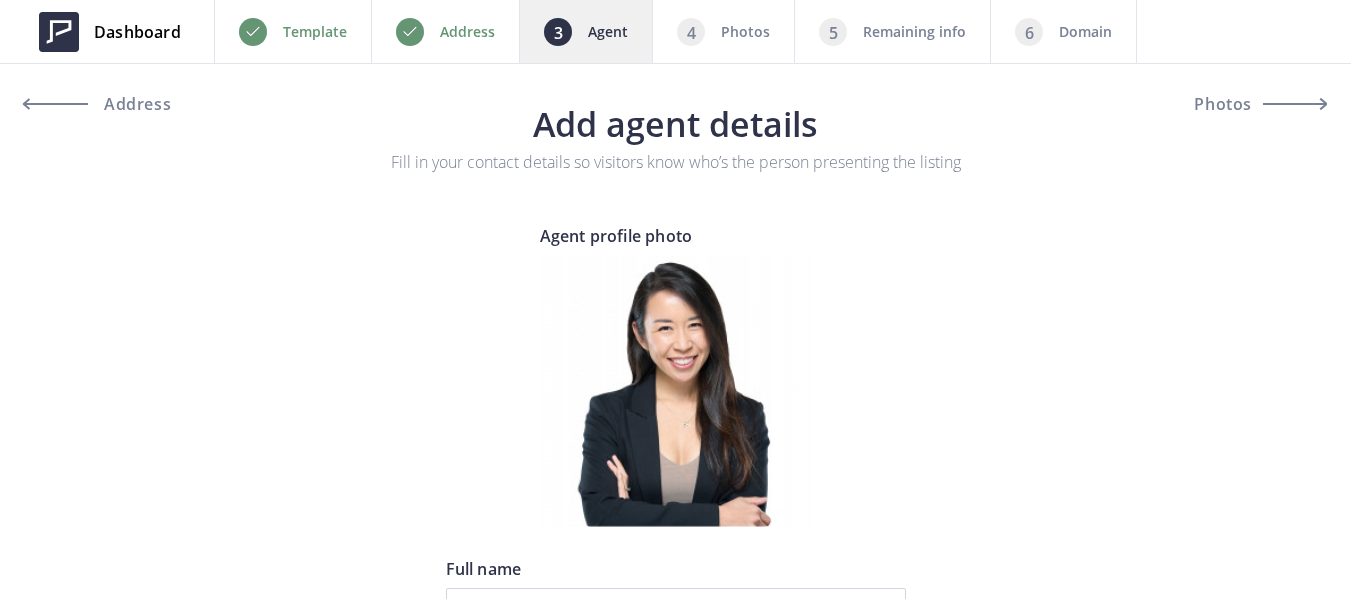 scroll, scrollTop: 0, scrollLeft: 0, axis: both 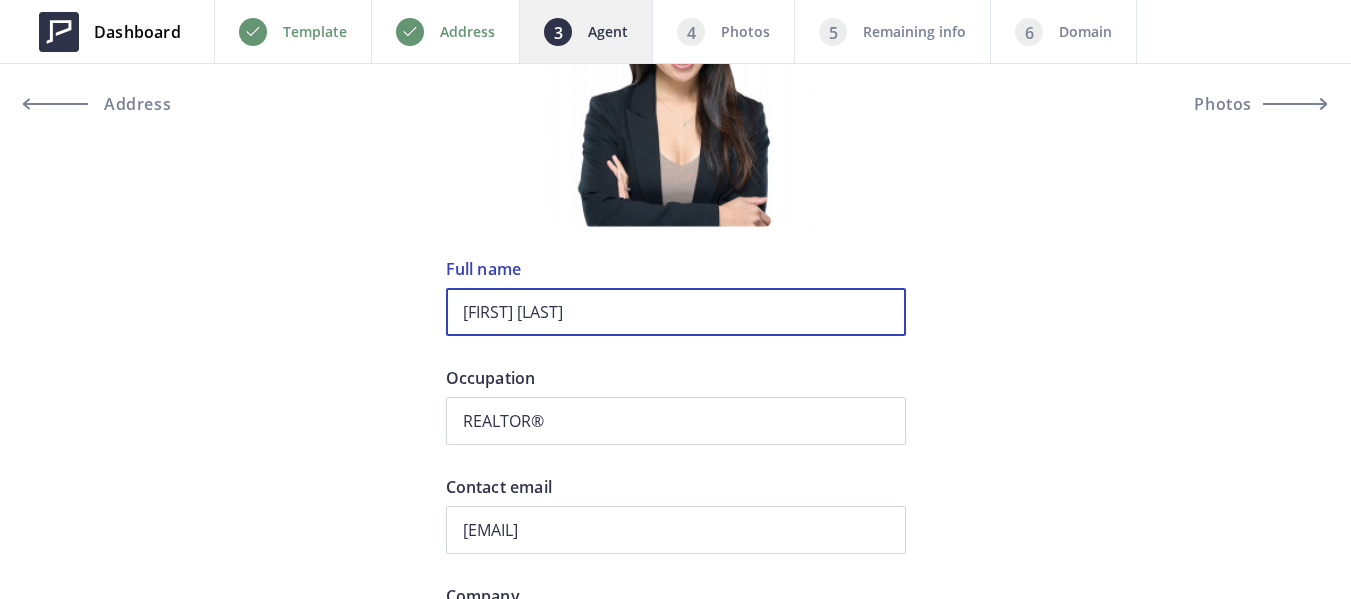 click on "[FIRST] [LAST]" at bounding box center (676, 312) 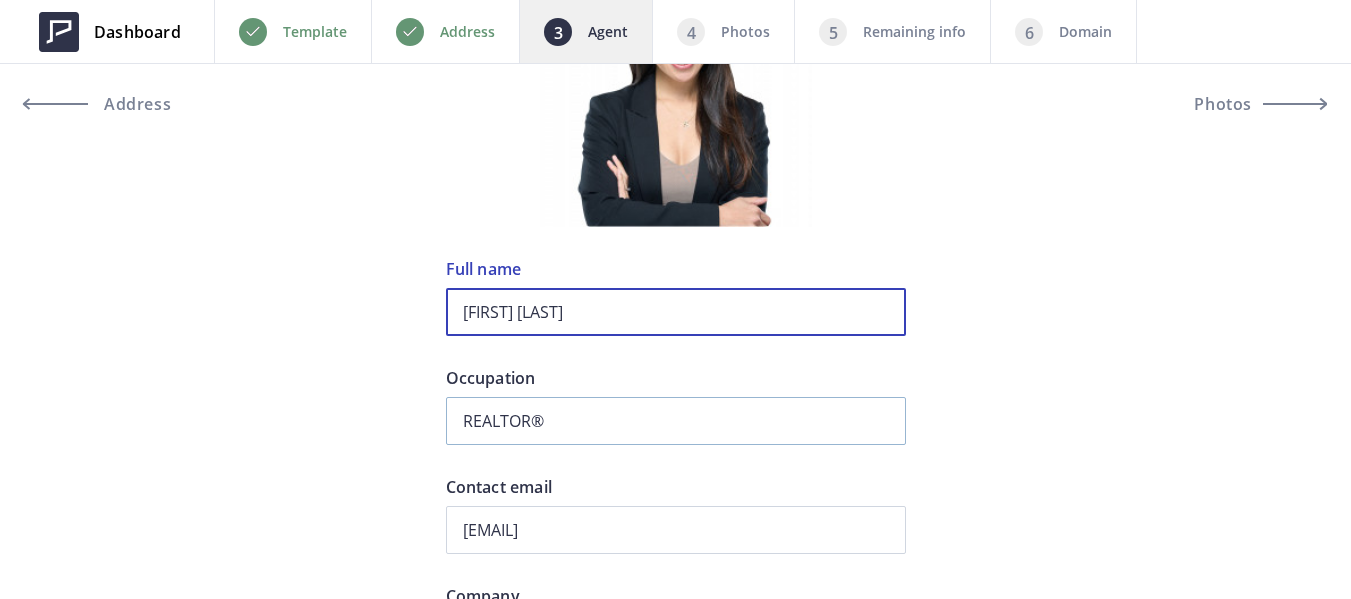 type on "[FIRST] [LAST]" 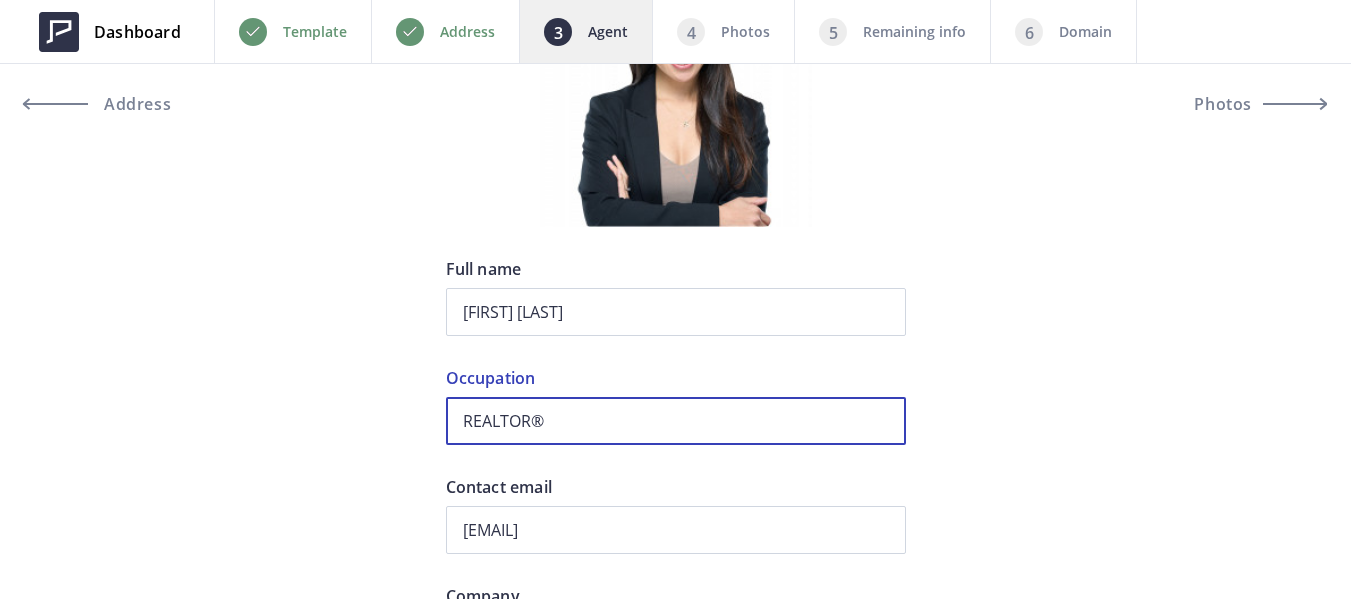 click on "REALTOR®" at bounding box center (676, 421) 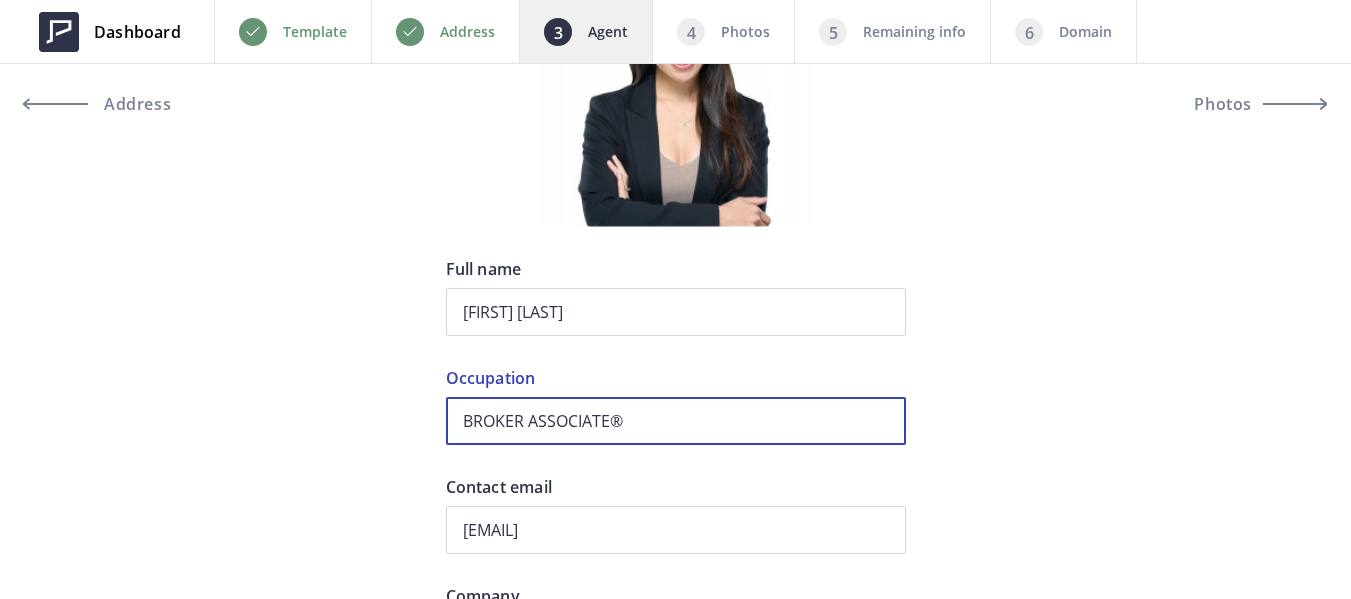 click on "BROKER ASSOCIATE®" at bounding box center [676, 421] 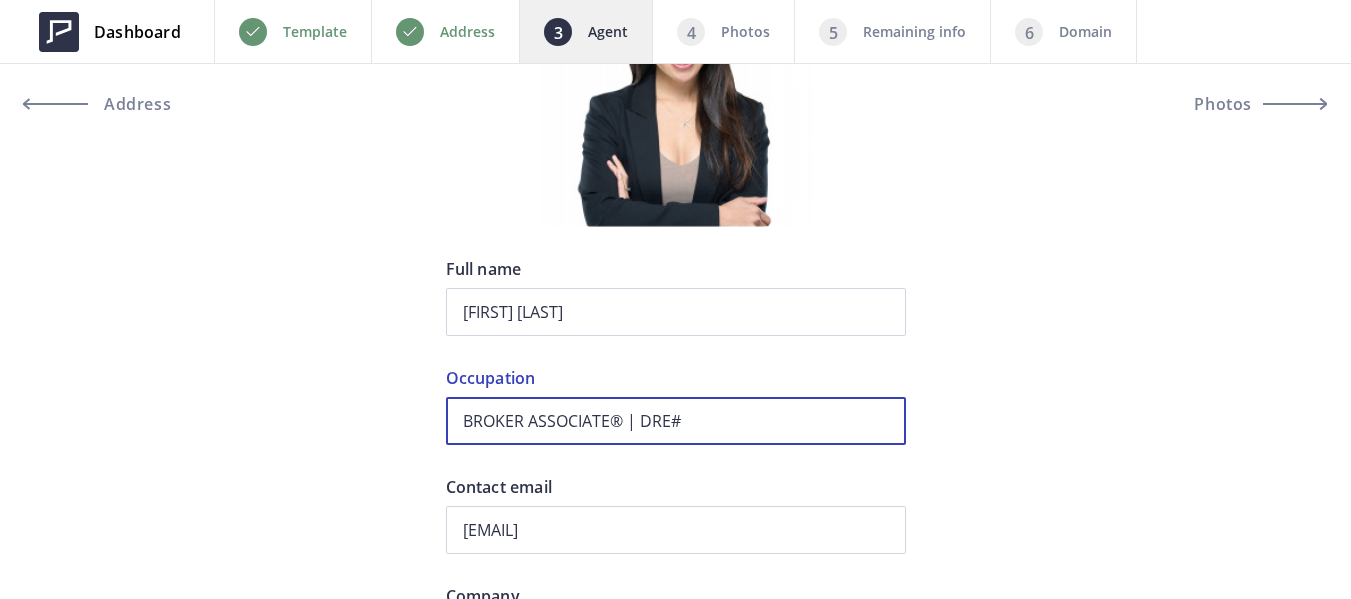paste on "[LICENSE]" 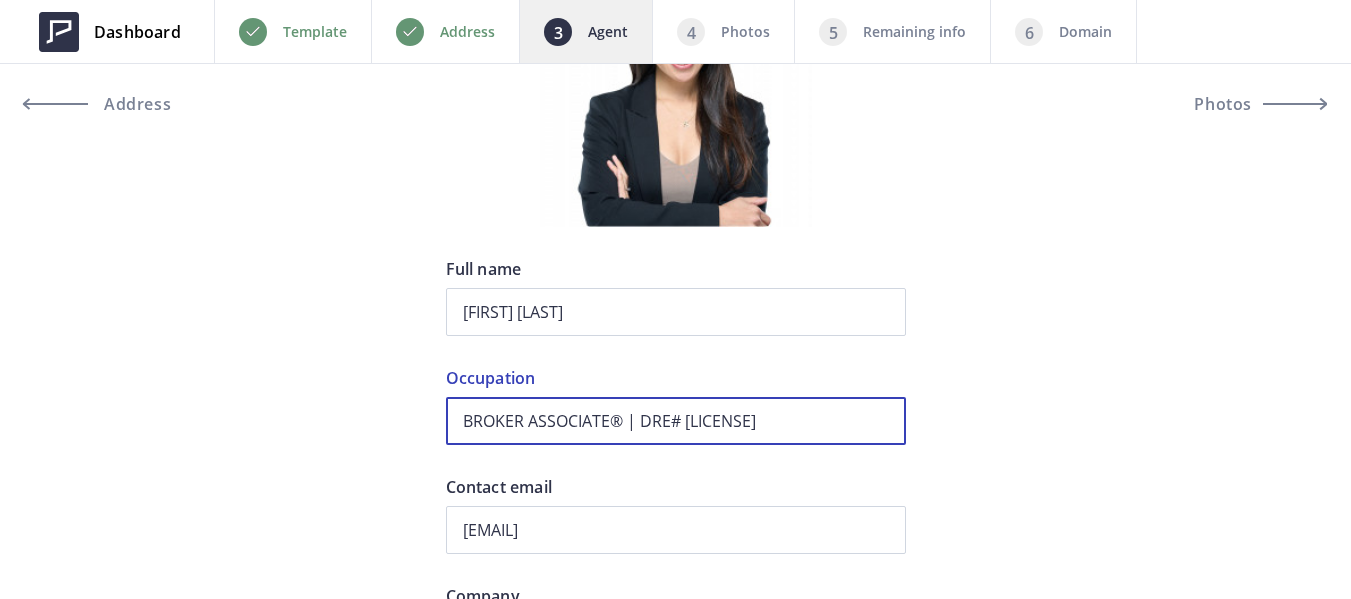 type on "BROKER ASSOCIATE® | DRE# [LICENSE]" 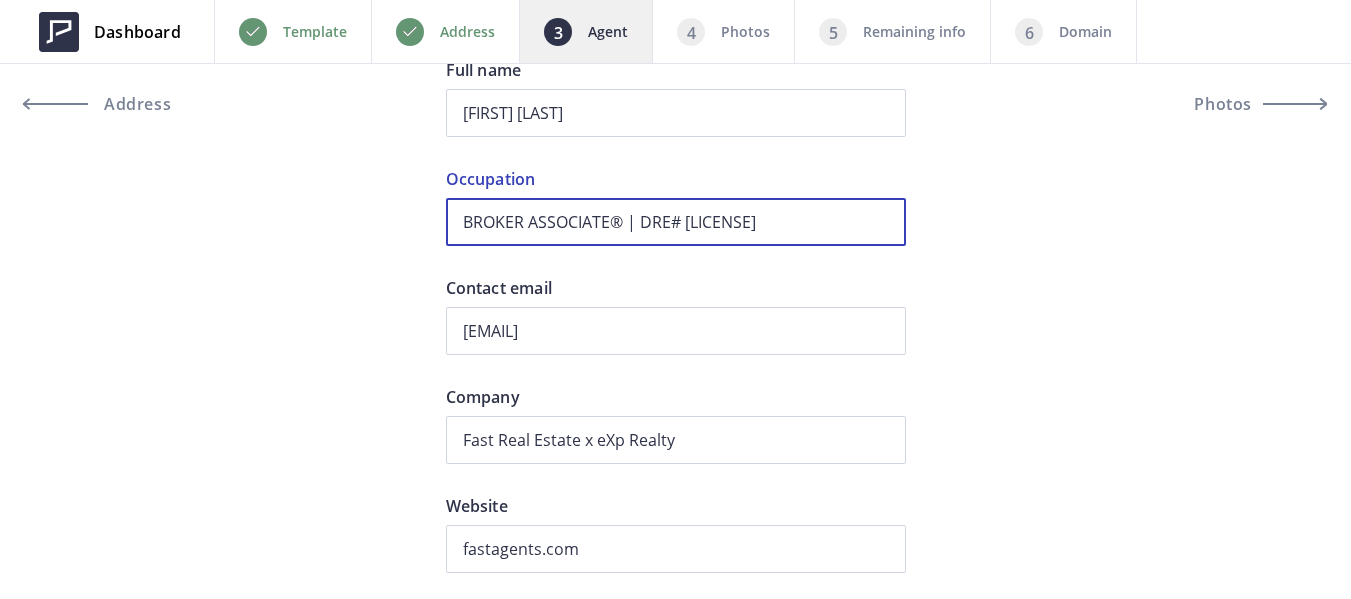 scroll, scrollTop: 500, scrollLeft: 0, axis: vertical 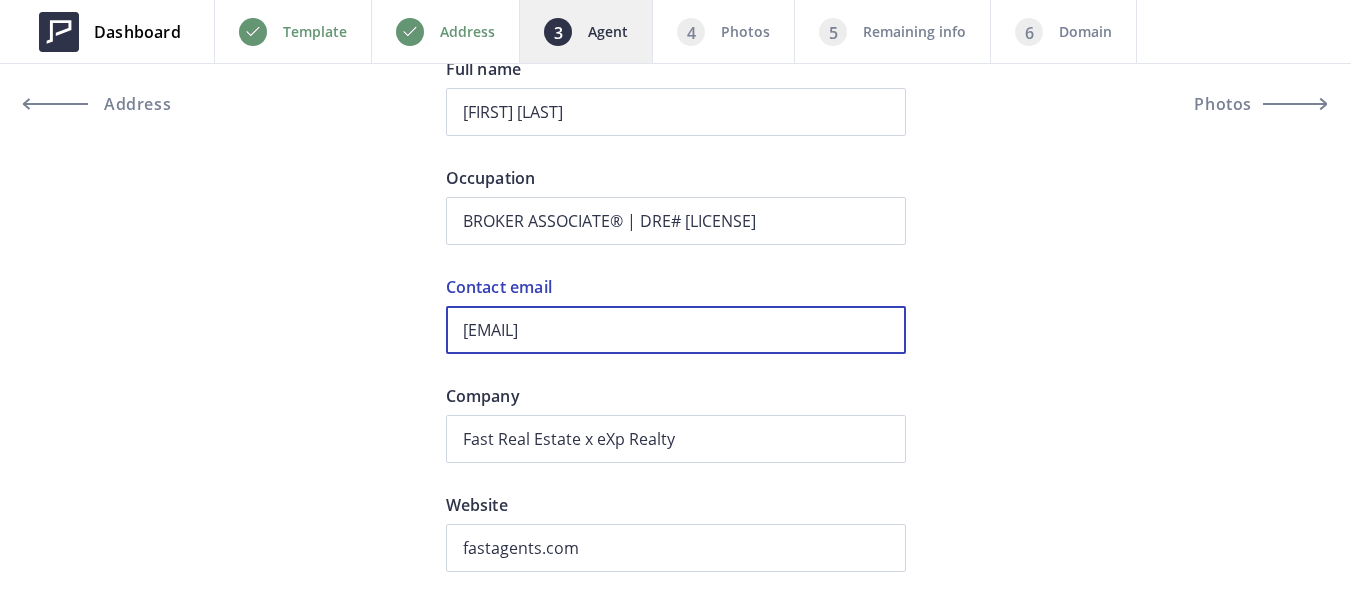 drag, startPoint x: 689, startPoint y: 328, endPoint x: 381, endPoint y: 316, distance: 308.23367 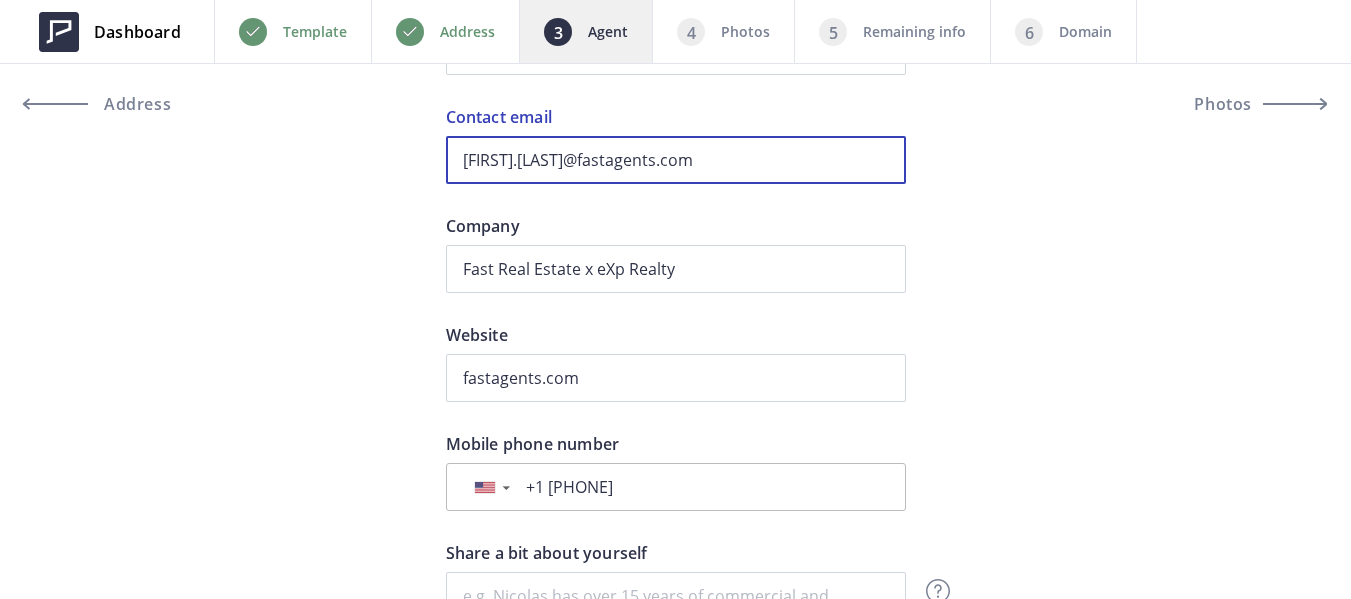 scroll, scrollTop: 800, scrollLeft: 0, axis: vertical 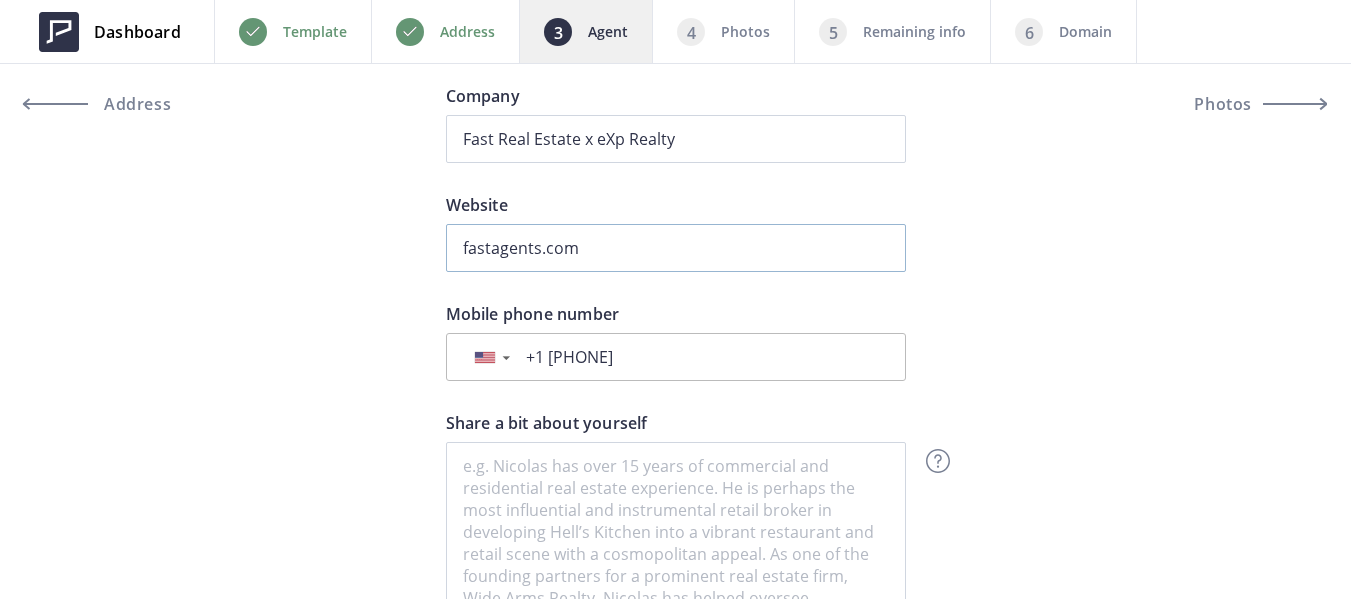 type on "[FIRST].[LAST]@fastagents.com" 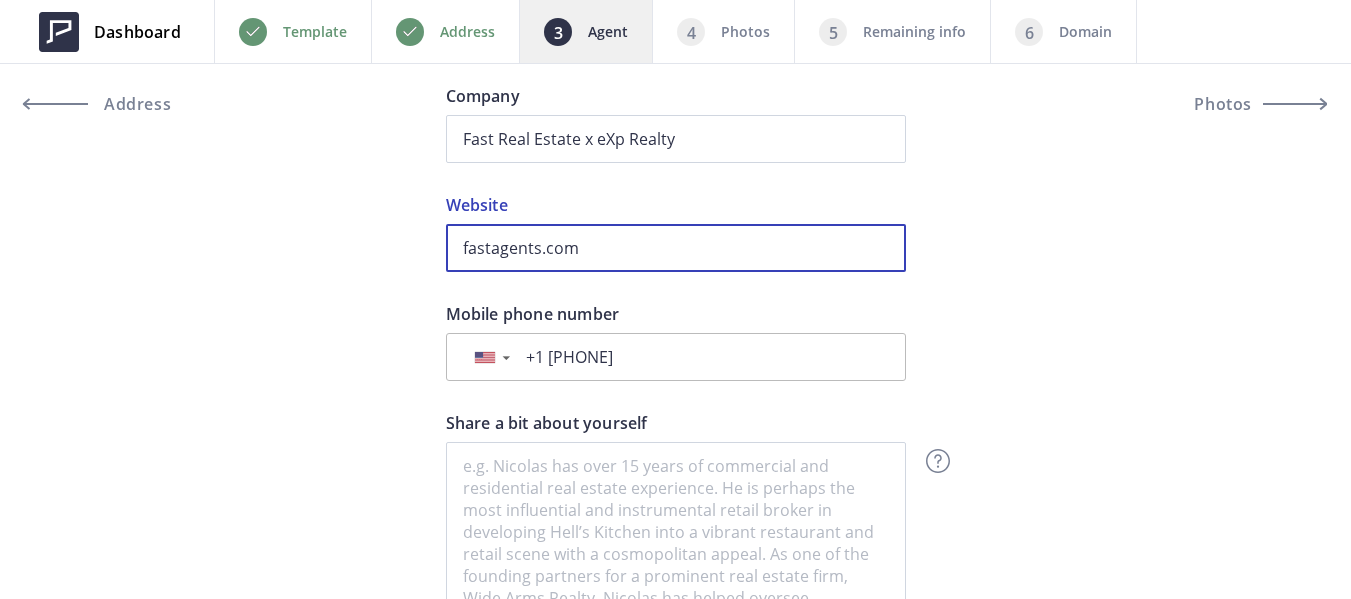 click on "fastagents.com" at bounding box center [676, 248] 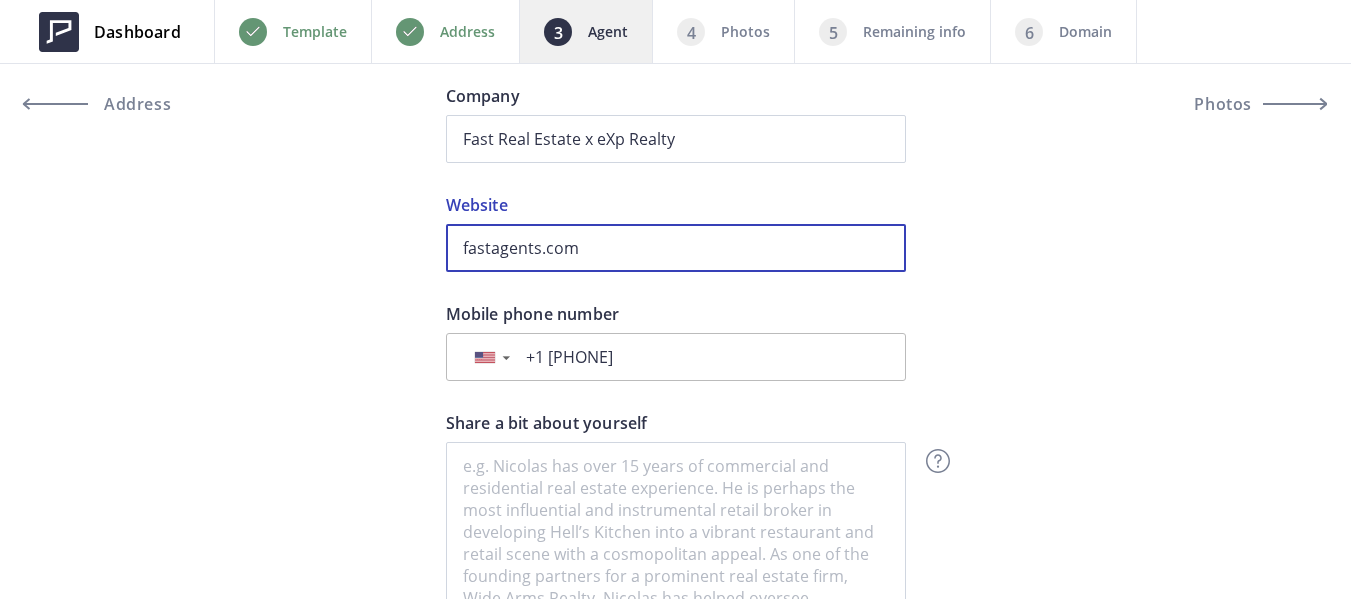 drag, startPoint x: 613, startPoint y: 247, endPoint x: 437, endPoint y: 240, distance: 176.13914 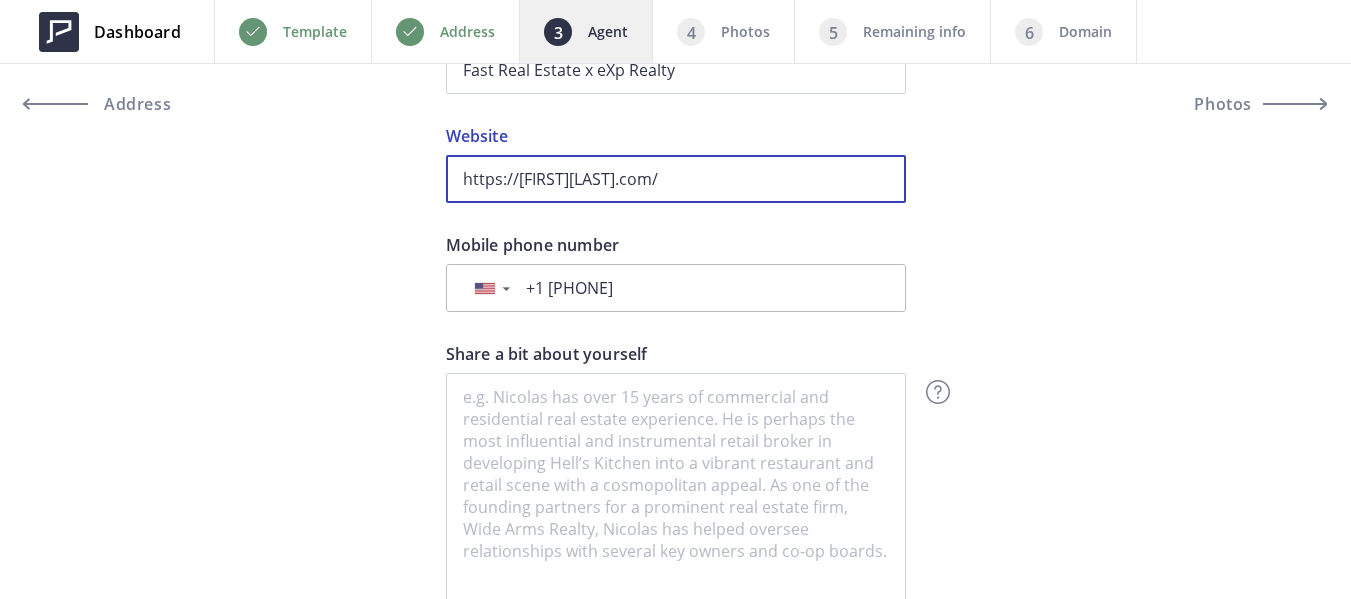 scroll, scrollTop: 900, scrollLeft: 0, axis: vertical 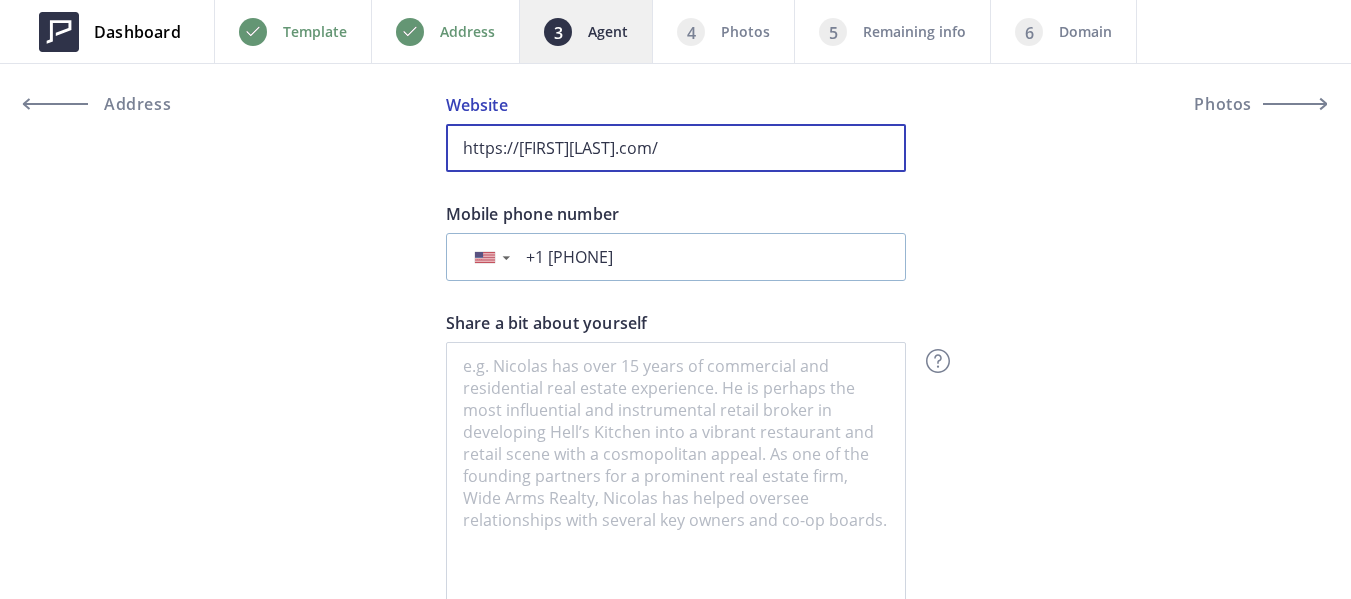 type on "https://brittanyng.com/" 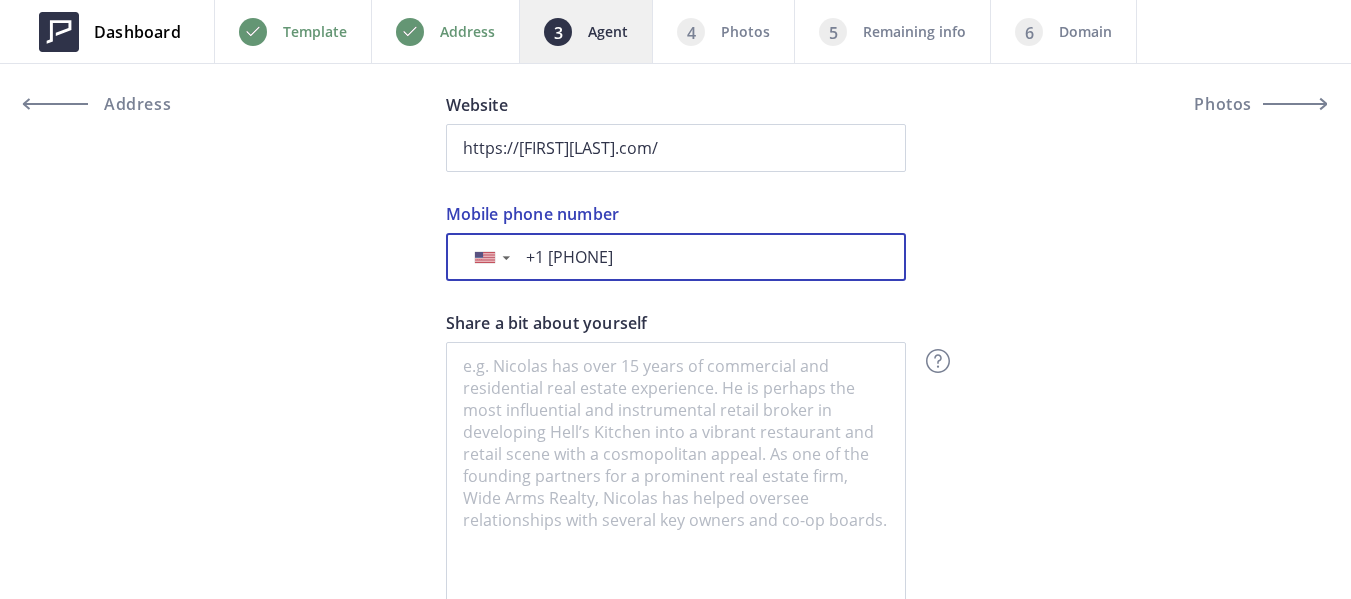 click on "+1 415-578-8023" at bounding box center (703, 257) 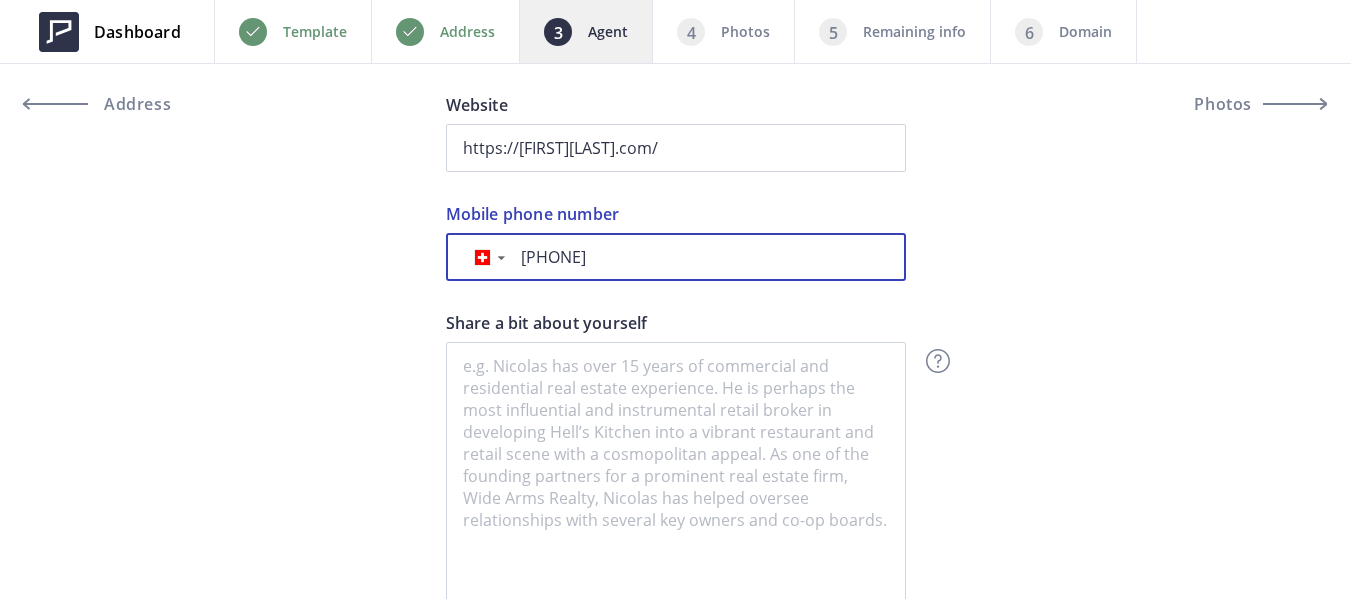 click on "415-578-8023" at bounding box center (701, 257) 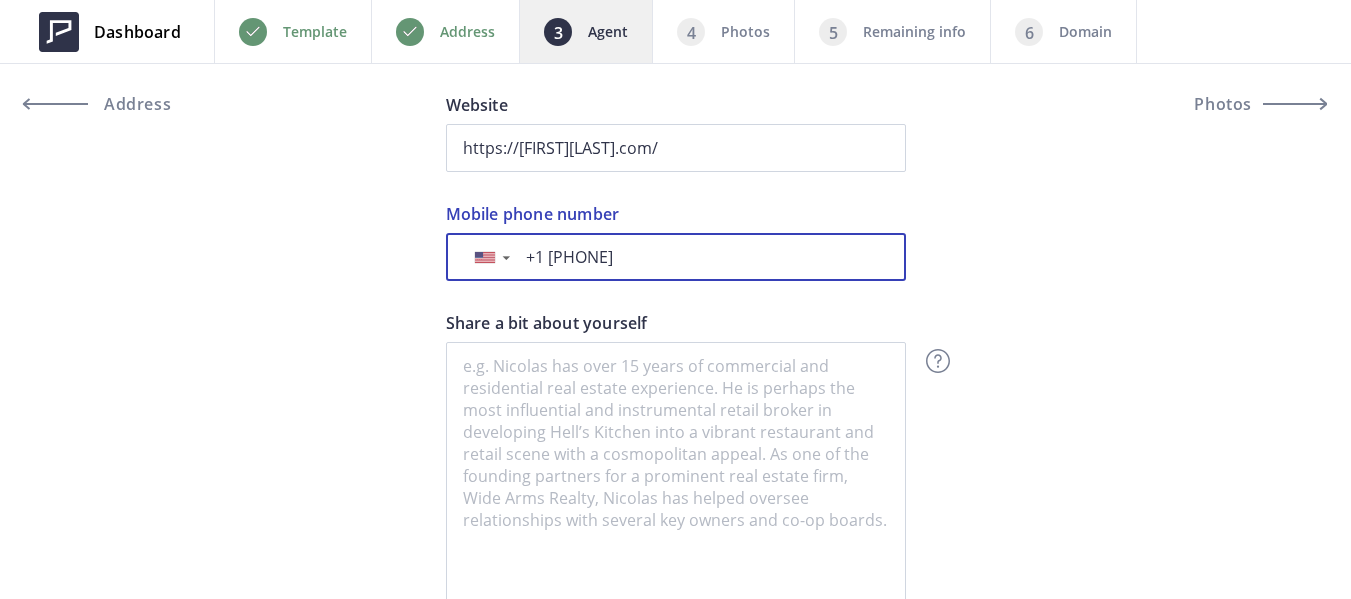 click on "+1 41 578 80 23" at bounding box center (703, 257) 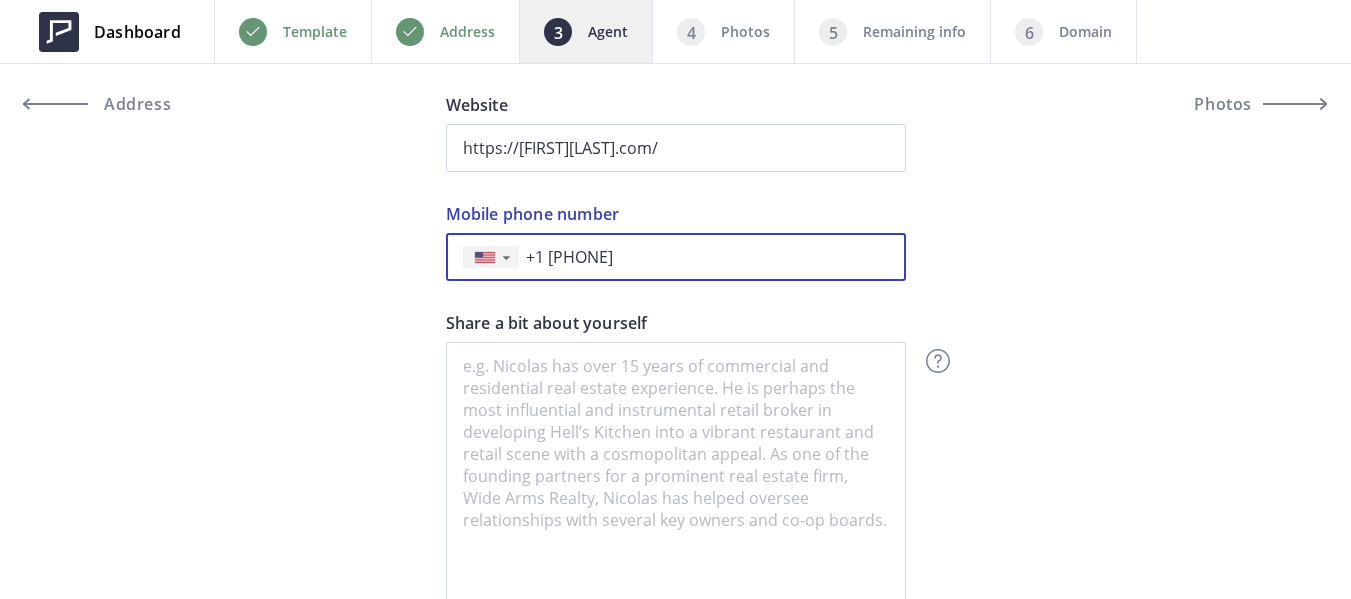 drag, startPoint x: 657, startPoint y: 255, endPoint x: 480, endPoint y: 255, distance: 177 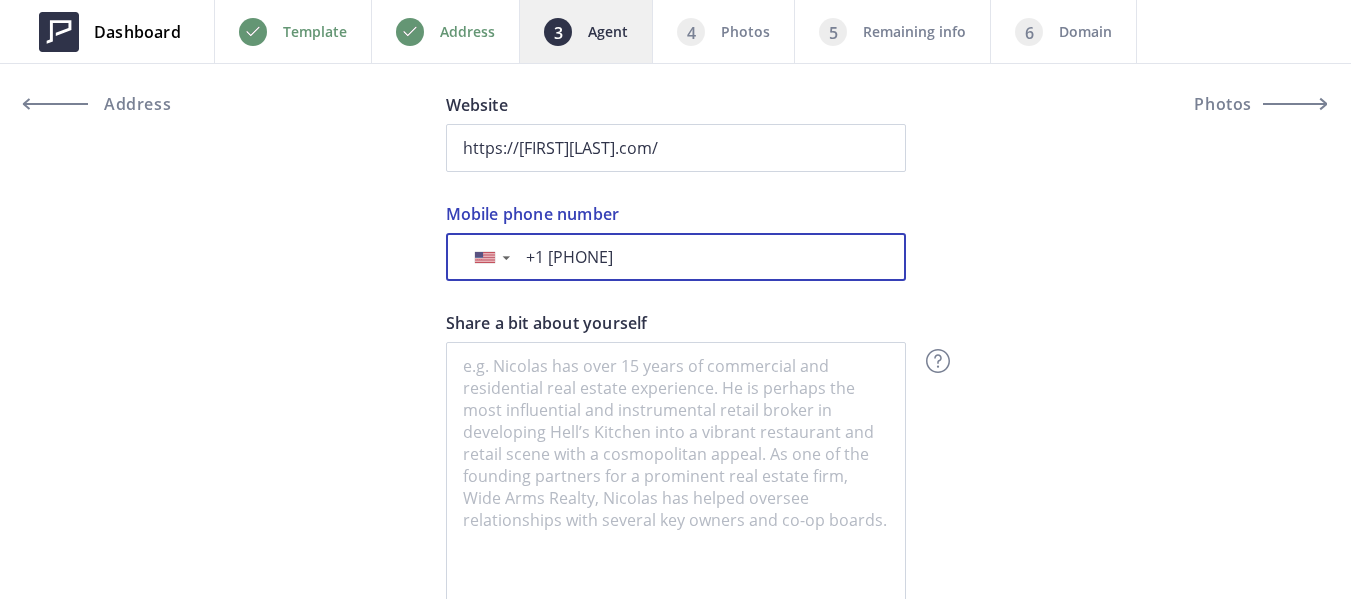 paste on "650-477-4488" 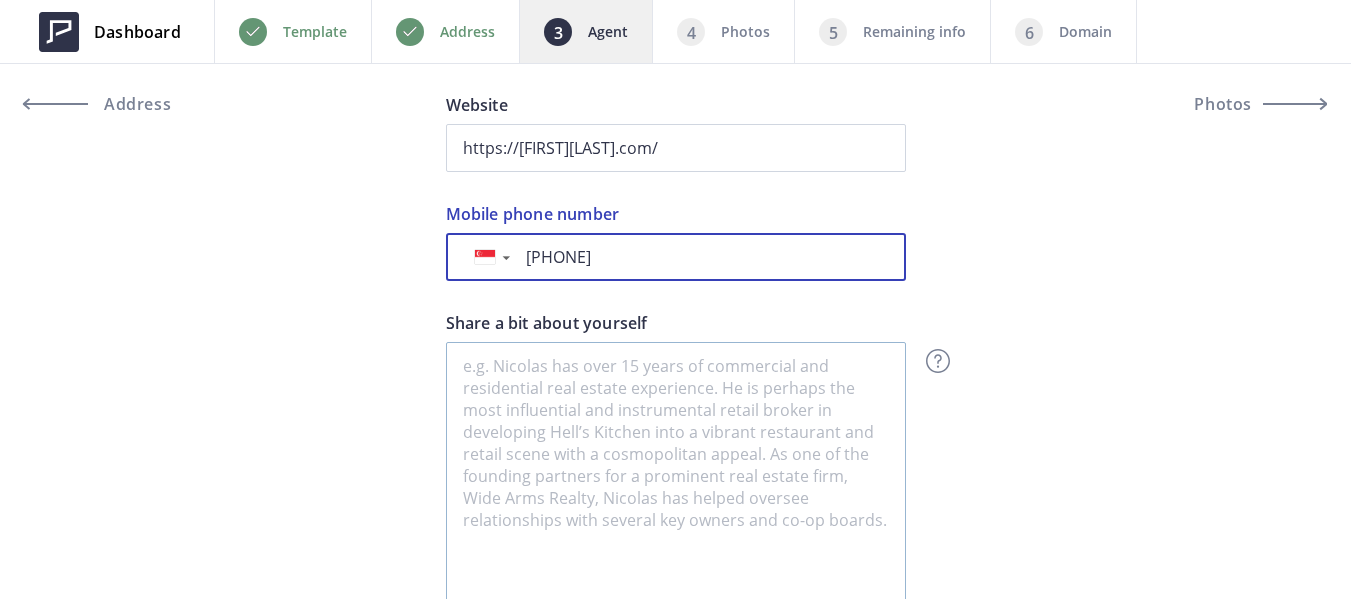 type on "650-477-4488" 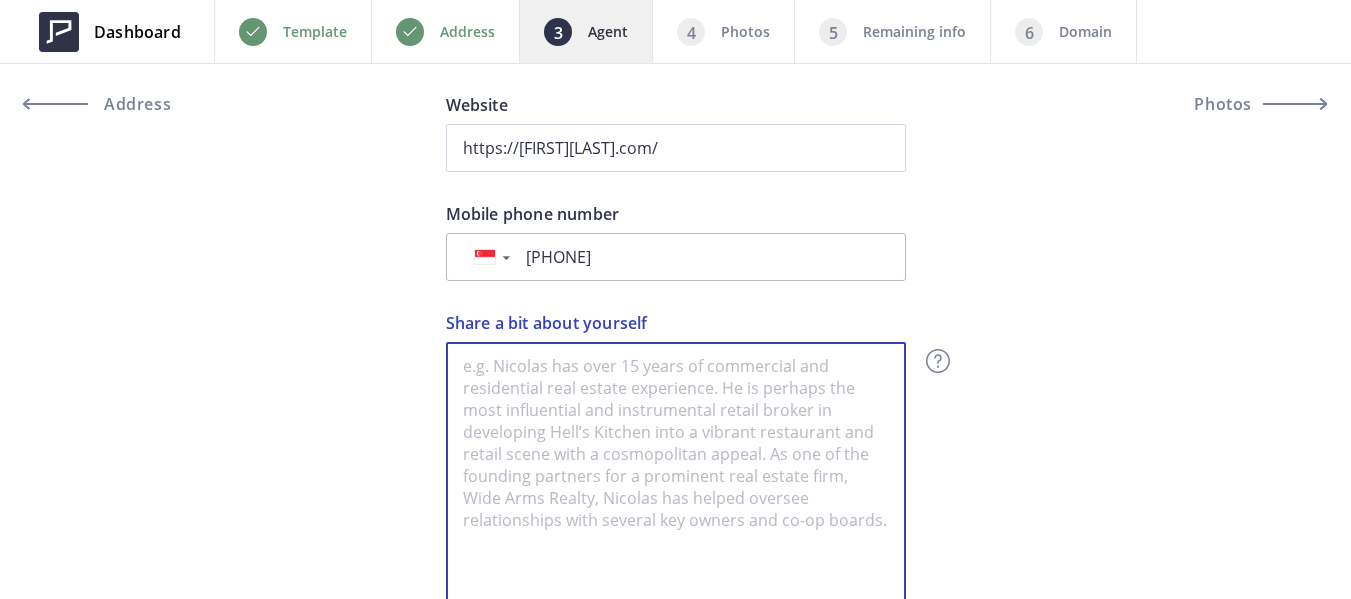 click on "Share a bit about yourself" at bounding box center [676, 482] 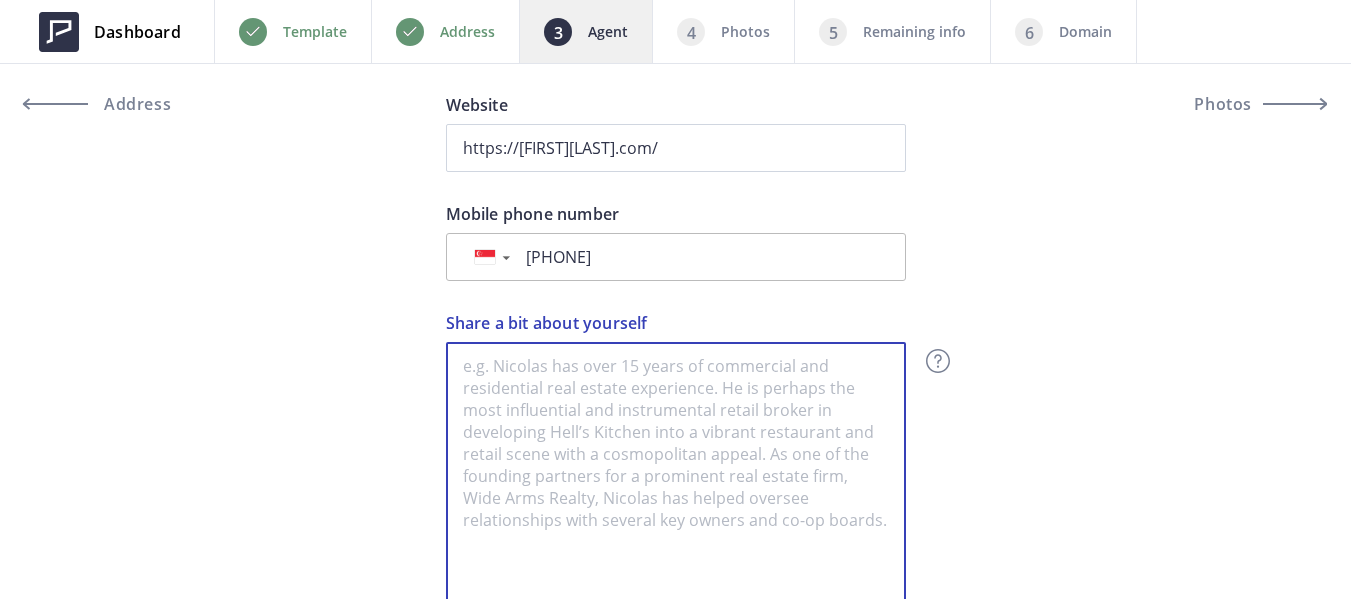 paste on "Born and raised in the East Bay, Brittany possesses a strong understanding of the local market and community. Her background in Mortgage Lending and Real Estate investing led her to a career in Real Estate. Her HR and admin assistance experience provides her with attention to detail, organizational skills, and a dedication to excellent client service. Brittany combines her passion for Real Estate with her lending and Real Estate investment knowledge, offering a unique perspective to clients. She values thorough research, effective negotiation, and professionalism in transactions." 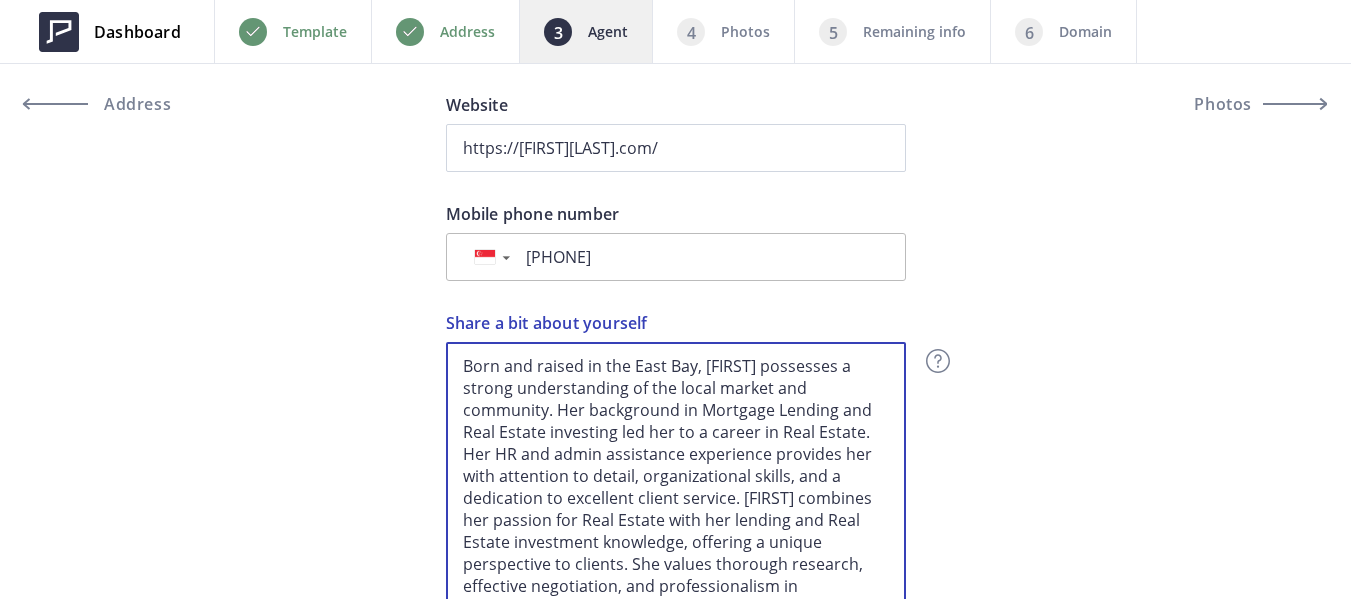 scroll, scrollTop: 920, scrollLeft: 0, axis: vertical 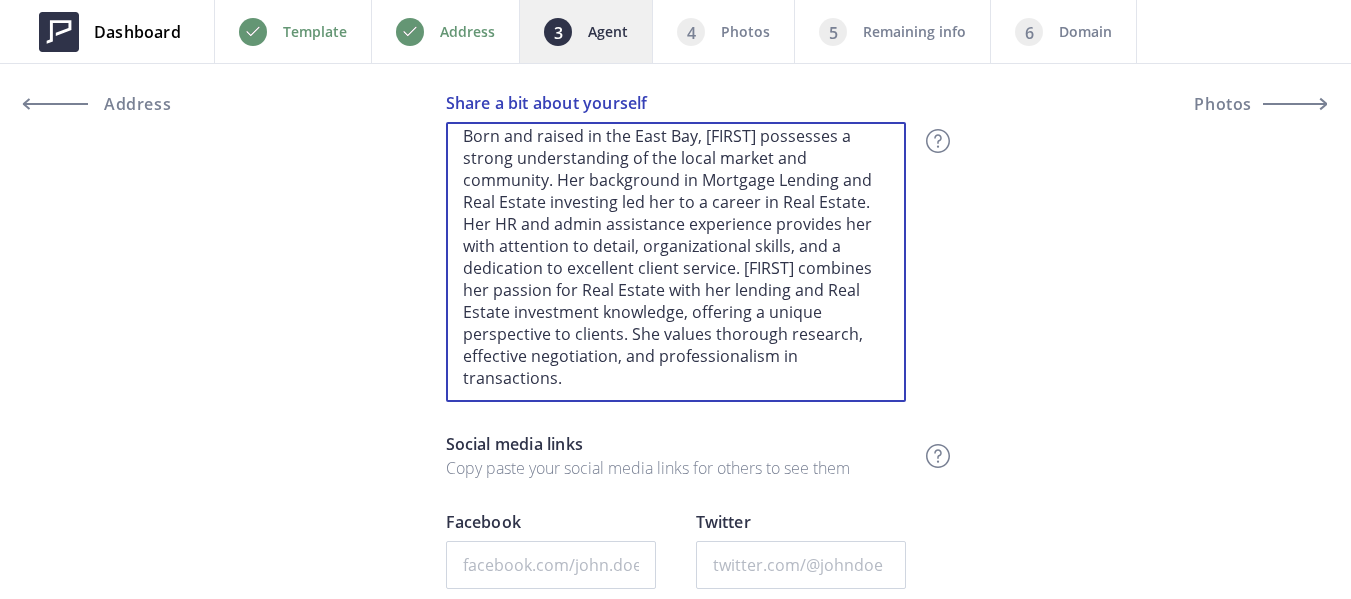 paste on "Brittany's deep ties to her community motivate her to positively impact her clients' lives. She builds trust and communication with clients, tailoring solutions to their needs. She is active in exploring the East Bay neighborhoods, and staying updated on market trends. With her expertise, professionalism, and commitment, Brittany is a trustworthy Realtor for first-time homebuyers, experienced investors, and sellers. Brittany is ready to guide clients through their Real Estate journey." 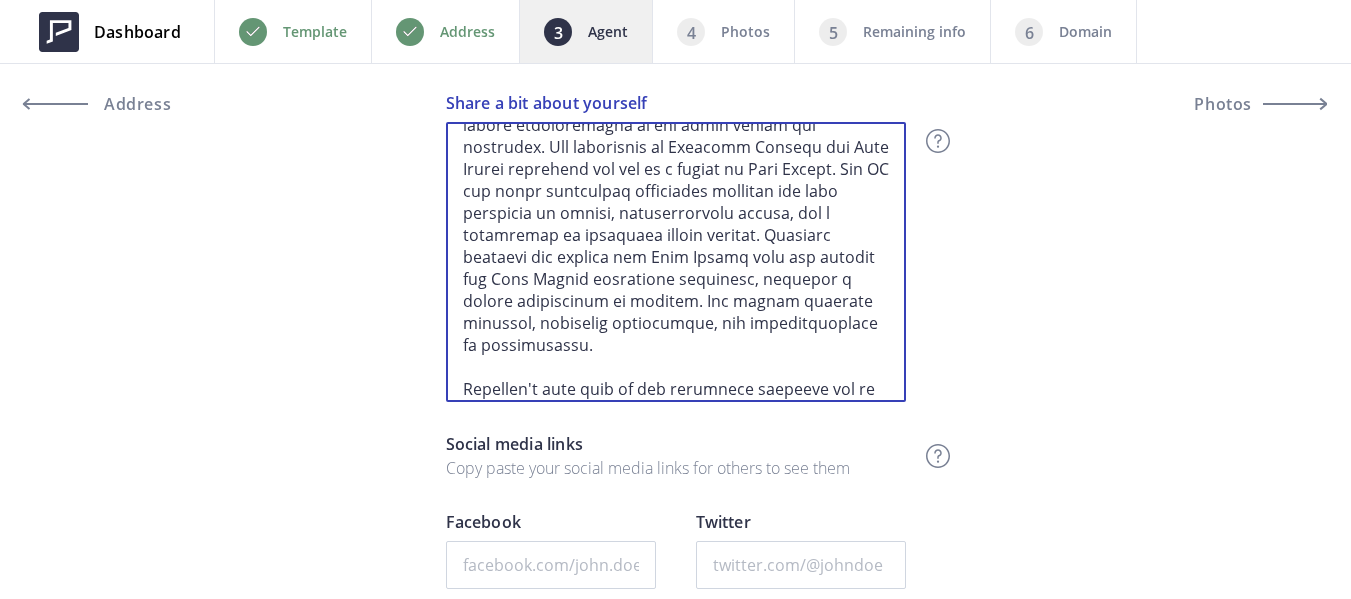 scroll, scrollTop: 241, scrollLeft: 0, axis: vertical 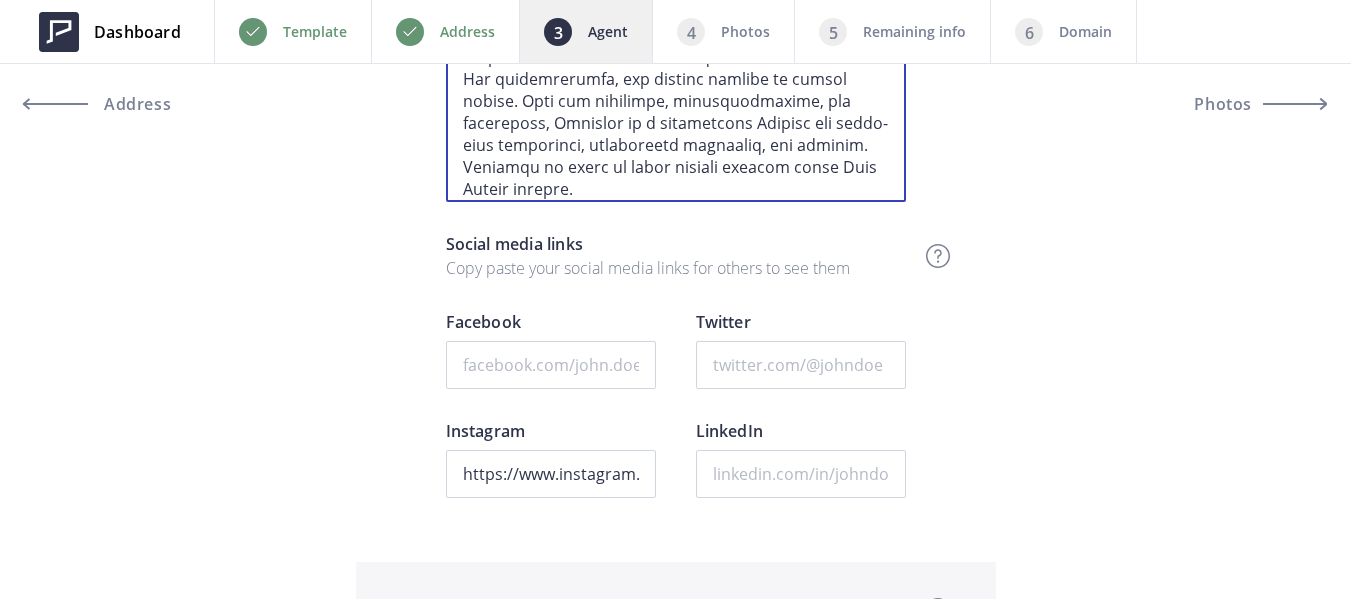 type on "Born and raised in the East Bay, Brittany possesses a strong understanding of the local market and community. Her background in Mortgage Lending and Real Estate investing led her to a career in Real Estate. Her HR and admin assistance experience provides her with attention to detail, organizational skills, and a dedication to excellent client service. Brittany combines her passion for Real Estate with her lending and Real Estate investment knowledge, offering a unique perspective to clients. She values thorough research, effective negotiation, and professionalism in transactions.
Brittany's deep ties to her community motivate her to positively impact her clients' lives. She builds trust and communication with clients, tailoring solutions to their needs. She is active in exploring the East Bay neighborhoods, and staying updated on market trends. With her expertise, professionalism, and commitment, Brittany is a trustworthy Realtor for first-time homebuyers, experienced investors, and sellers. Brittany is r..." 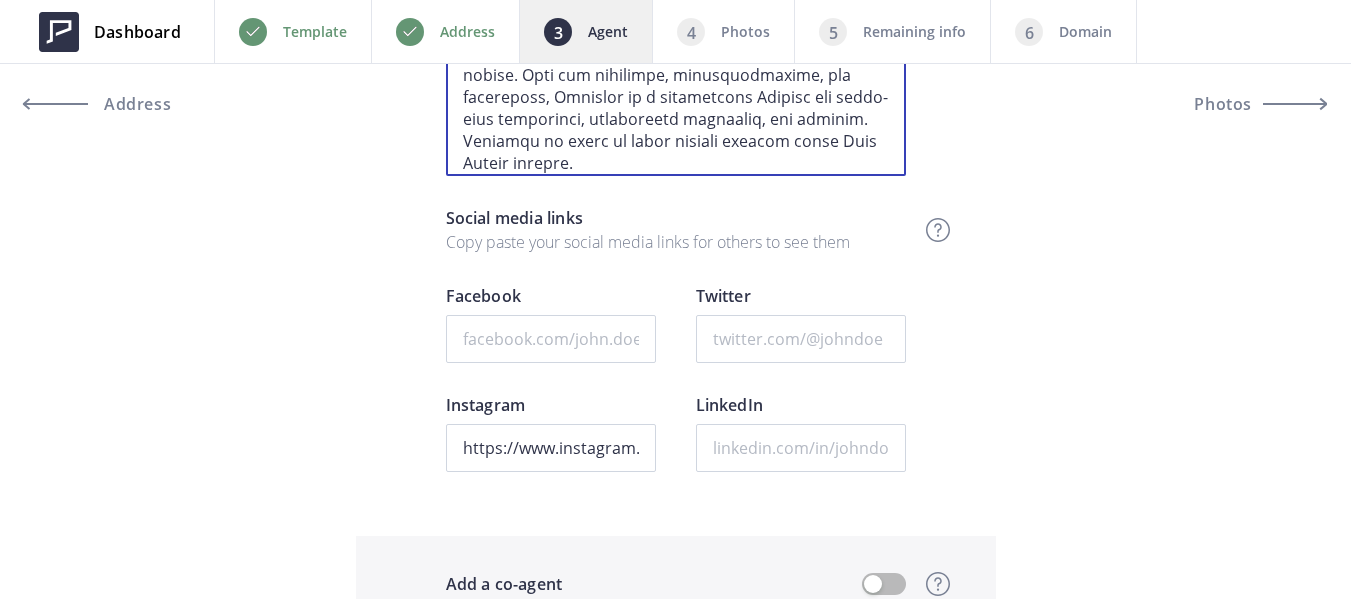 scroll, scrollTop: 1420, scrollLeft: 0, axis: vertical 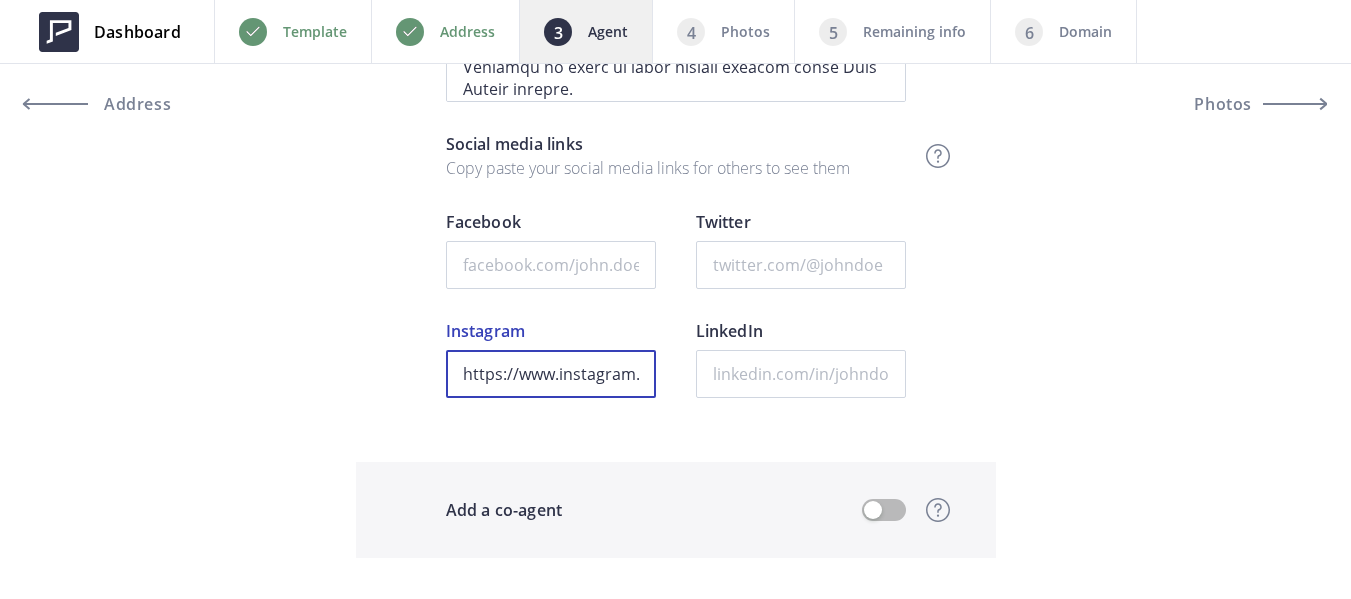 click on "https://www.instagram.com/thenotoriousarmando/" at bounding box center (551, 374) 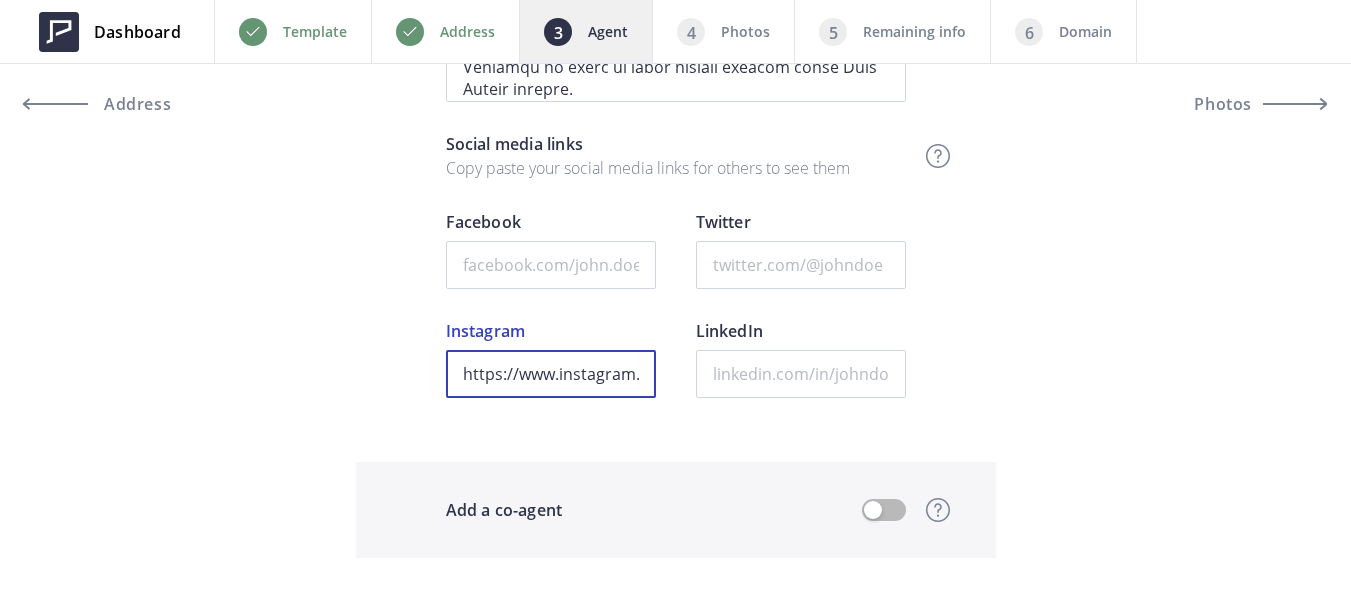 paste on "brittanyng_realtor/?hl=en" 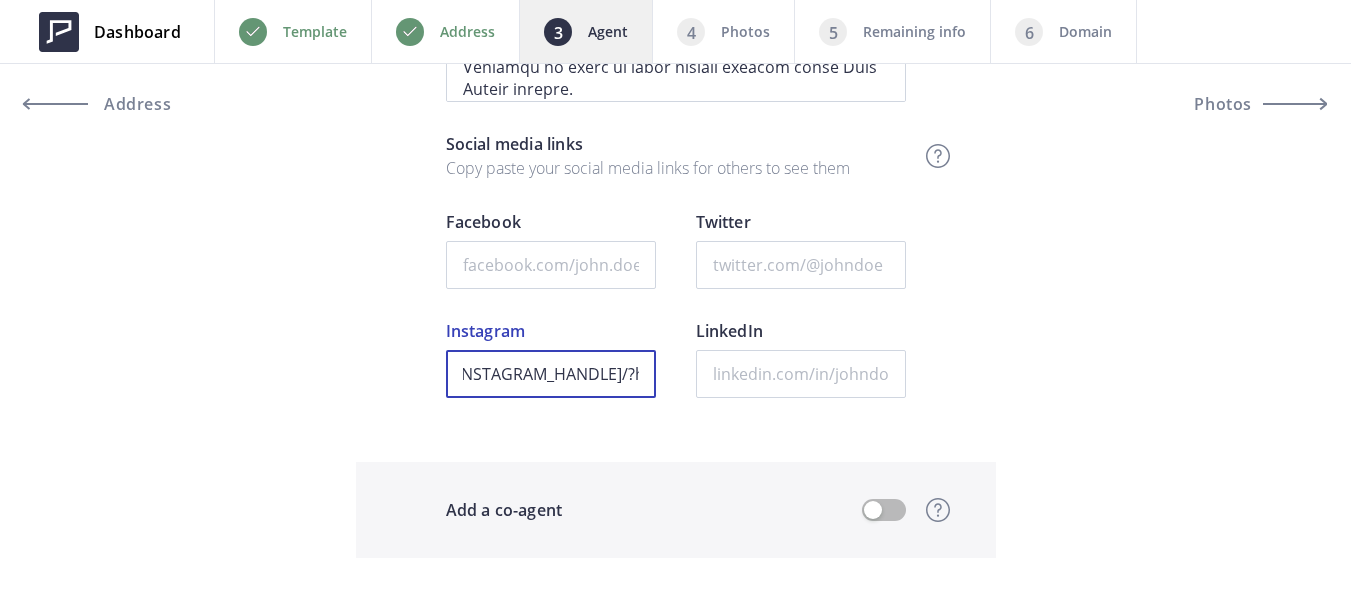 scroll, scrollTop: 0, scrollLeft: 226, axis: horizontal 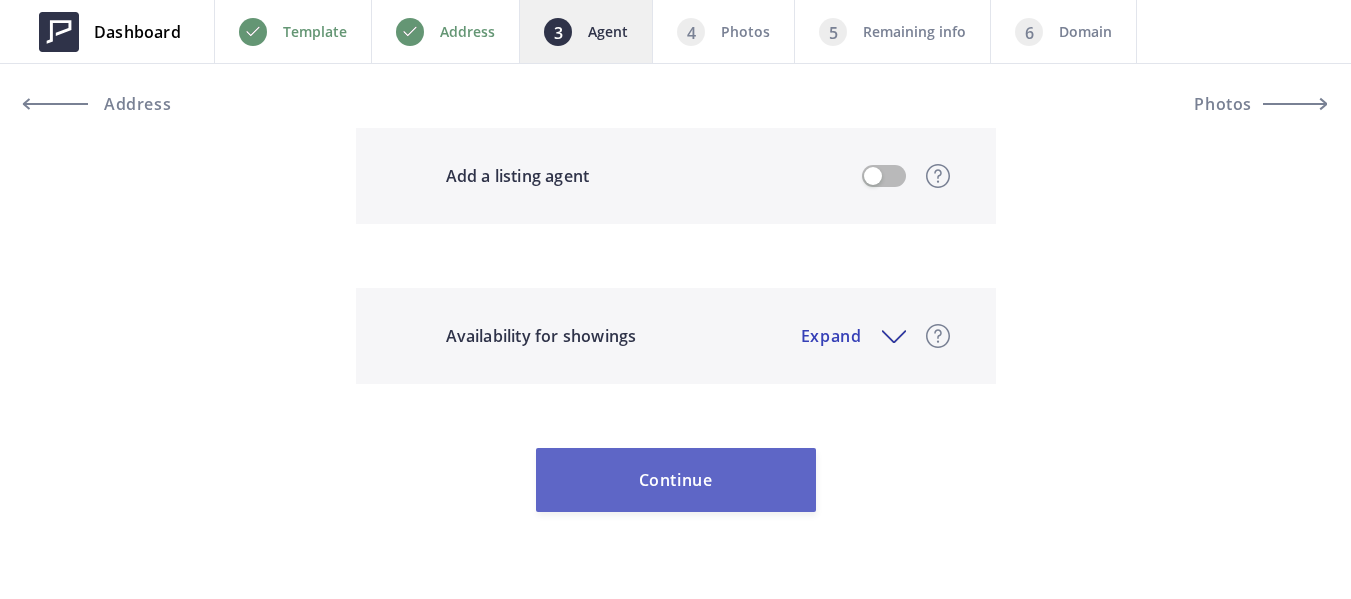 type on "https://www.instagram.com/brittanyng_realtor/?hl=en" 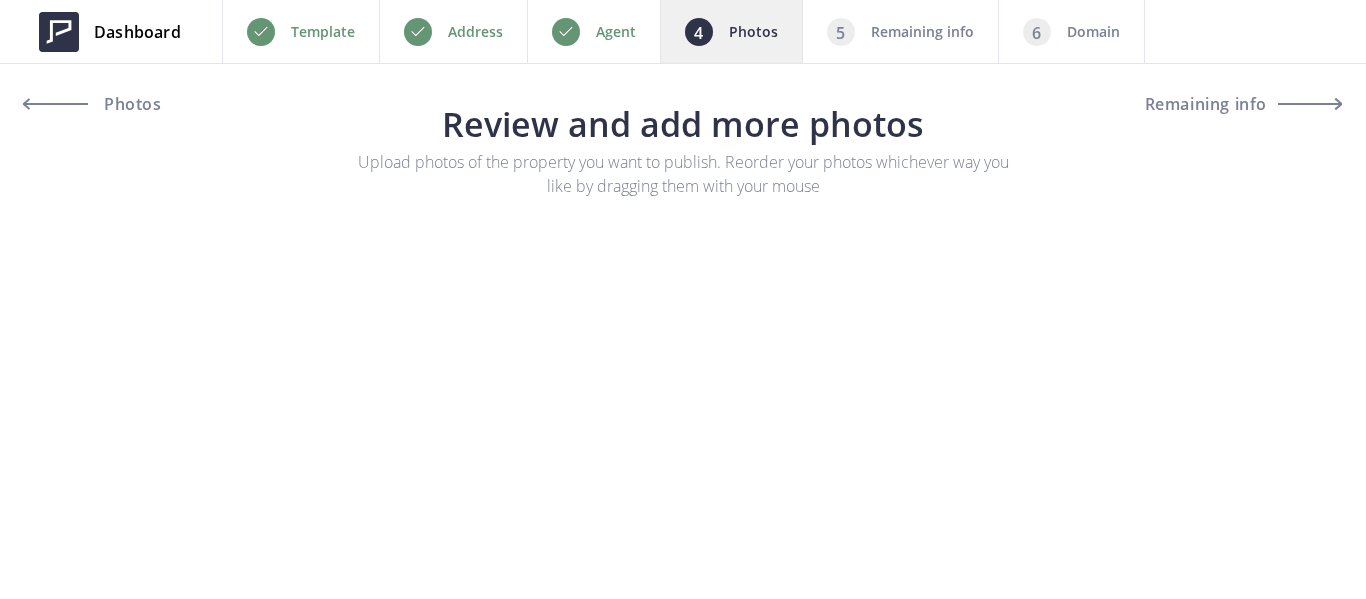 scroll, scrollTop: 0, scrollLeft: 0, axis: both 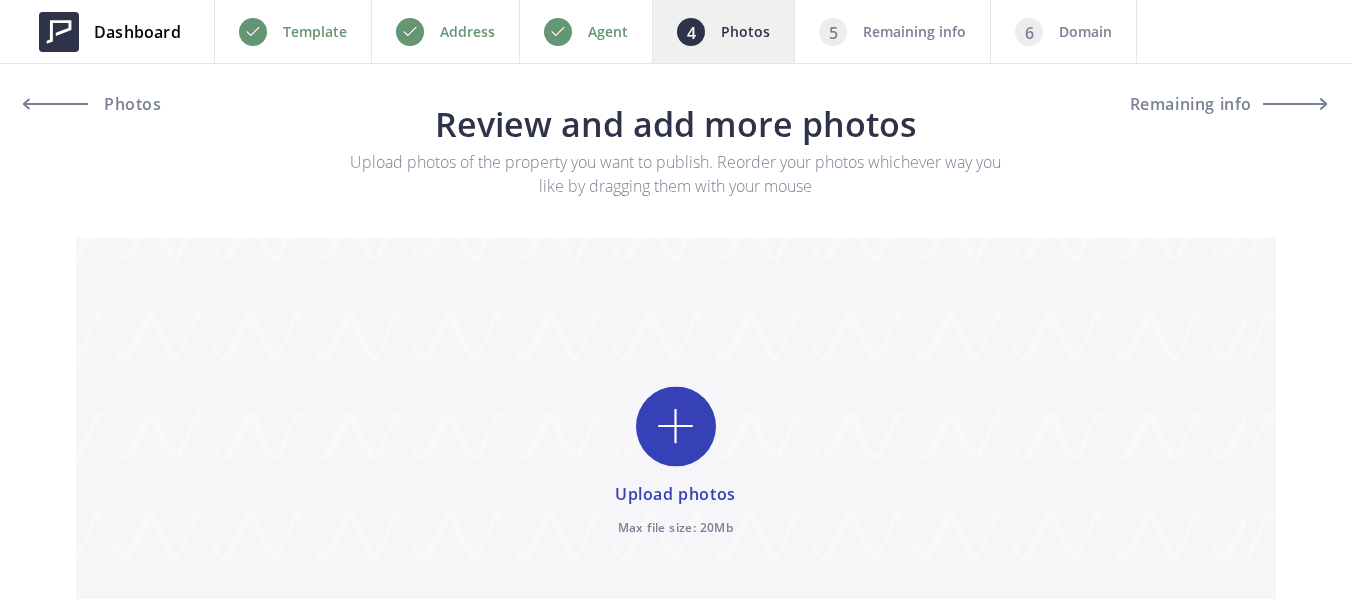 click at bounding box center [676, 462] 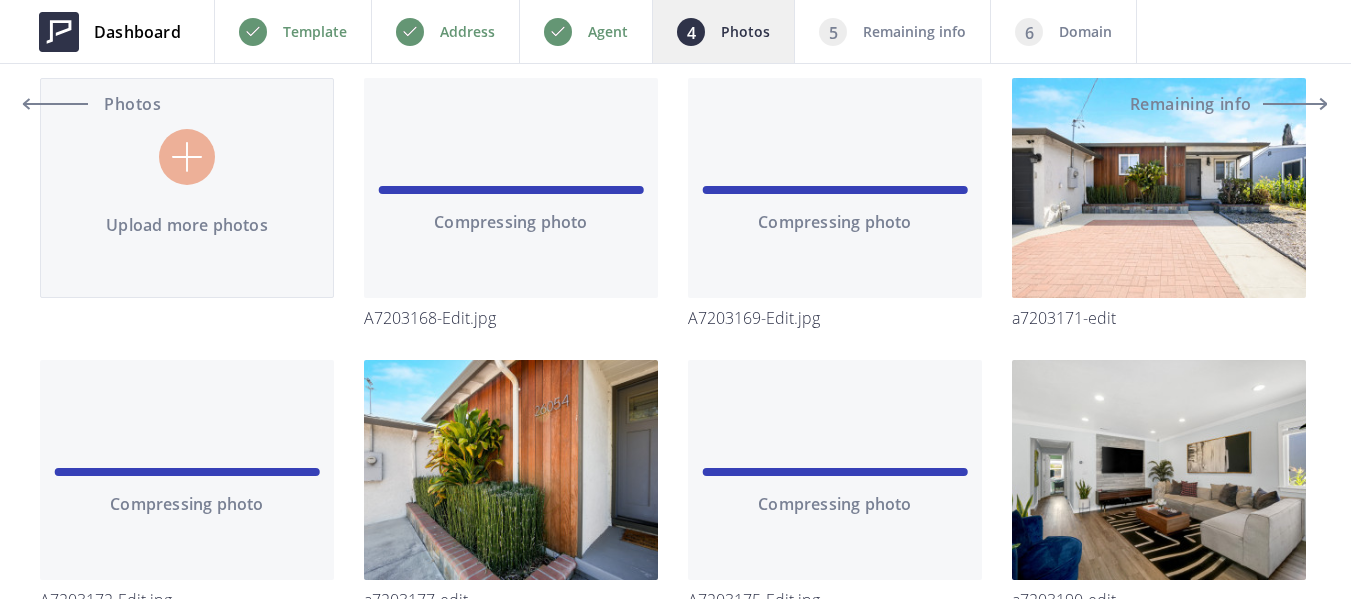 scroll, scrollTop: 300, scrollLeft: 0, axis: vertical 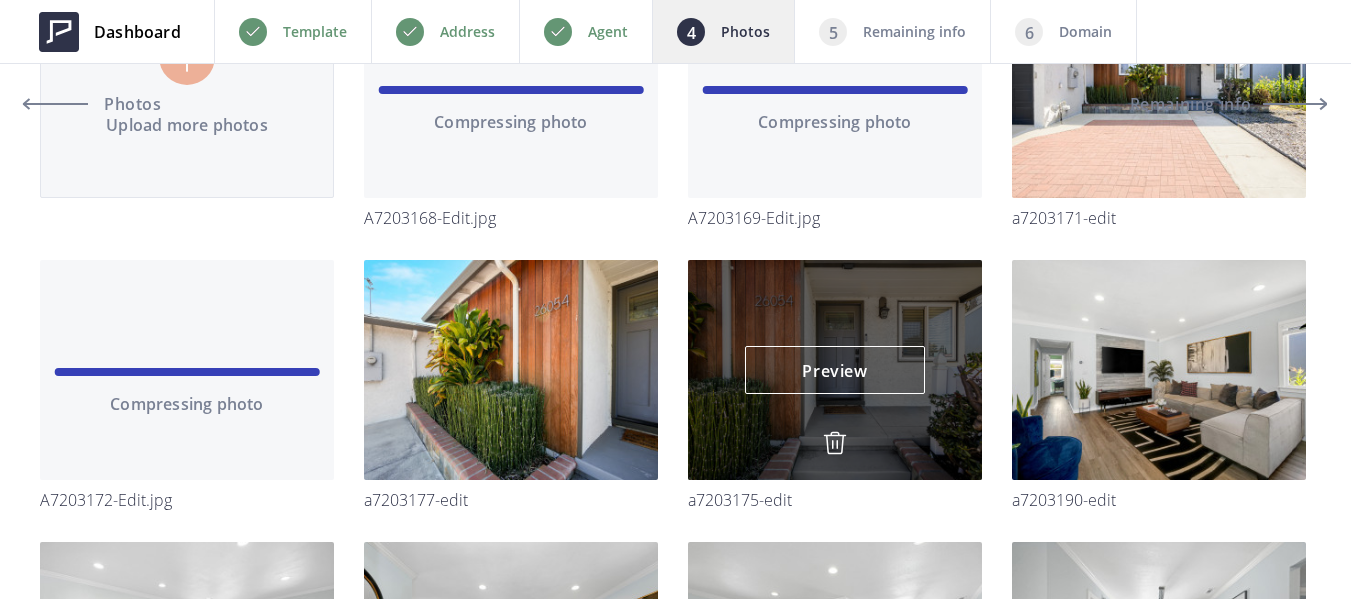 type 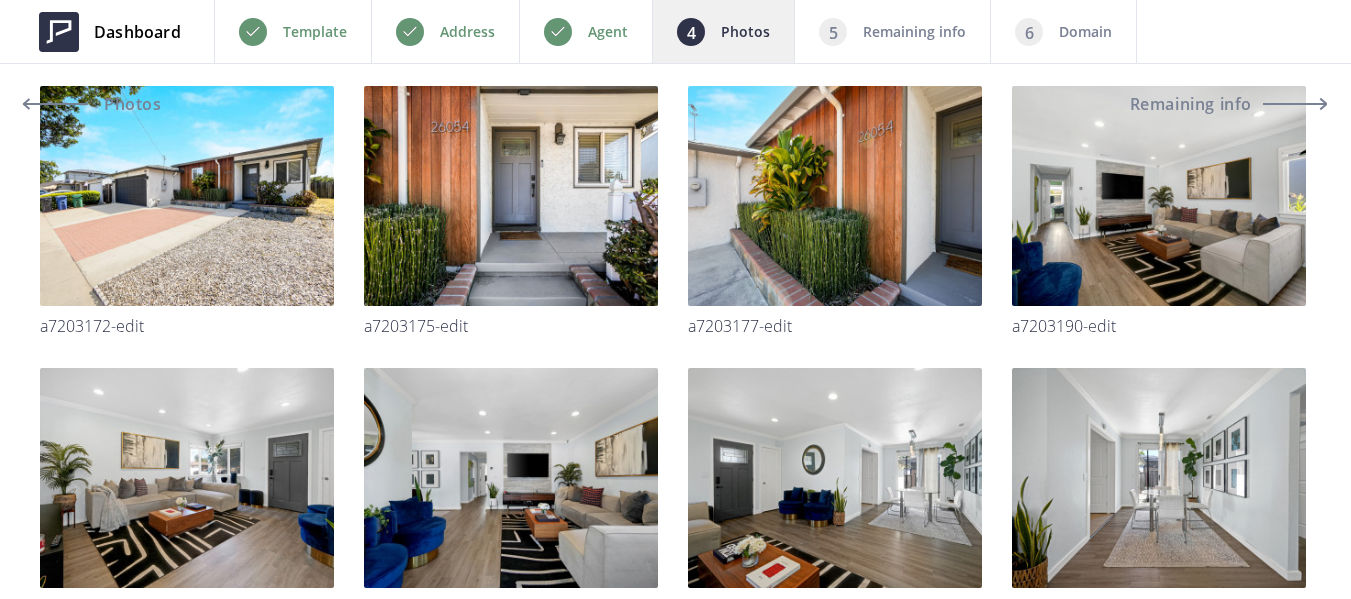 scroll, scrollTop: 500, scrollLeft: 0, axis: vertical 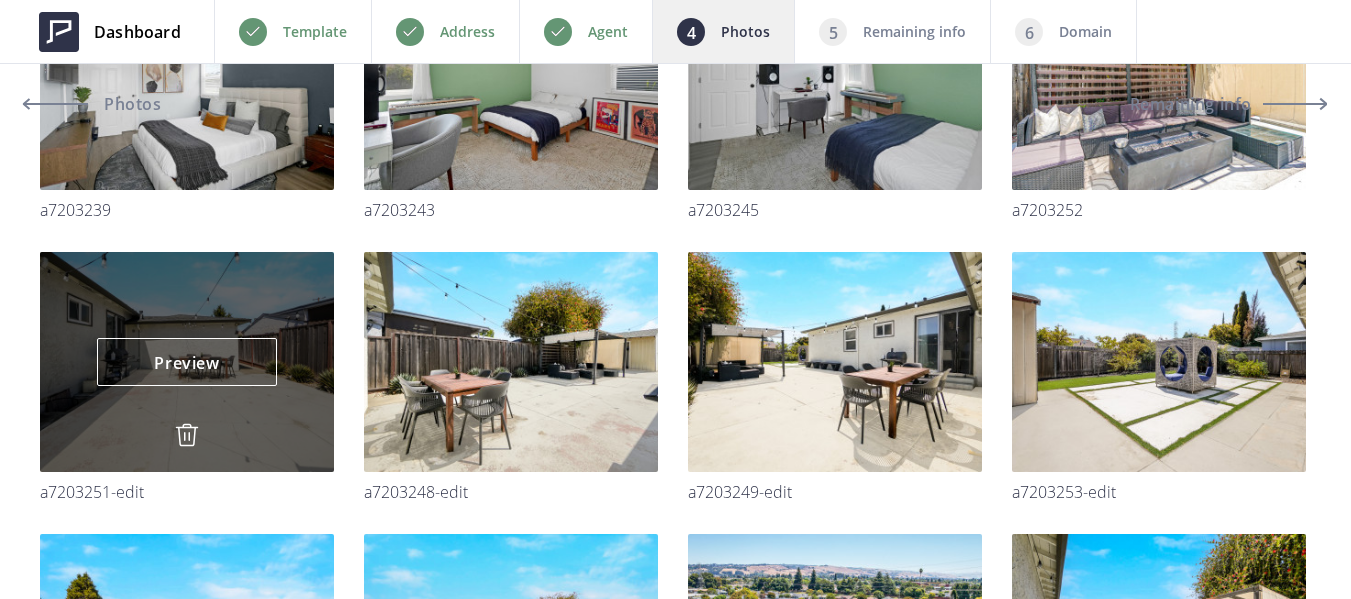 click at bounding box center (187, 435) 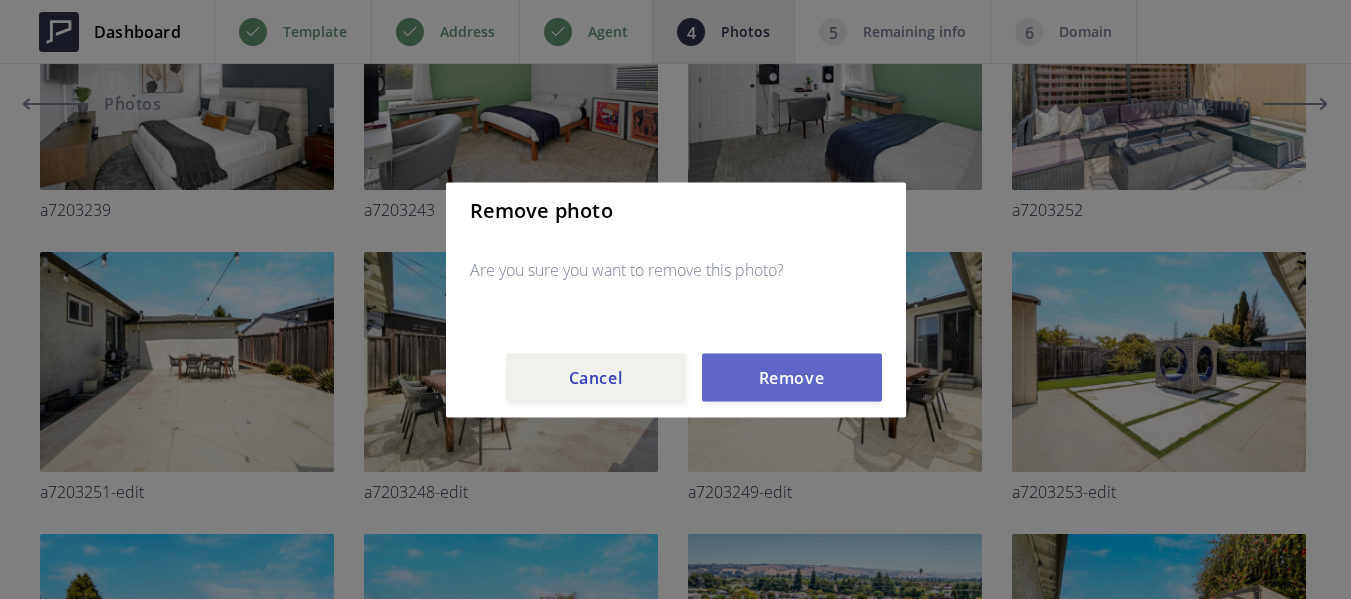 click on "Remove" at bounding box center [792, 377] 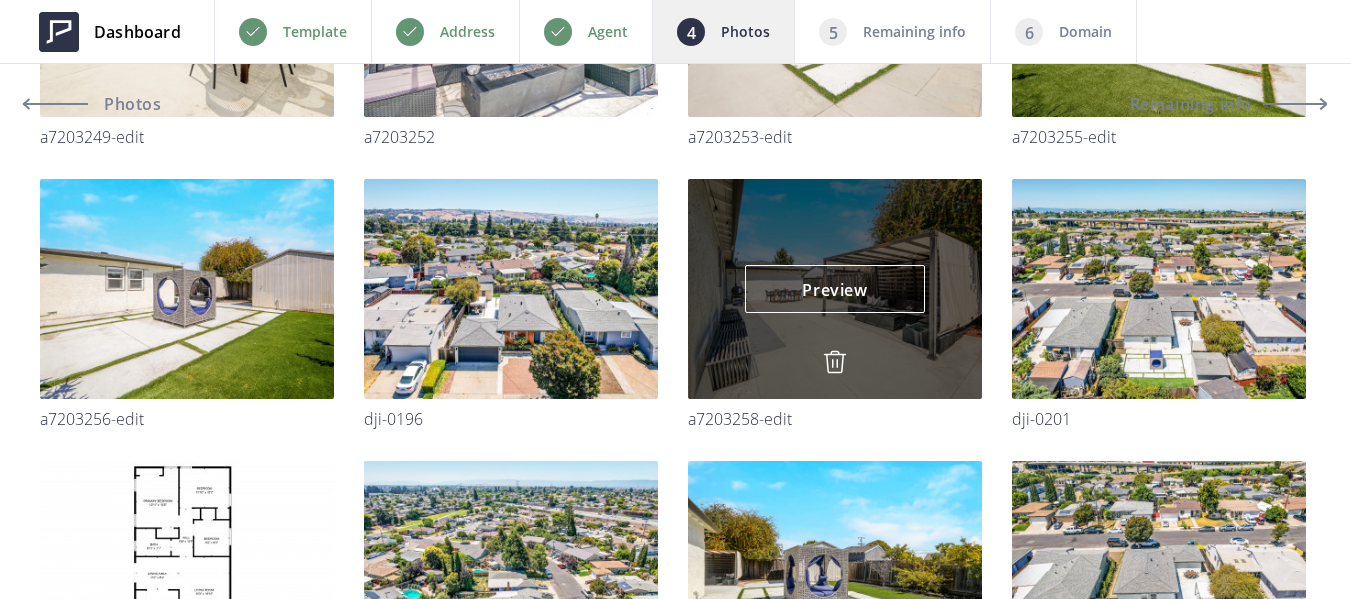 scroll, scrollTop: 2400, scrollLeft: 0, axis: vertical 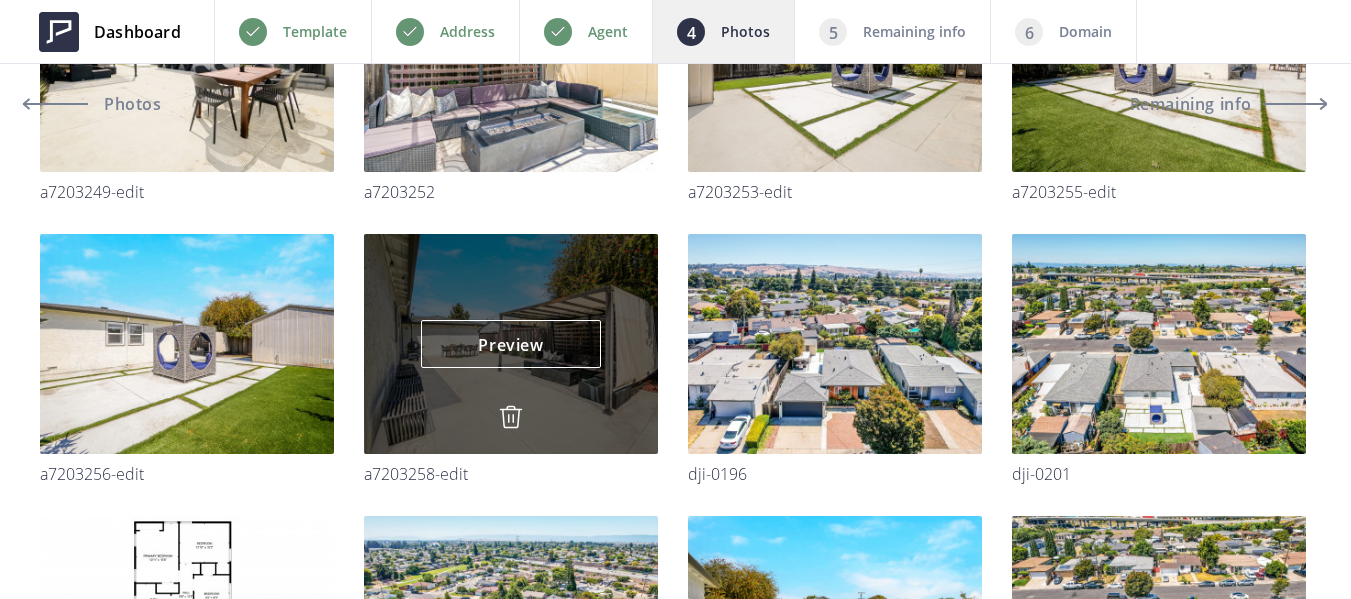 click at bounding box center [511, 417] 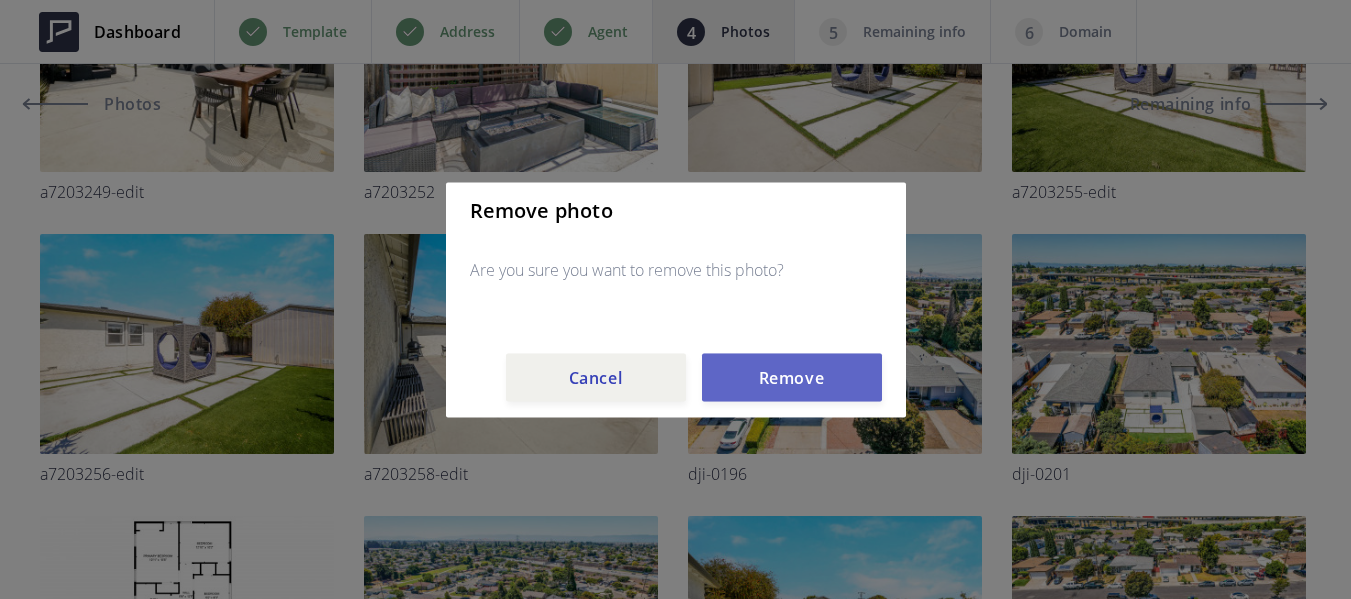click on "Remove" at bounding box center (792, 377) 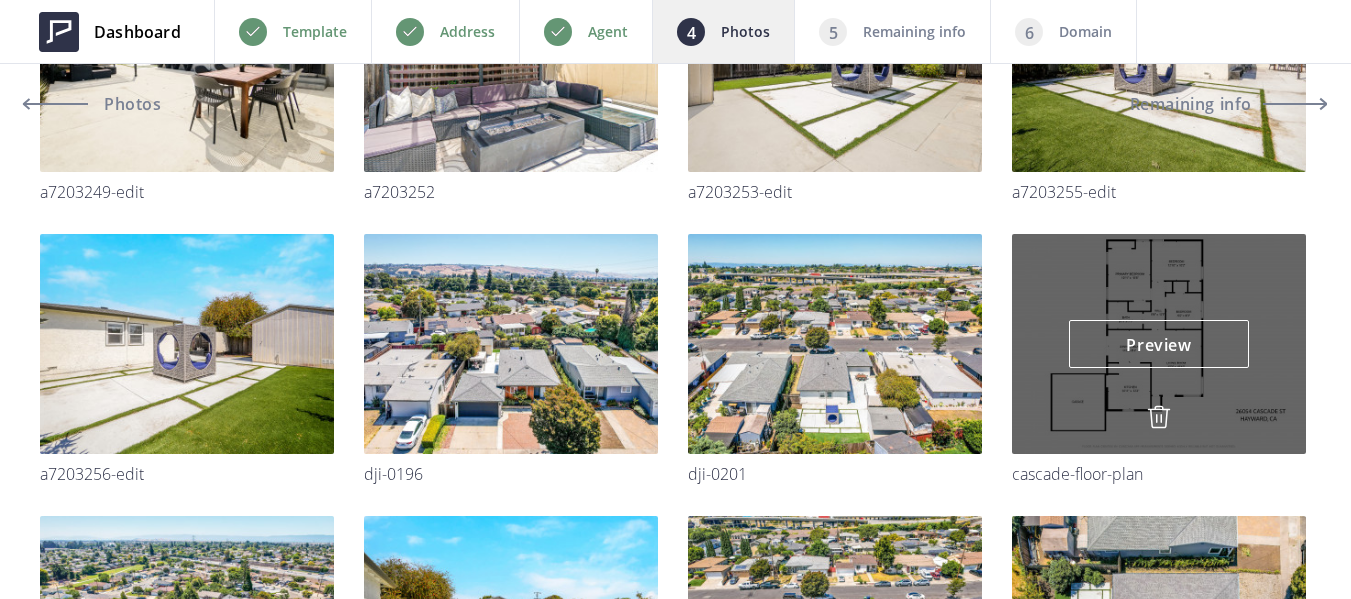 click at bounding box center (1159, 417) 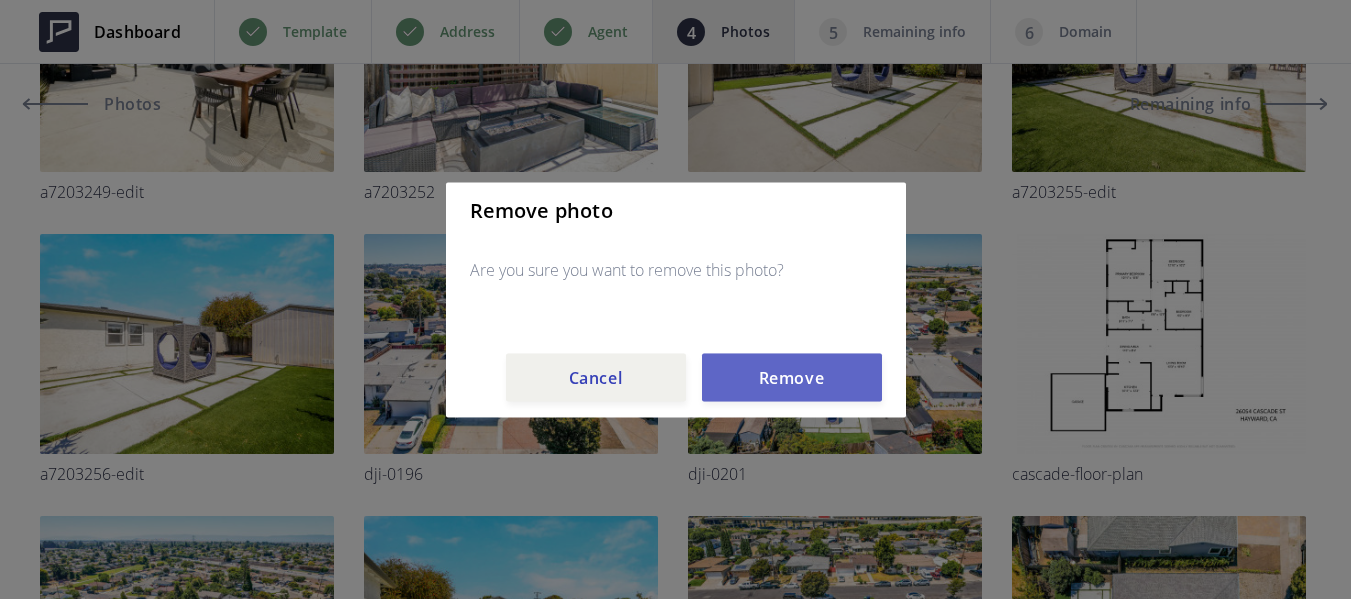 click on "Remove" at bounding box center (792, 377) 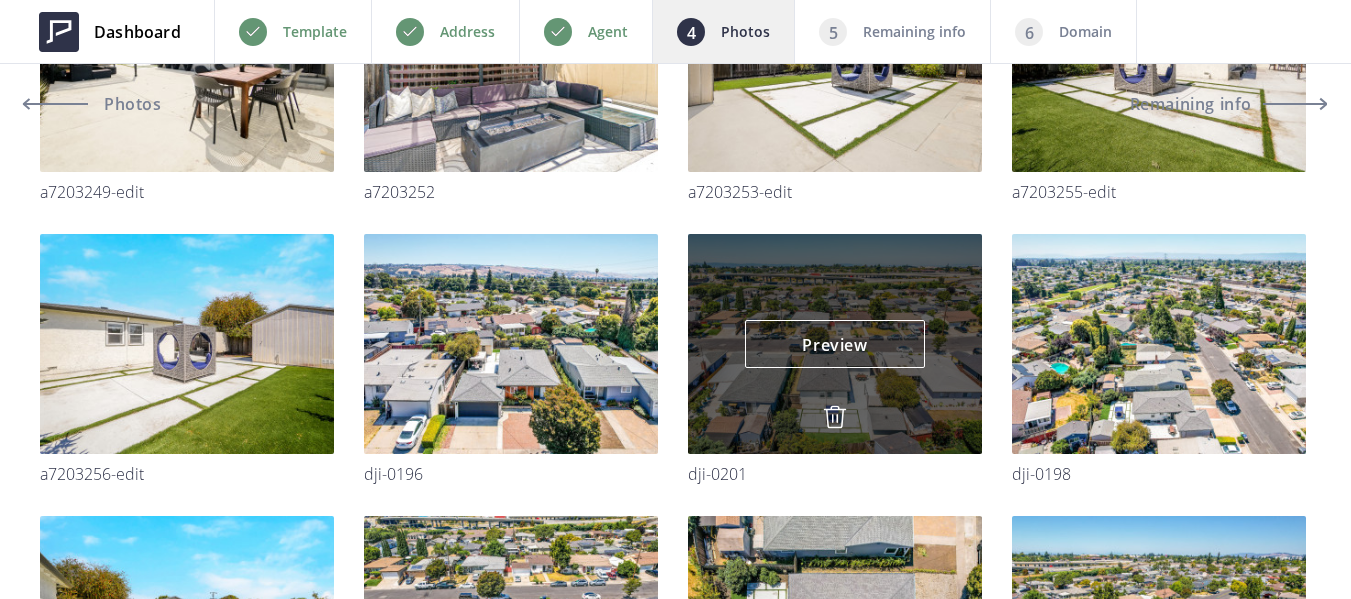 scroll, scrollTop: 2400, scrollLeft: 0, axis: vertical 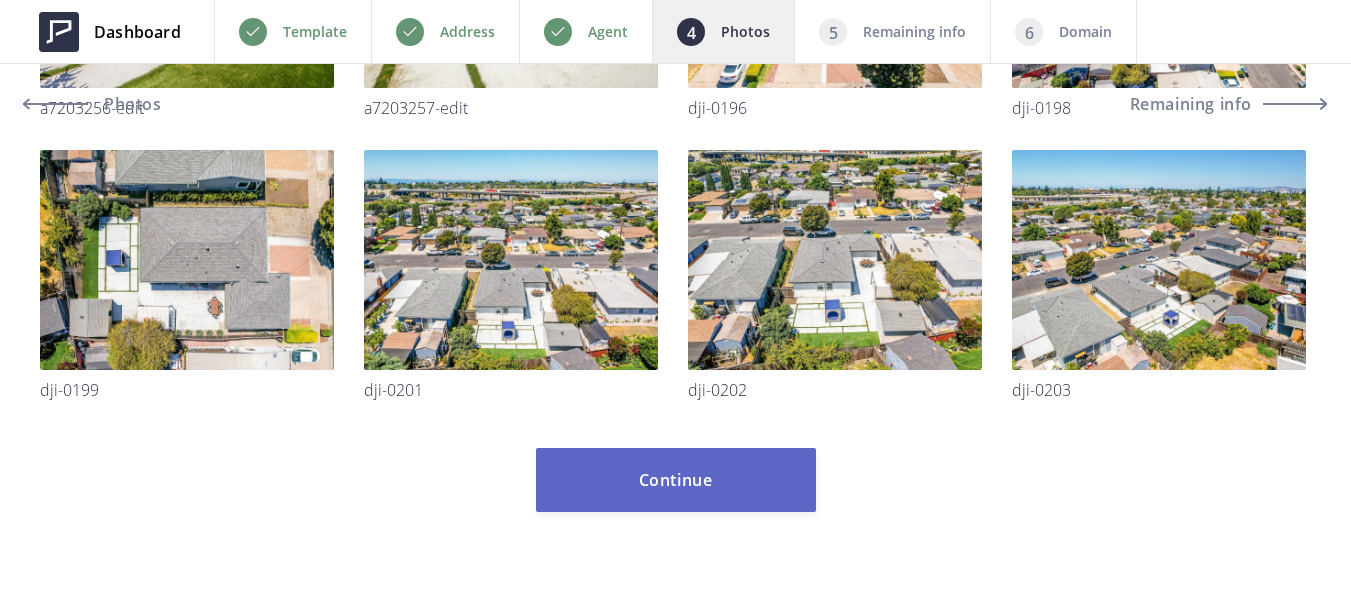 click on "Continue" at bounding box center [676, 480] 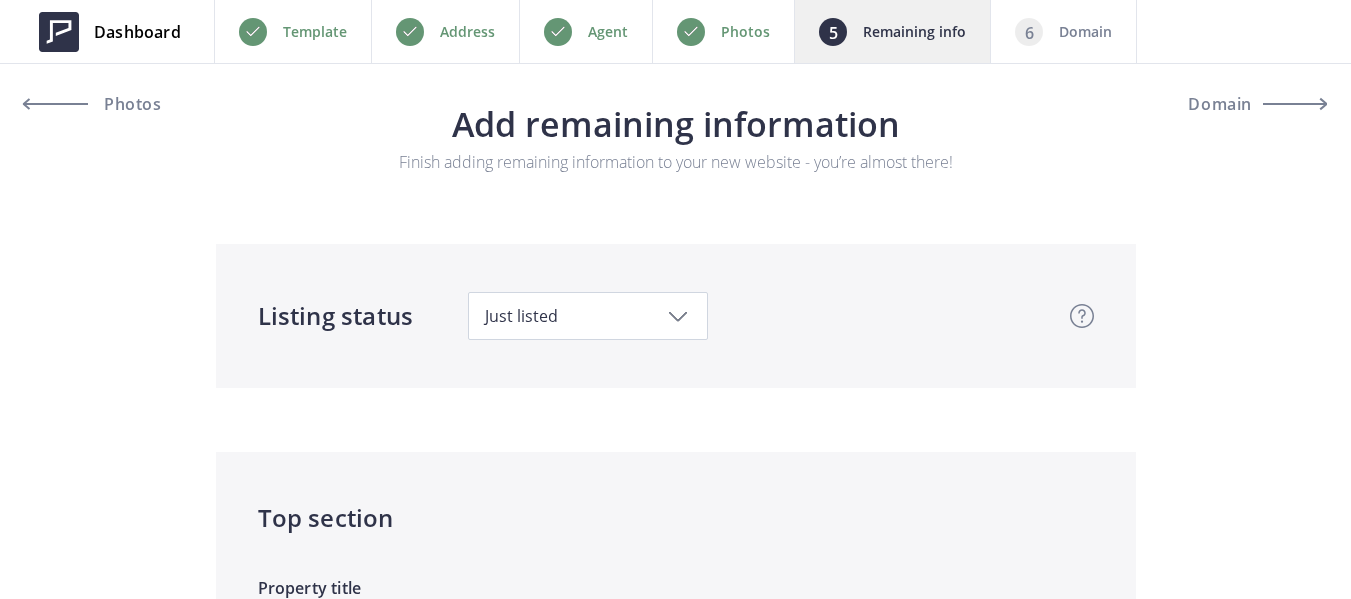 scroll, scrollTop: 0, scrollLeft: 0, axis: both 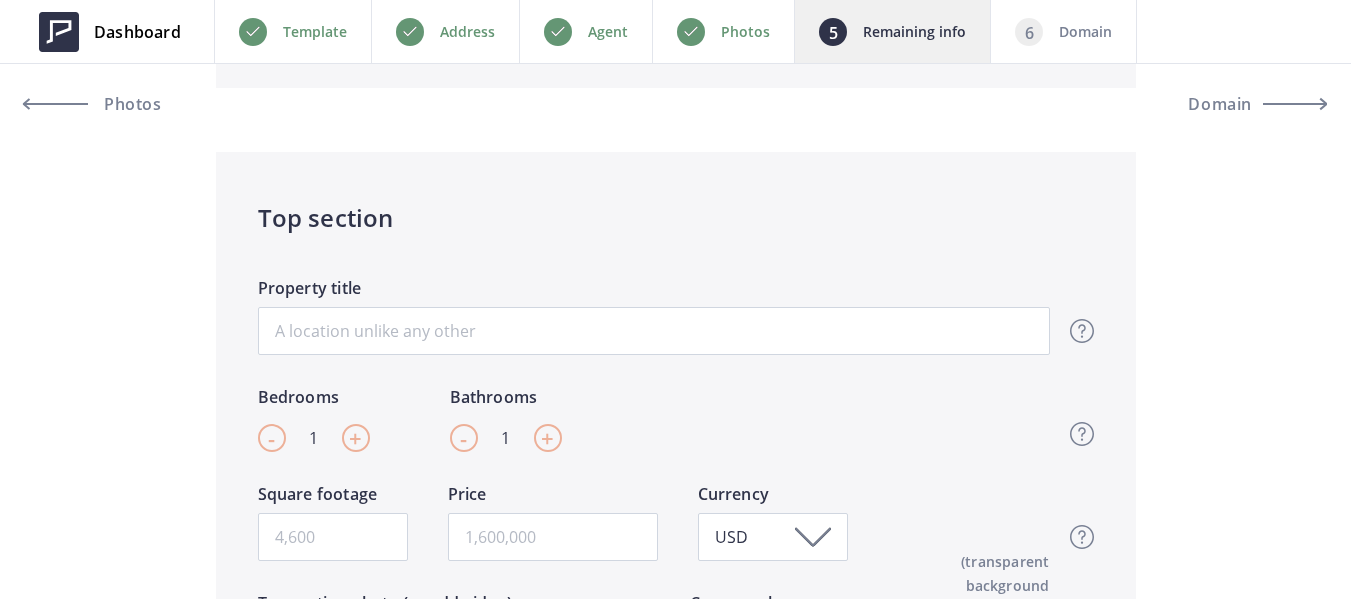click on "Listing status              Just listed         Hide status   Just listed   Active   Price reduced   Pending   Sold     No elements found. Consider changing the search query.   List is empty.         Listing status   Change listing status to Just listed, Active, Price reduced, Pending or Sold to let visitors know what’s the current state of this property. By updating your listing status you can message your contacts and update social media to gain more attention and generate leads     Top section       Property title       Top section title   It’s the first piece of information visitors see when they open up your website. We recommend a short and catchy phrase.     -   1   +   Bedrooms   -   1   +   Bathrooms       Top section - Beds & Baths   Please enter the amount of bedrooms and bathrooms your listing has.       Square footage     Price   USD       Currency       Top section - Square footage & Price   Please enter the amount square footage and price for your listing.       Change photo   Add video" at bounding box center (675, 2453) 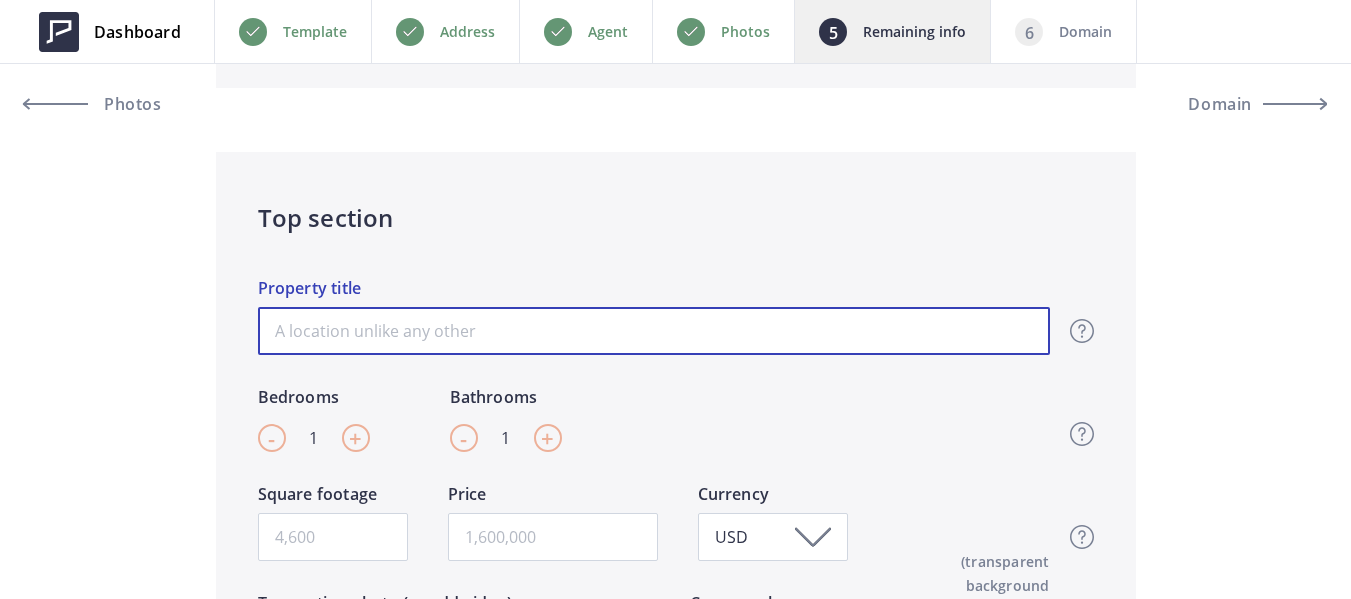 click on "Property title" at bounding box center (654, 331) 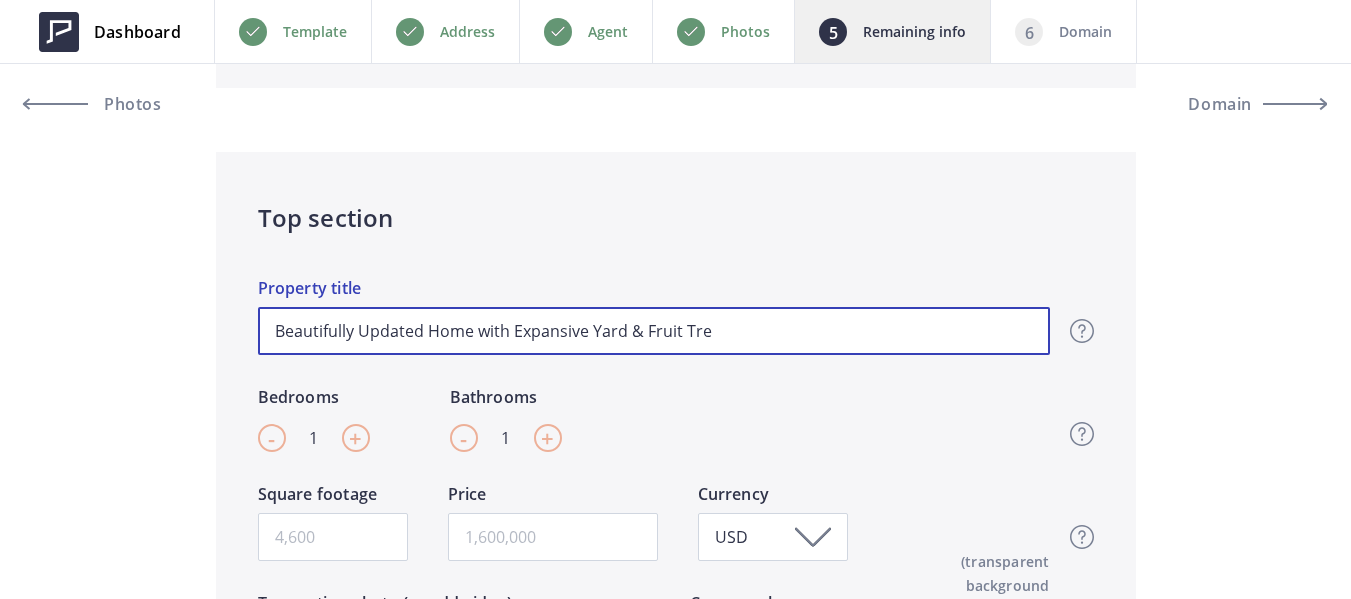 drag, startPoint x: 750, startPoint y: 337, endPoint x: 94, endPoint y: 304, distance: 656.8295 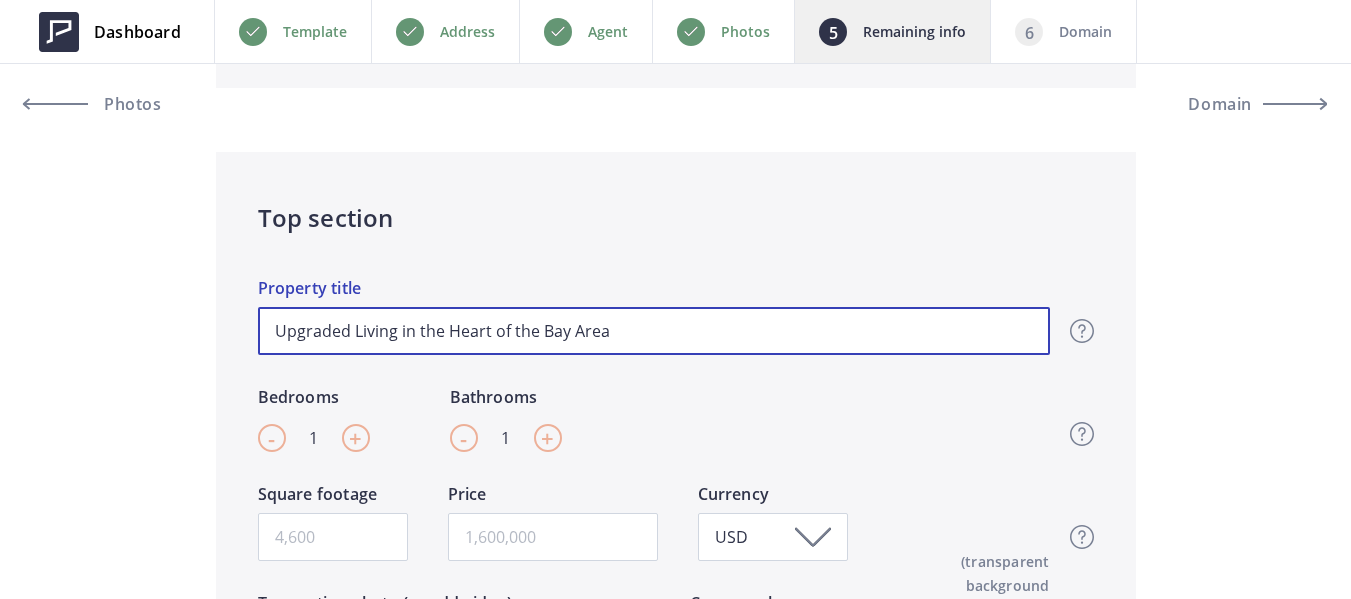 type on "Upgraded Living in the Heart of the Bay Area" 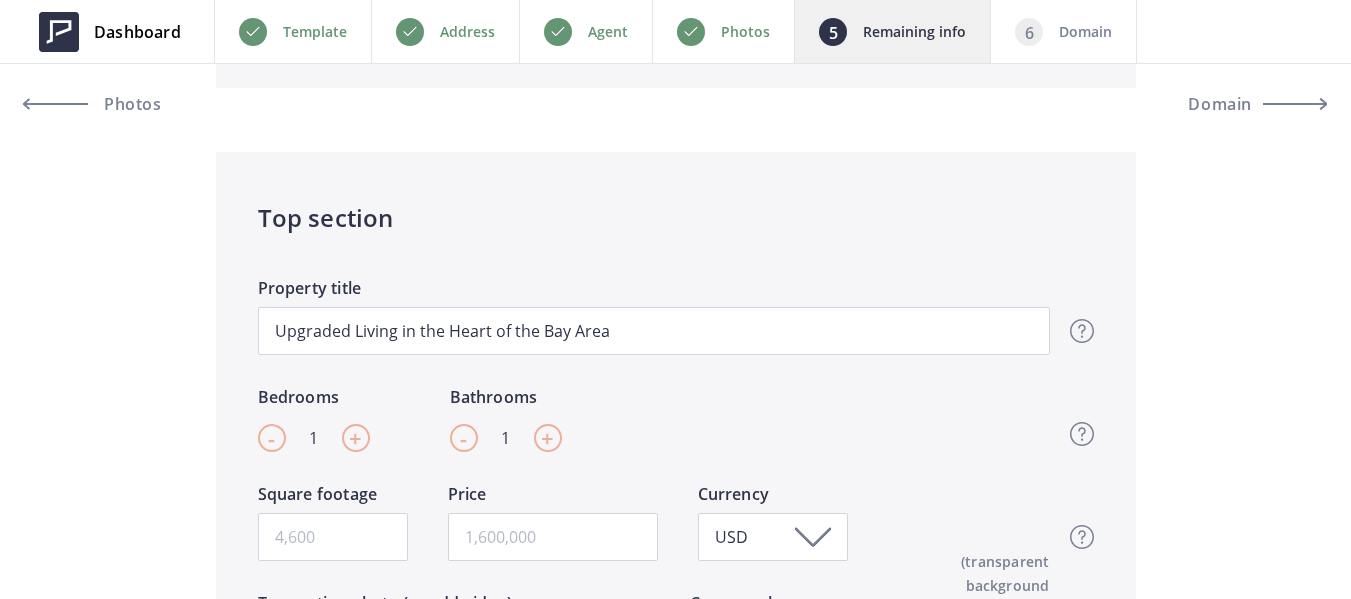 click on "+" at bounding box center [355, 438] 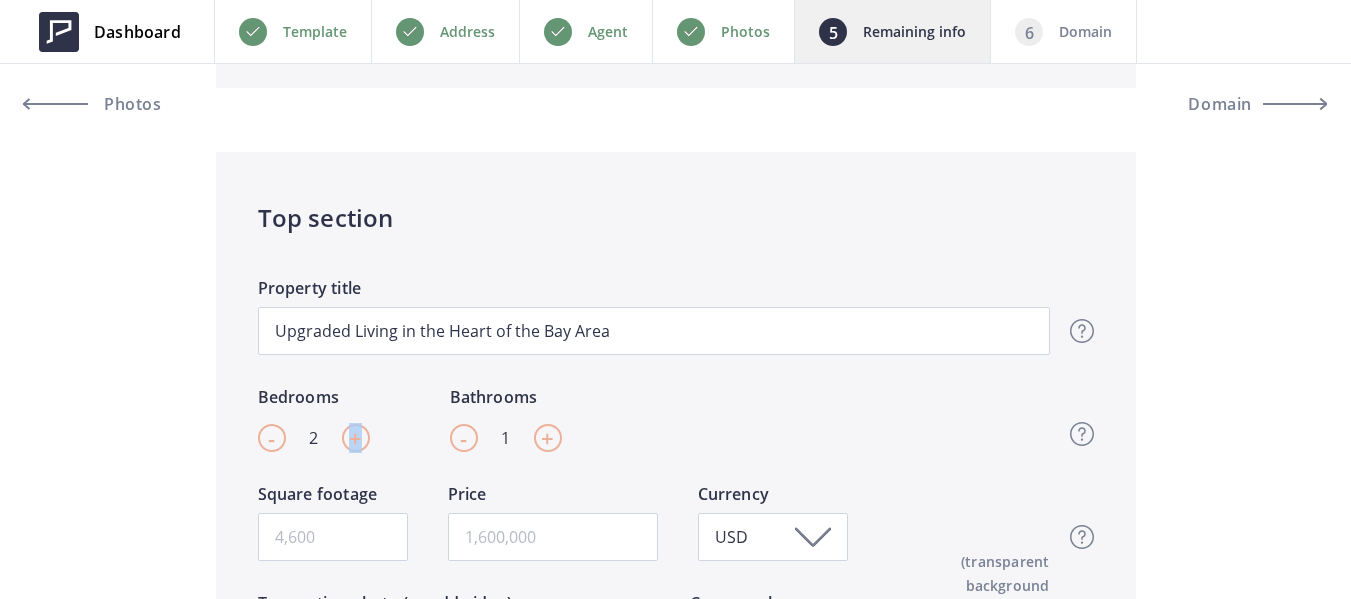 click on "+" at bounding box center [355, 438] 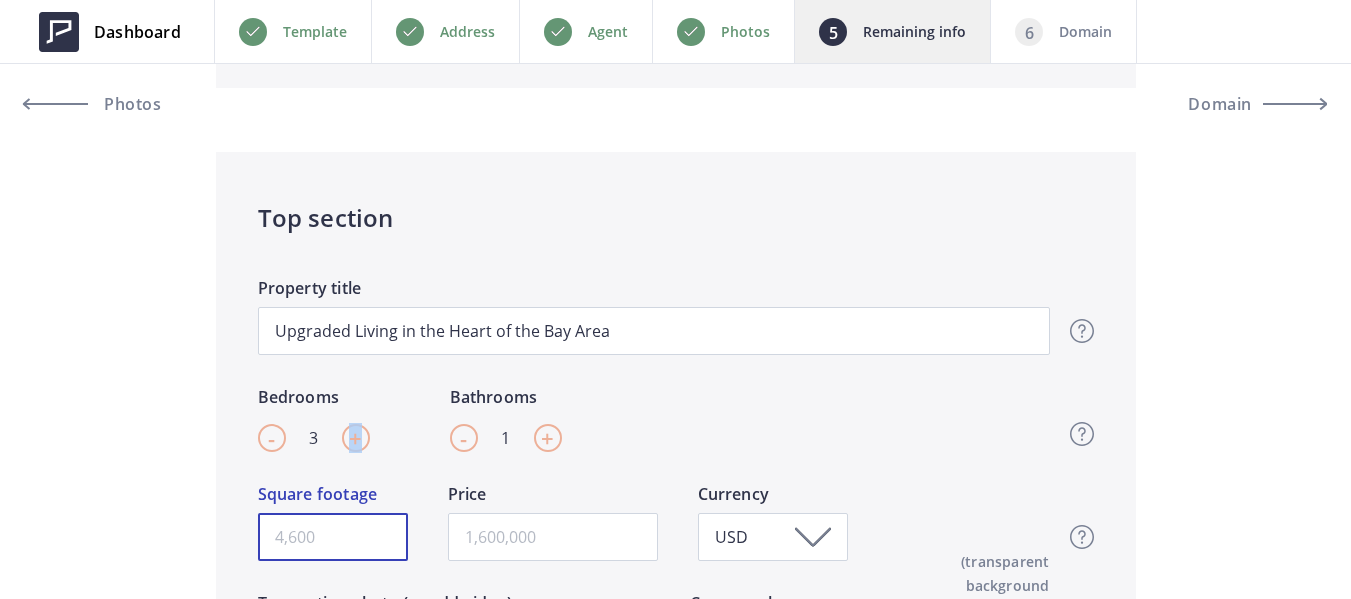 click on "Square footage" at bounding box center [333, 537] 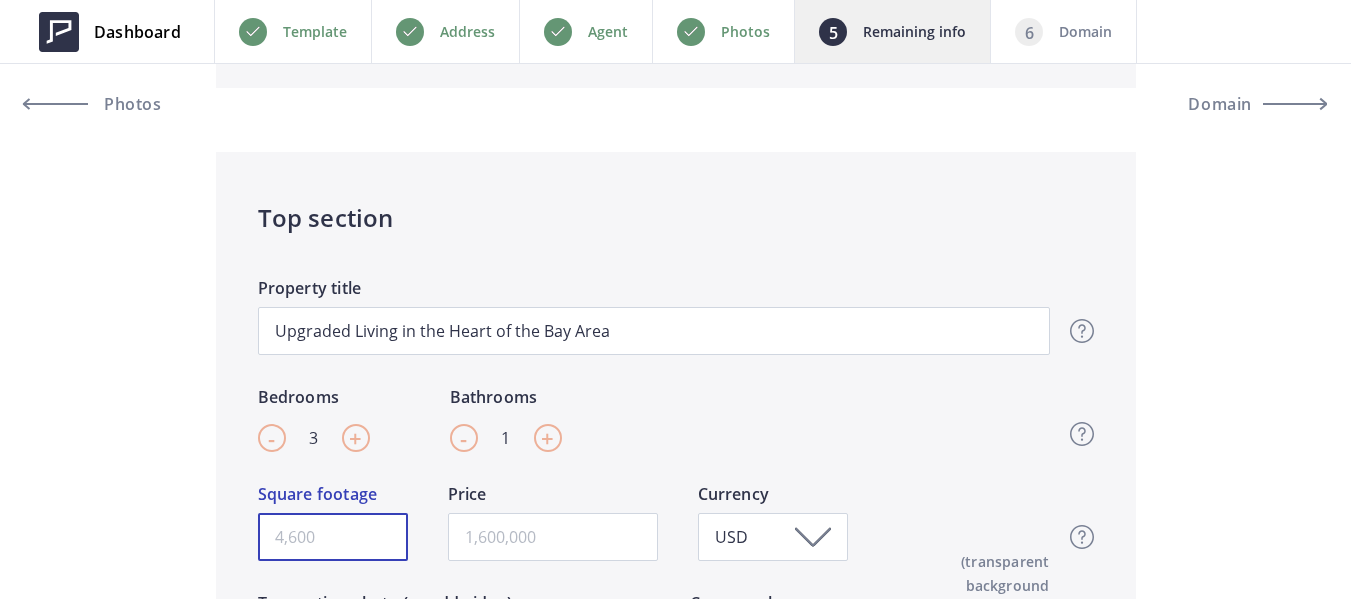 paste on "1,085" 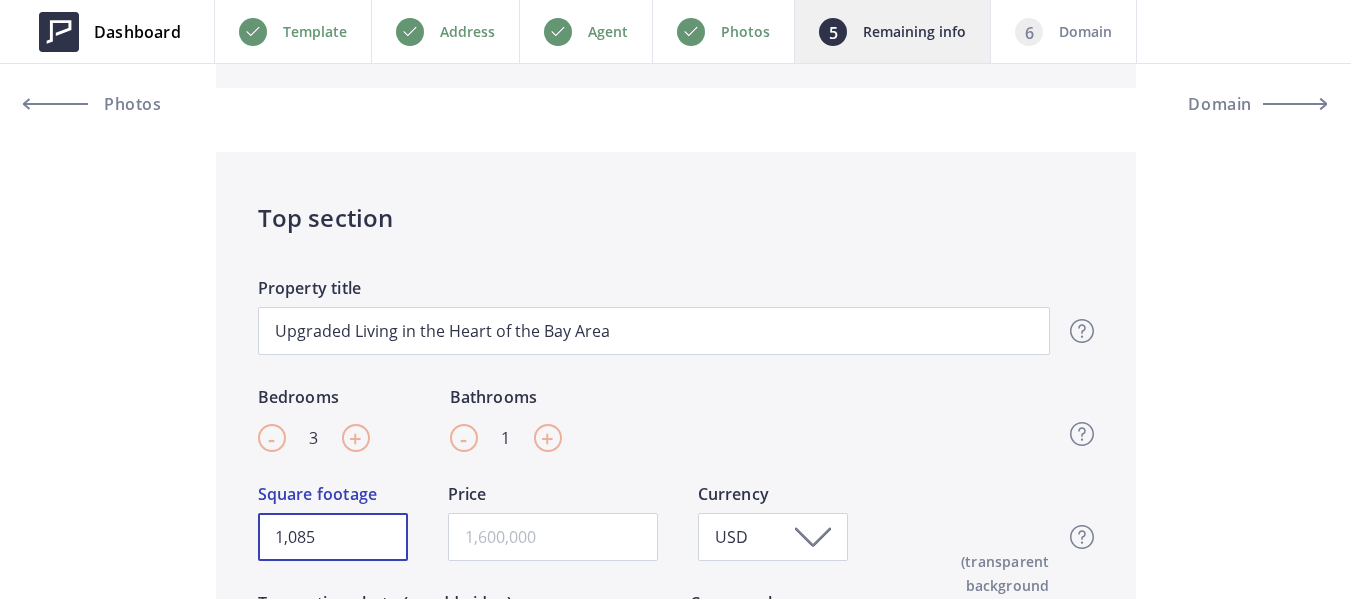 type on "1,085" 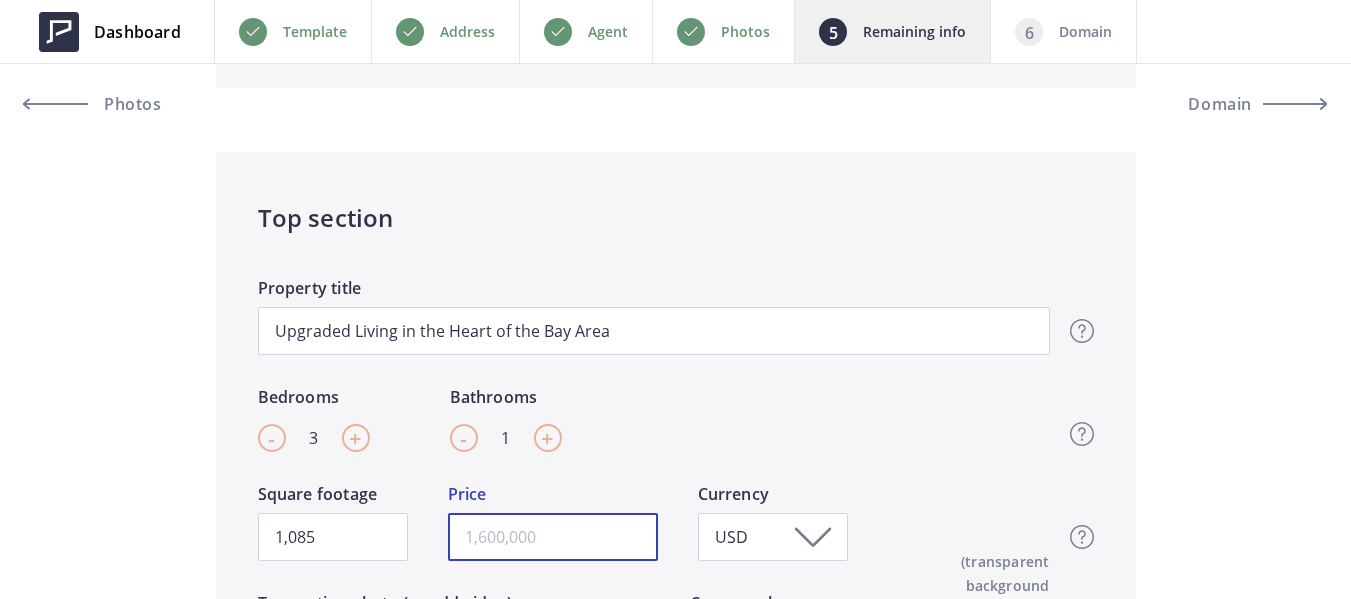 click at bounding box center (553, 537) 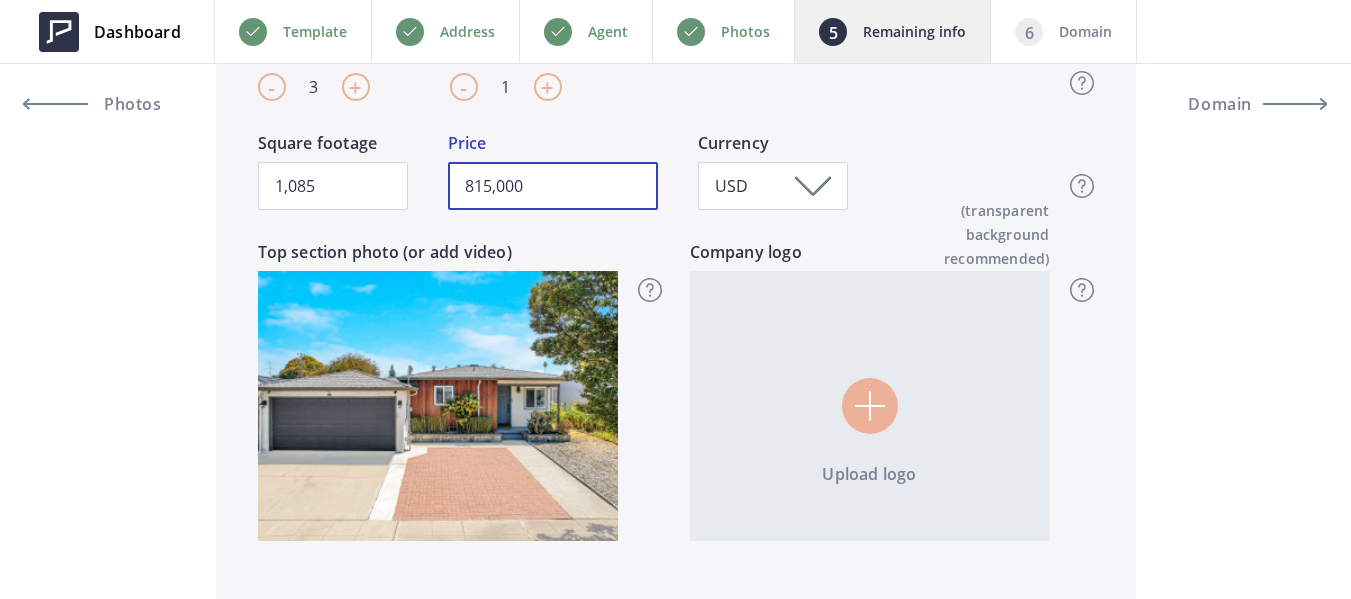 scroll, scrollTop: 700, scrollLeft: 0, axis: vertical 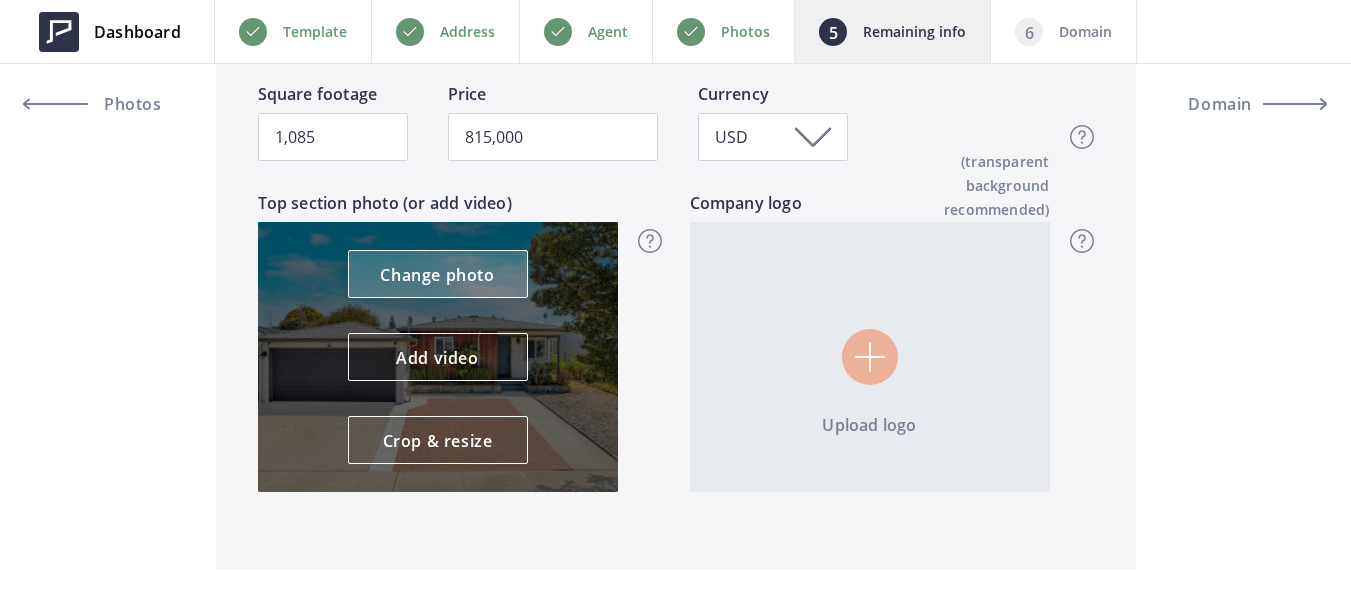 click on "Change photo" at bounding box center (438, 274) 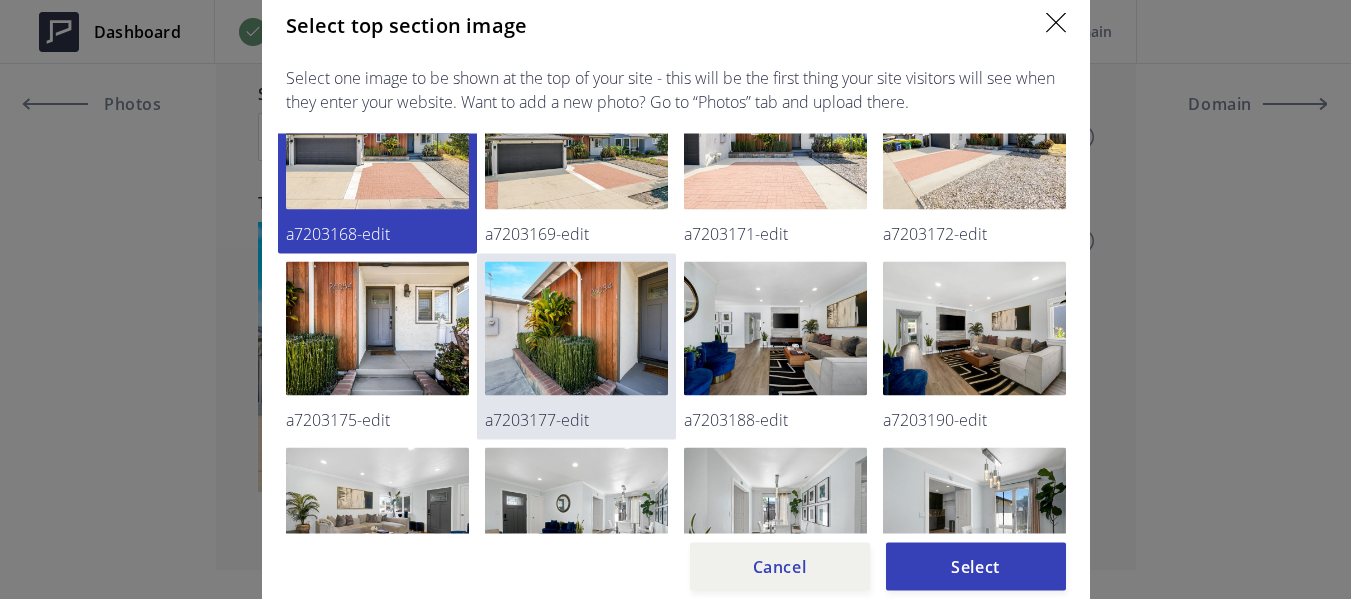 scroll, scrollTop: 100, scrollLeft: 0, axis: vertical 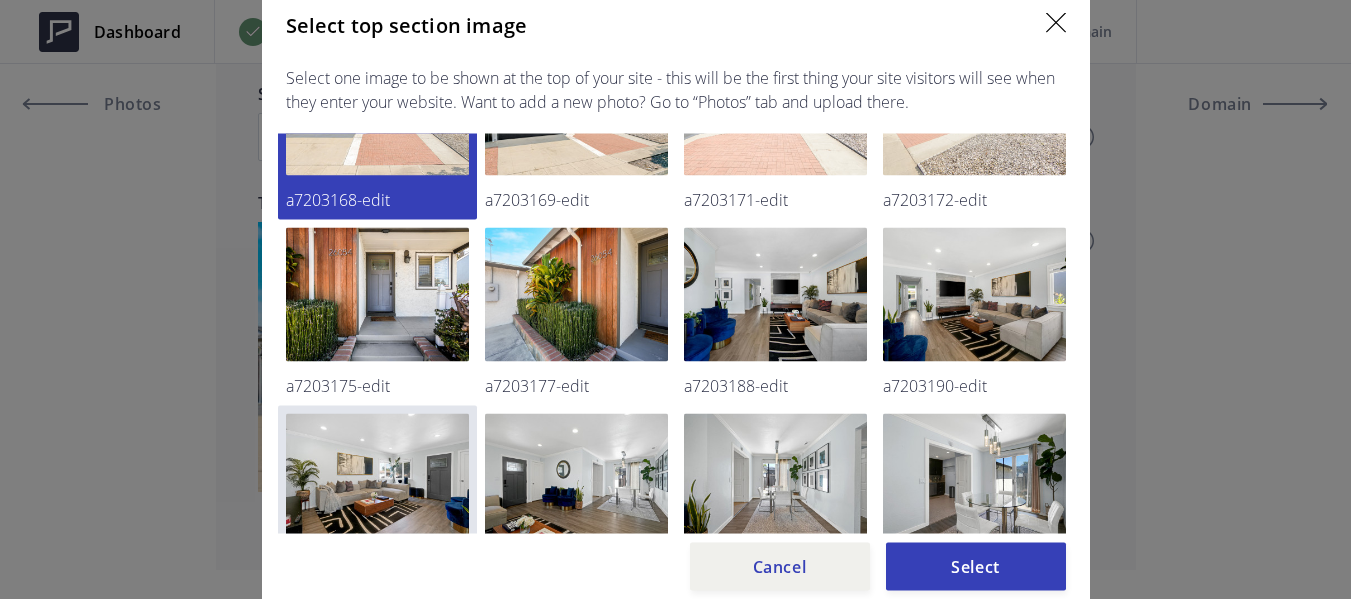 click at bounding box center [377, 480] 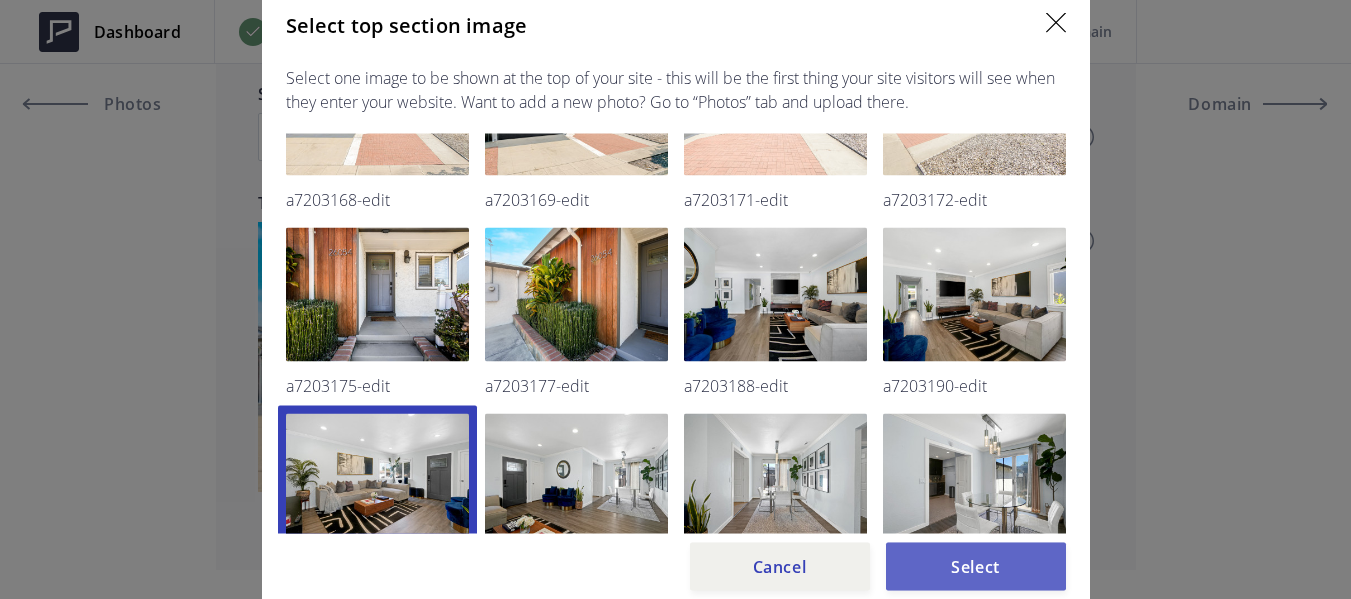 click on "Select" at bounding box center (976, 566) 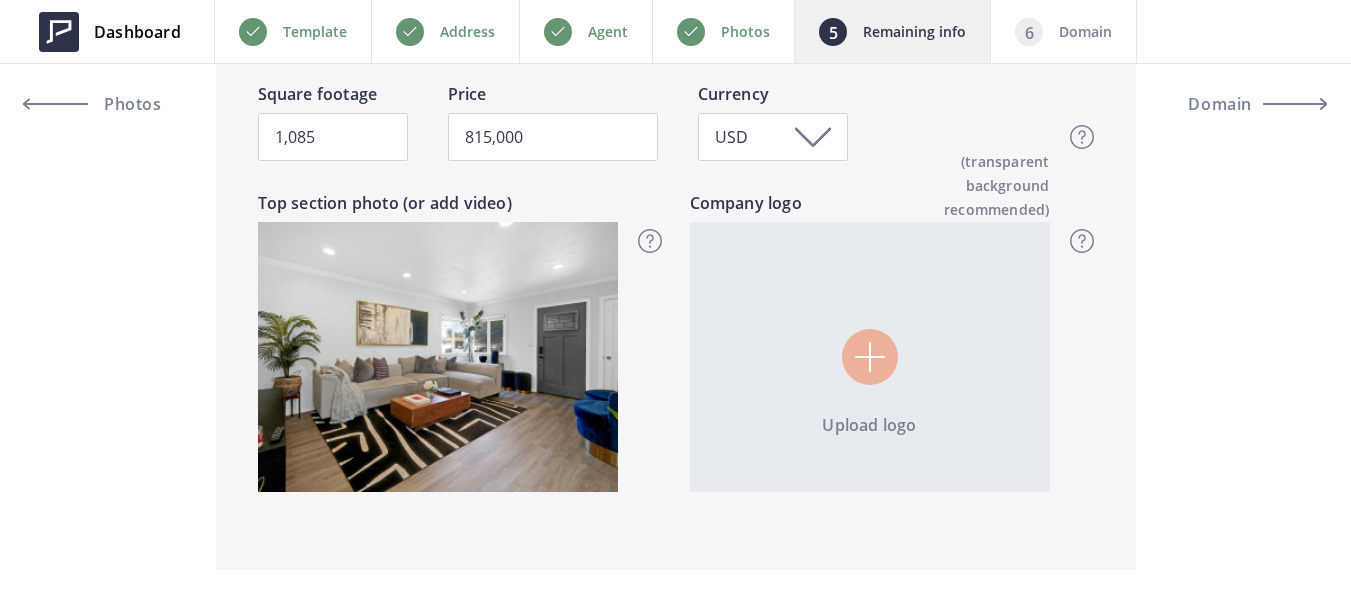 click at bounding box center [870, 357] 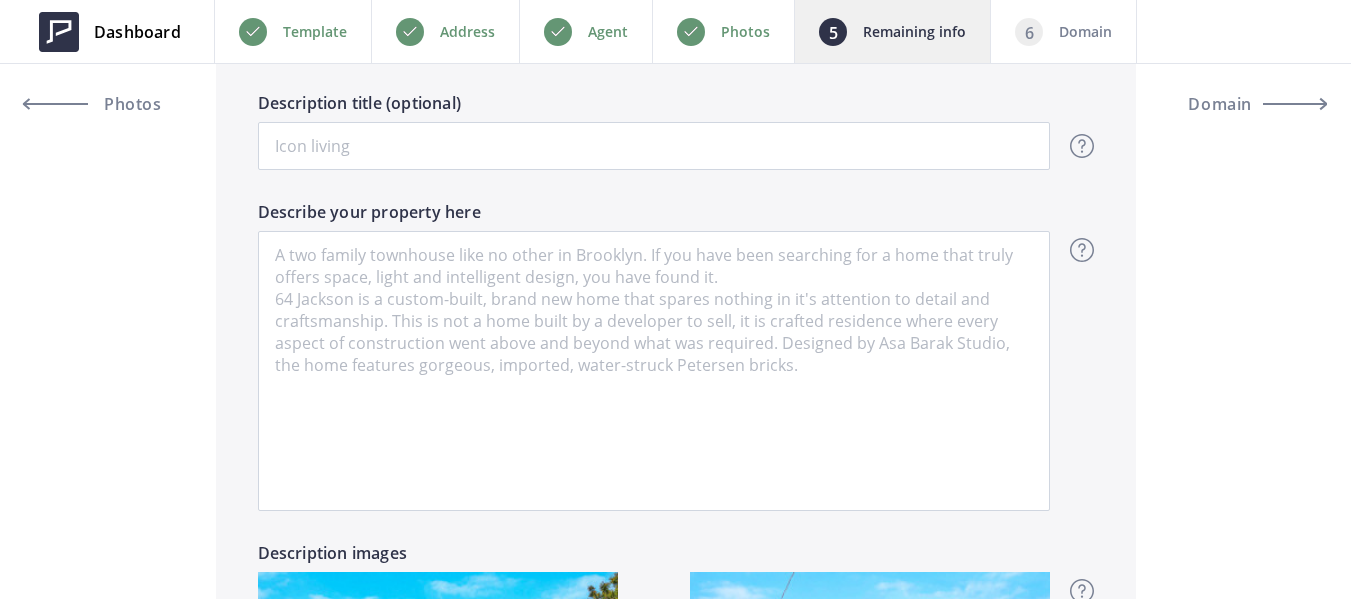scroll, scrollTop: 1400, scrollLeft: 0, axis: vertical 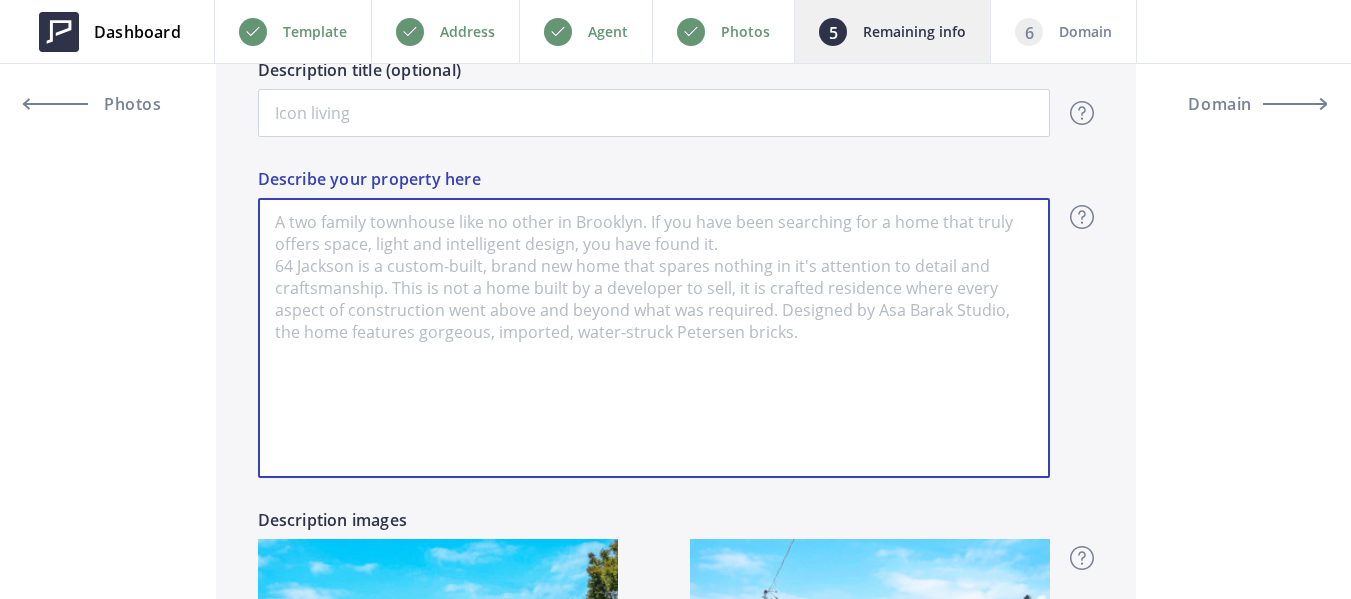 click on "Describe your property here" at bounding box center [654, 338] 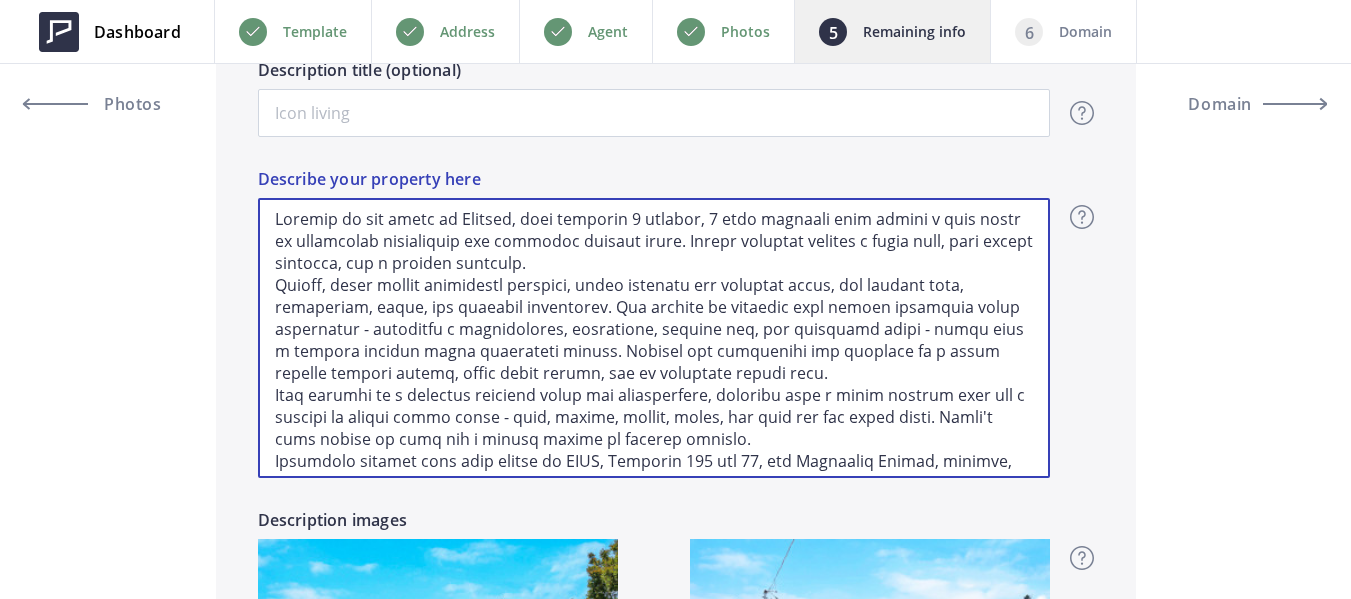 scroll, scrollTop: 0, scrollLeft: 0, axis: both 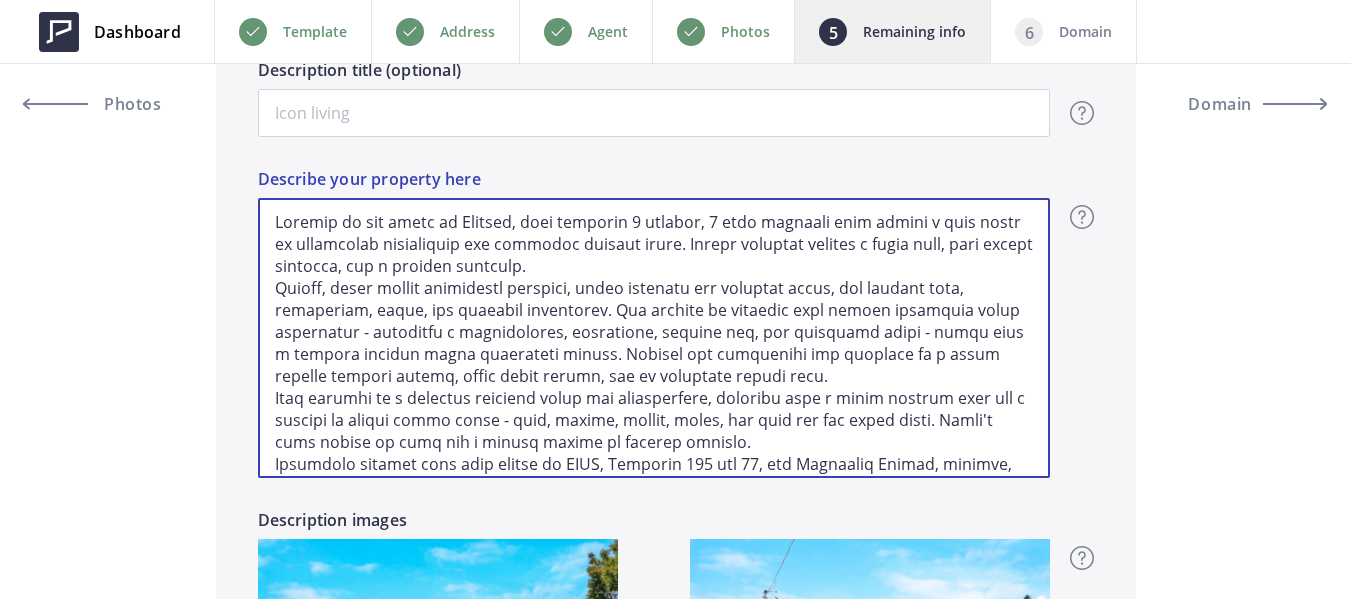 click on "Describe your property here" at bounding box center (654, 338) 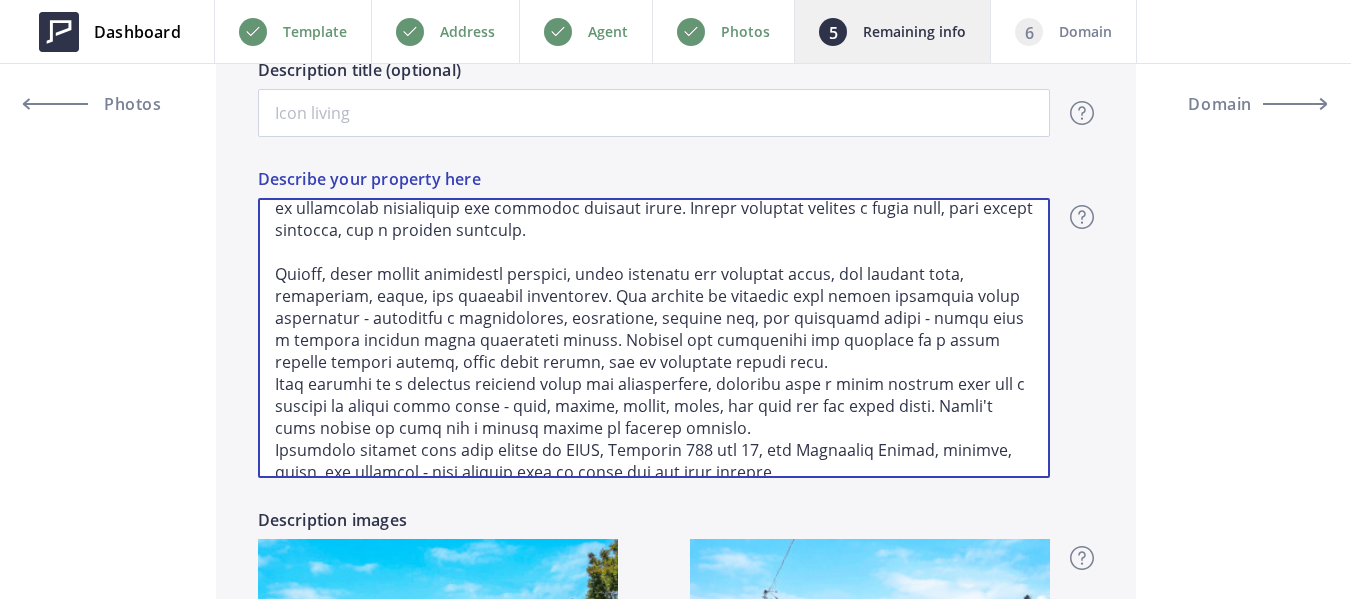scroll, scrollTop: 54, scrollLeft: 0, axis: vertical 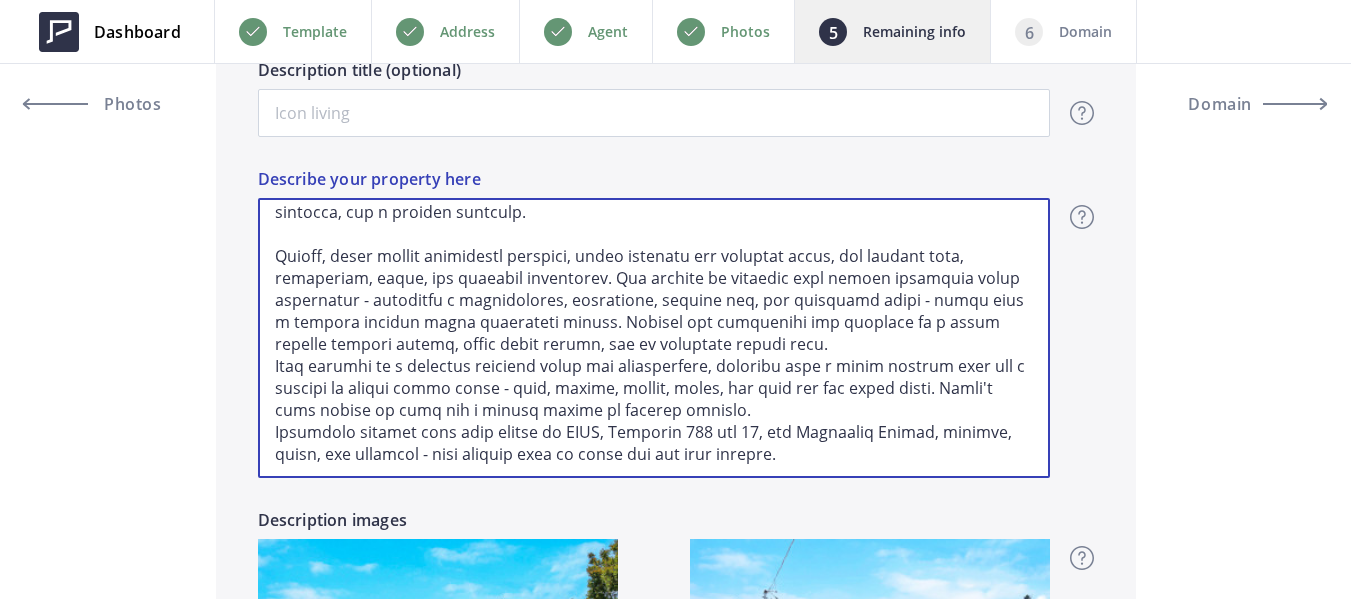 click on "Describe your property here" at bounding box center (654, 338) 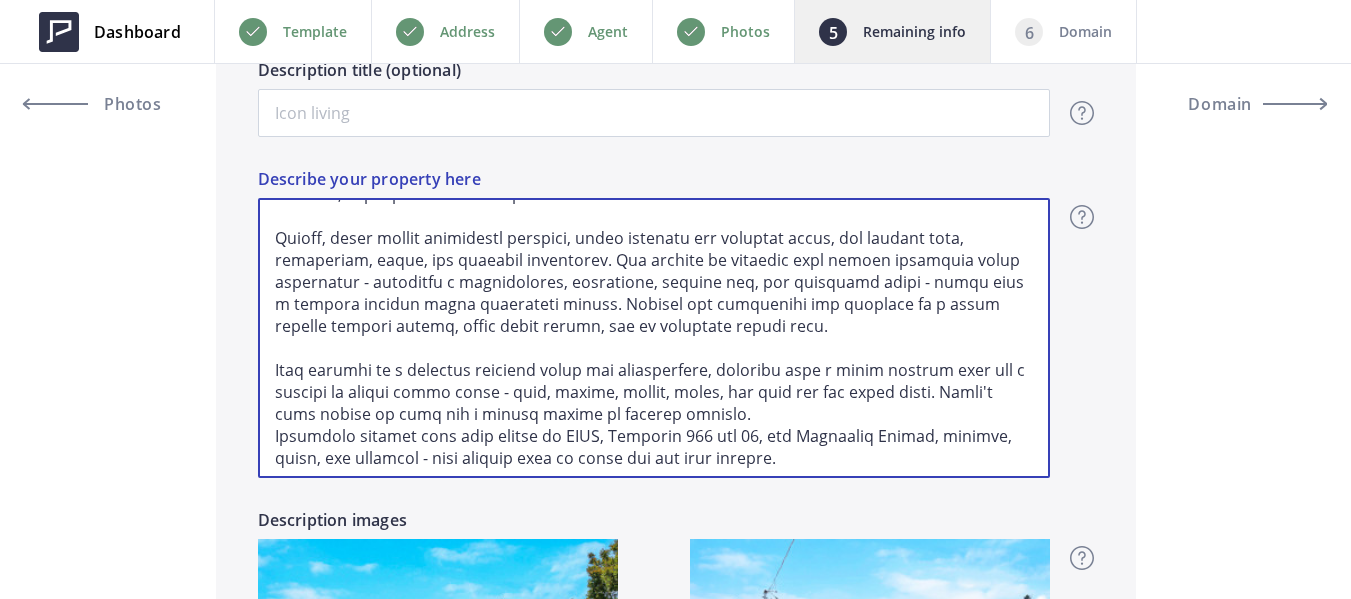 scroll, scrollTop: 76, scrollLeft: 0, axis: vertical 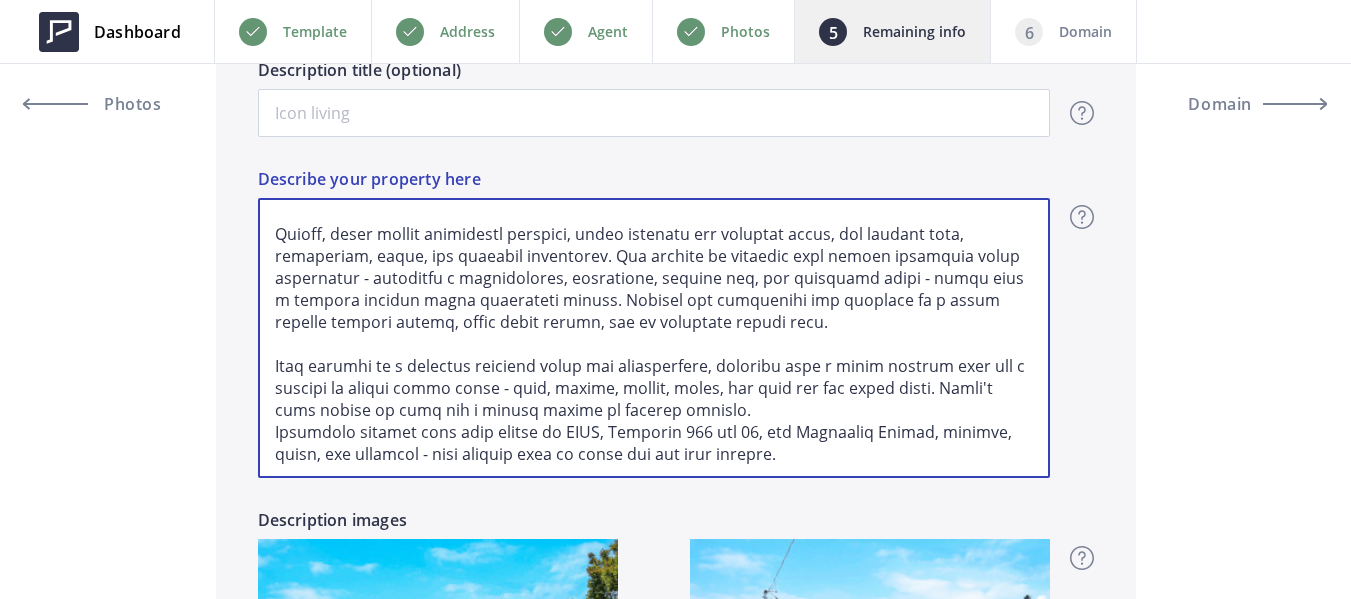click on "Describe your property here" at bounding box center (654, 338) 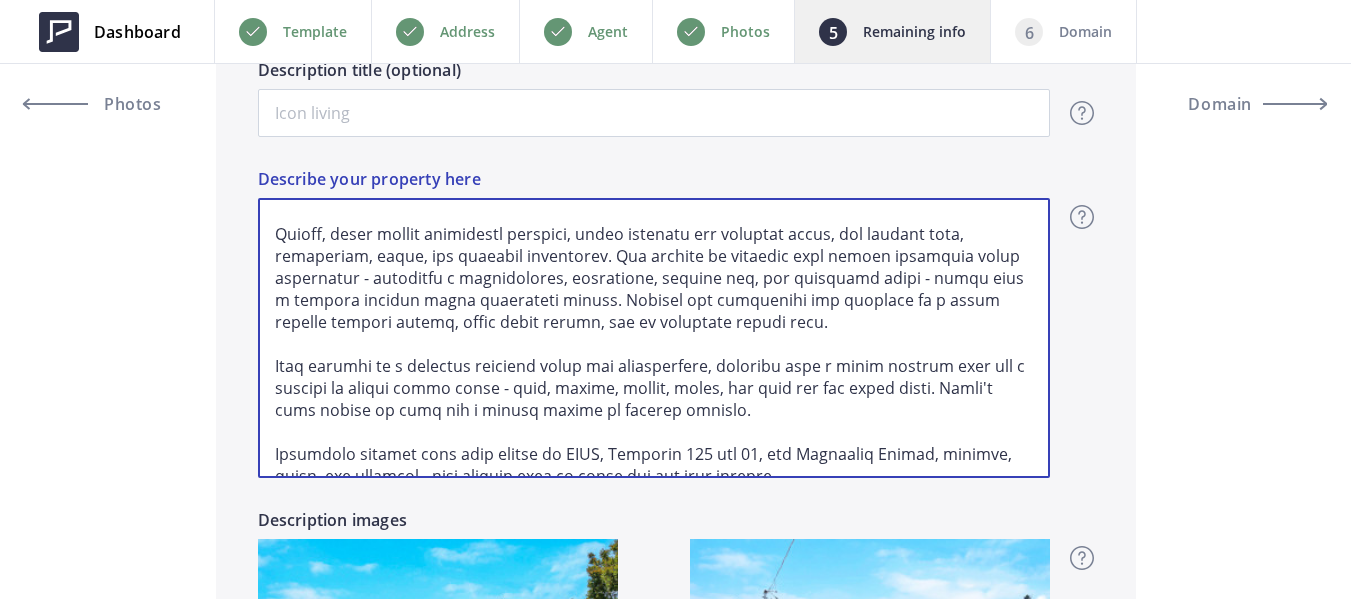 scroll, scrollTop: 98, scrollLeft: 0, axis: vertical 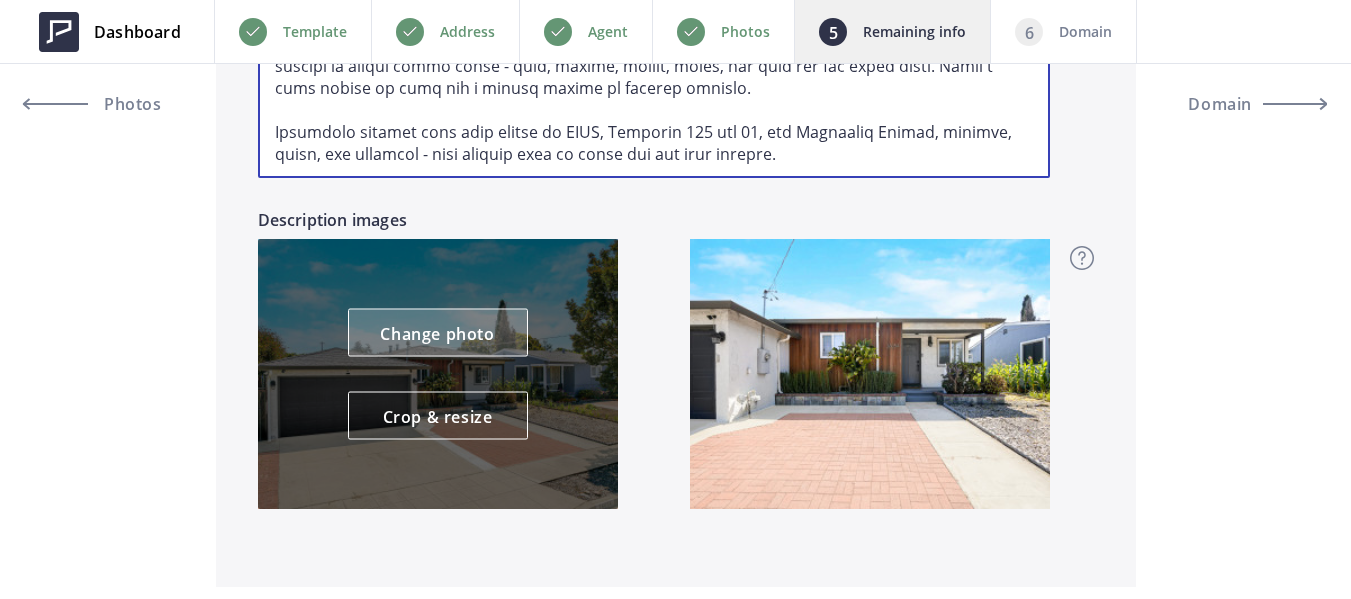 type on "Located in the heart of Hayward, this charming 3 bedroom, 1 bath detached home offers a rare blend of thoughtful renovations and generous outdoor space. Recent upgrades include a newer roof, full copper plumbing, and a seismic retrofit.
Inside, enjoy luxury waterproof flooring, fresh interior and exterior paint, and updated trim, baseboards, doors, and hardware throughout. The kitchen is equipped with modern stainless steel appliances - including a refrigerator, dishwasher, exhaust fan, and induction stove - along with a reverse osmosis water filtration system. Comfort and efficiency are enhanced by a newer central heating system, newer water heater, and an insulated garage door.
Step outside to a spacious backyard ideal for entertaining, complete with a large storage shed and a variety of mature fruit trees - pear, cherry, loquat, lemon, and both red and green plums. There's also plenty of room for a future garden or outdoor retreat.
Centrally located with easy access to BART, Highways 880 and 92, the ..." 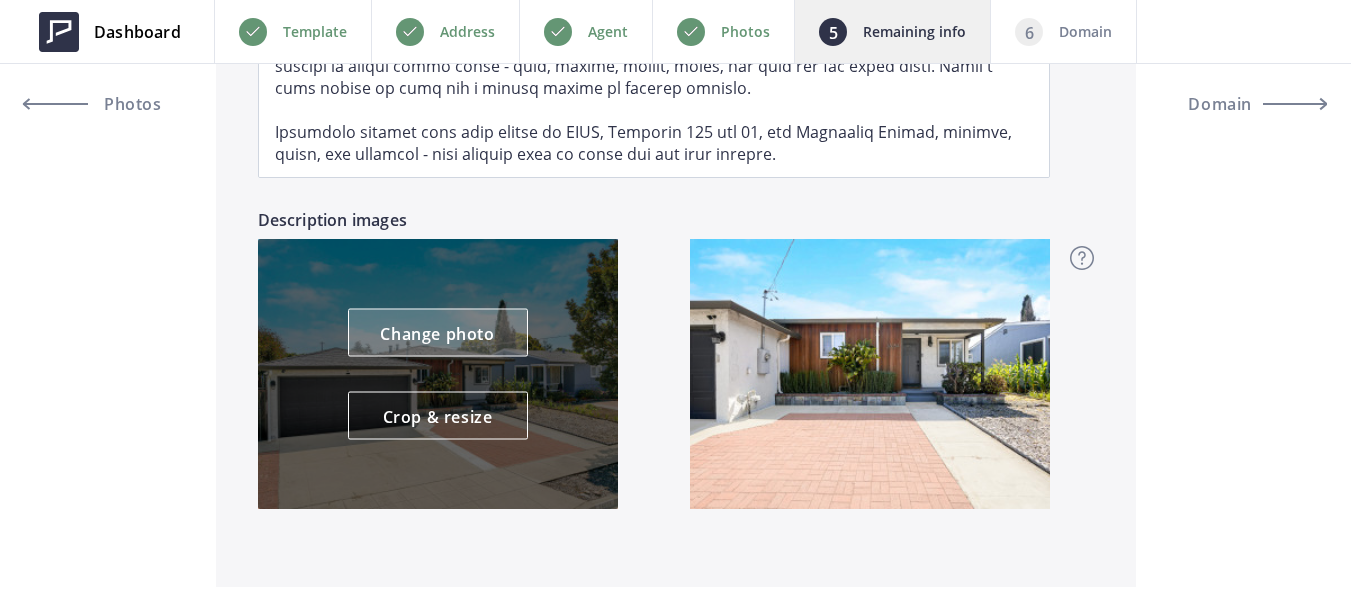 click on "Change photo" at bounding box center [438, 333] 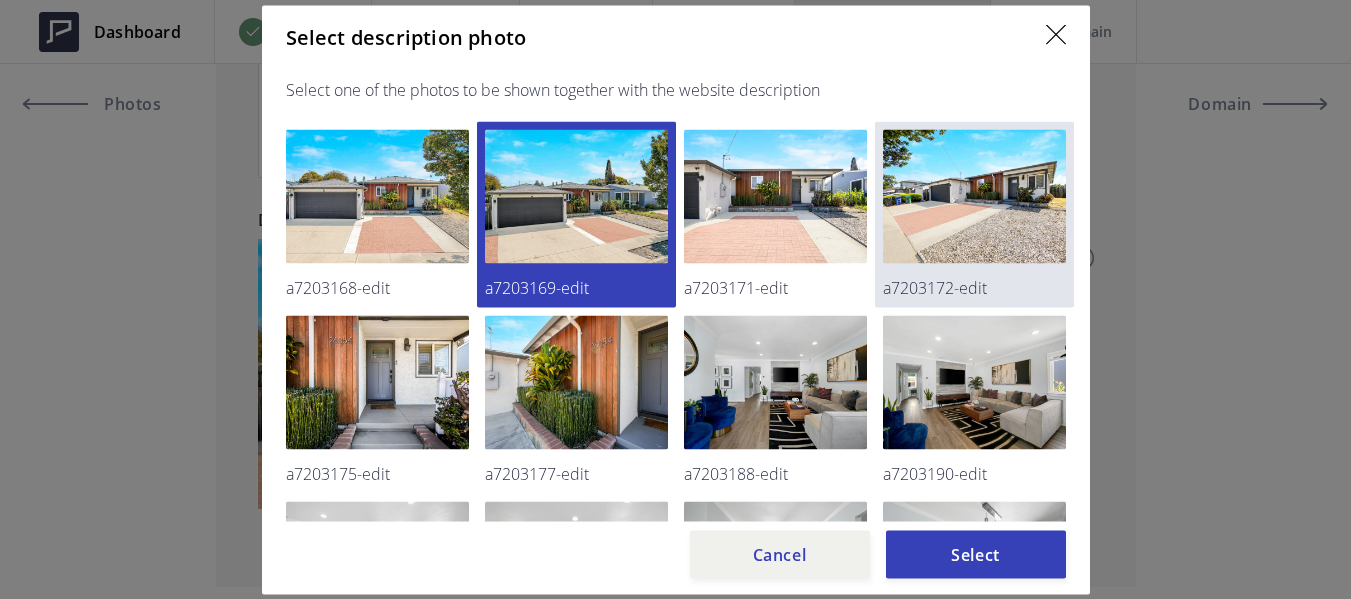 click at bounding box center [974, 196] 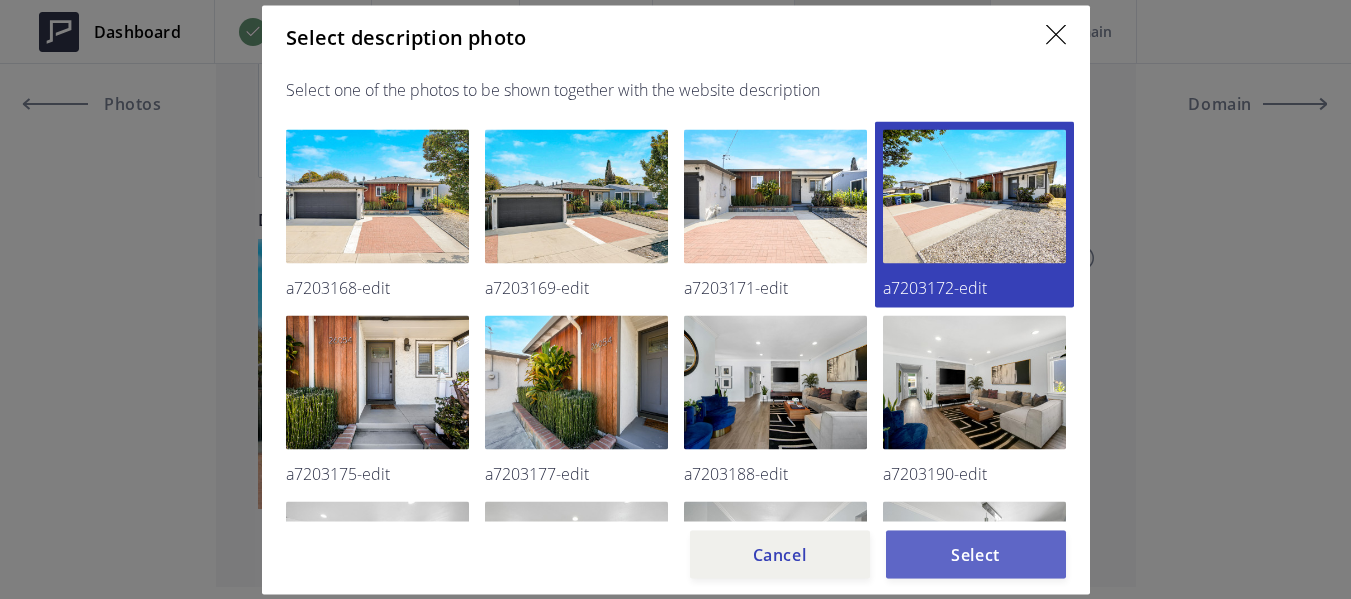 click on "Select" at bounding box center (976, 554) 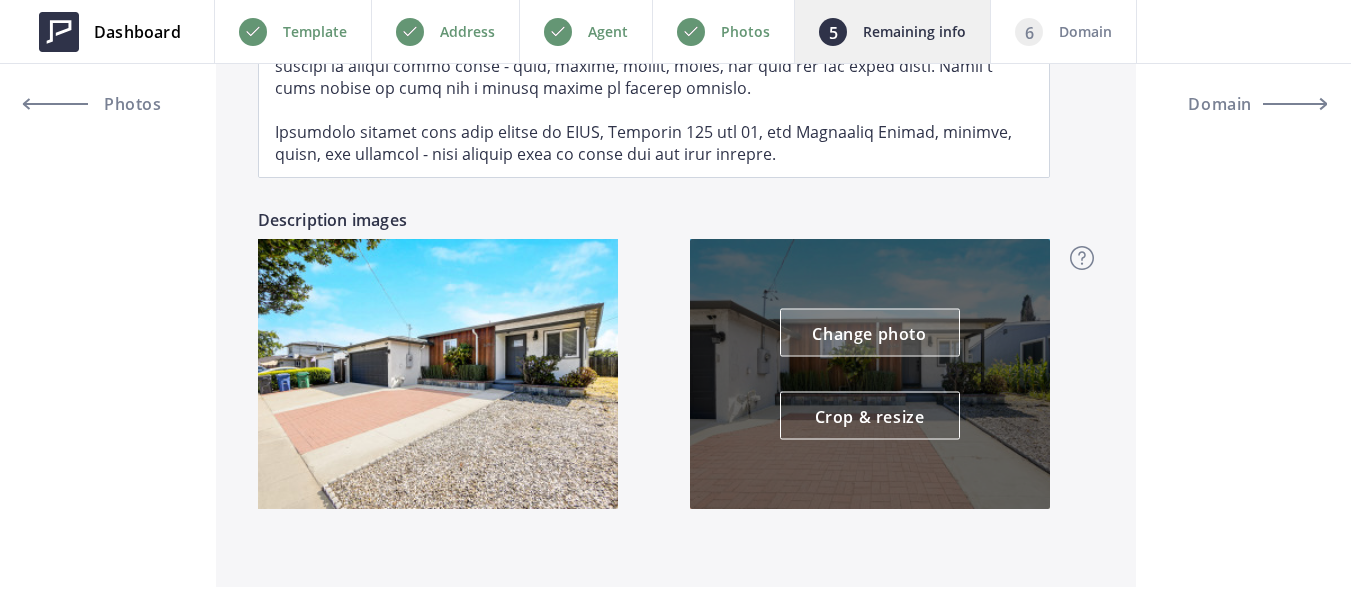 click on "Change photo" at bounding box center (870, 333) 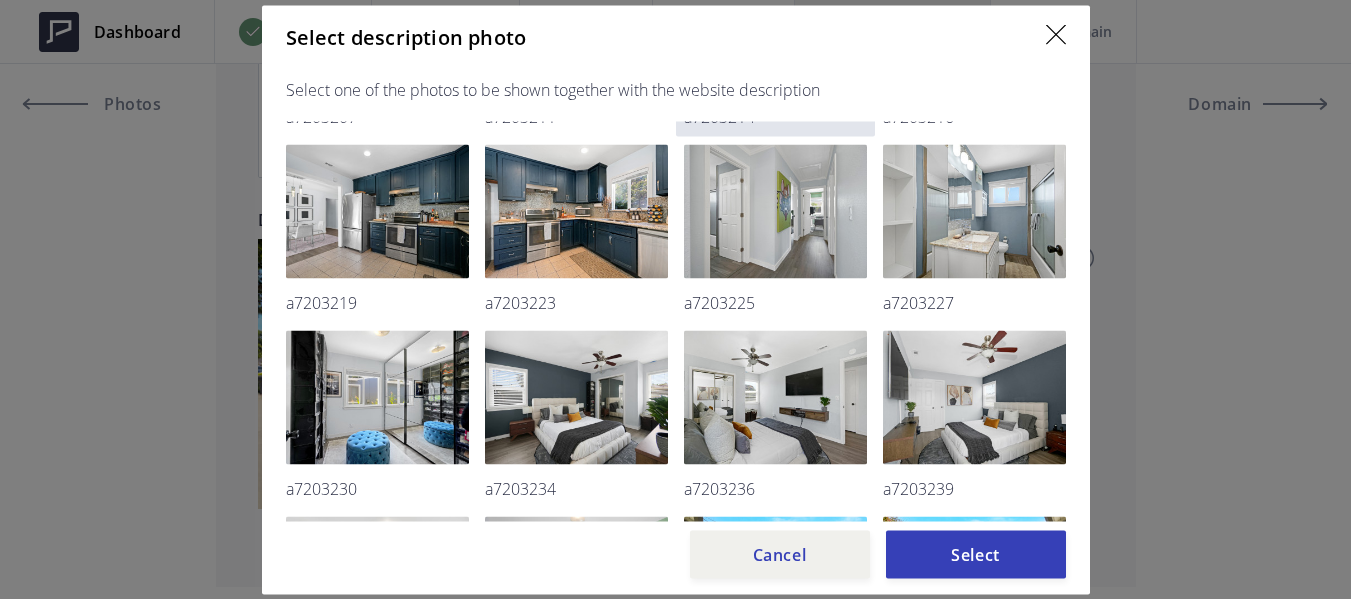 scroll, scrollTop: 700, scrollLeft: 0, axis: vertical 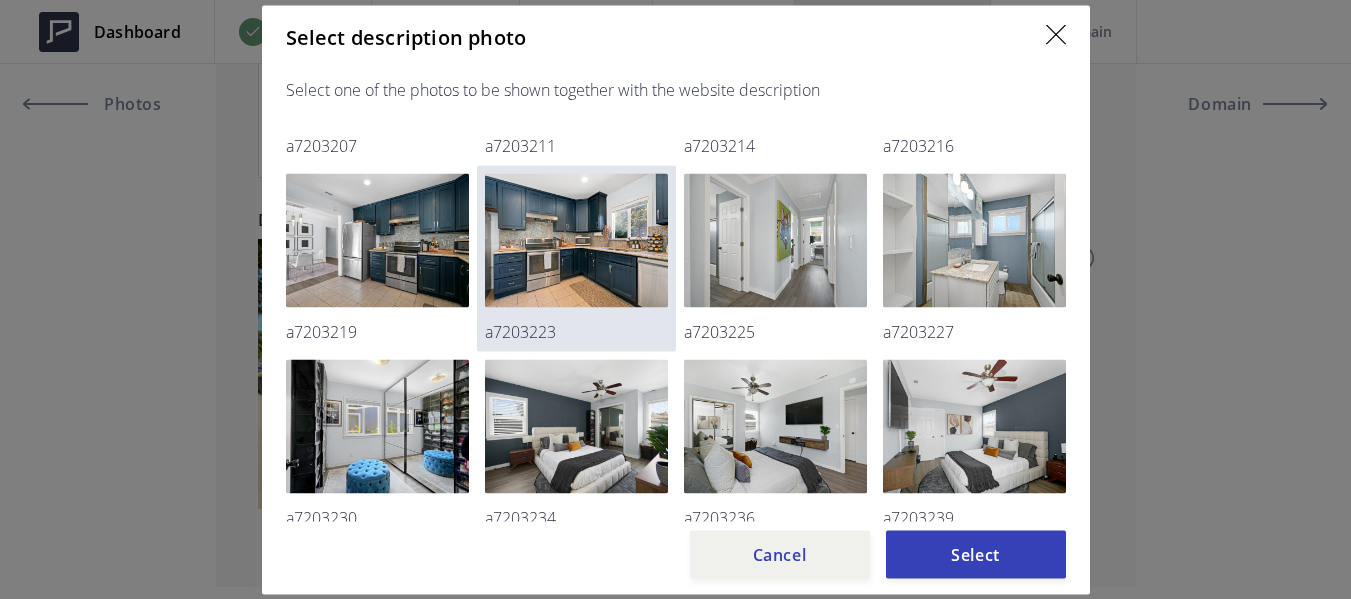 click at bounding box center (576, 240) 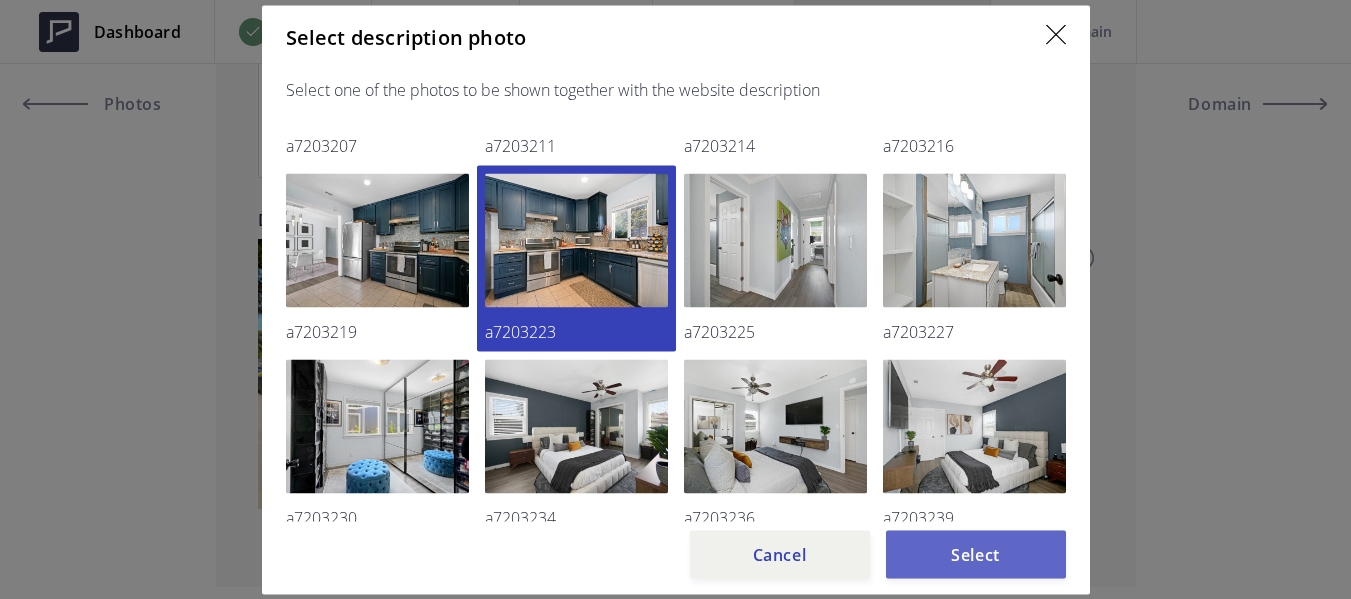 click on "Select" at bounding box center [976, 554] 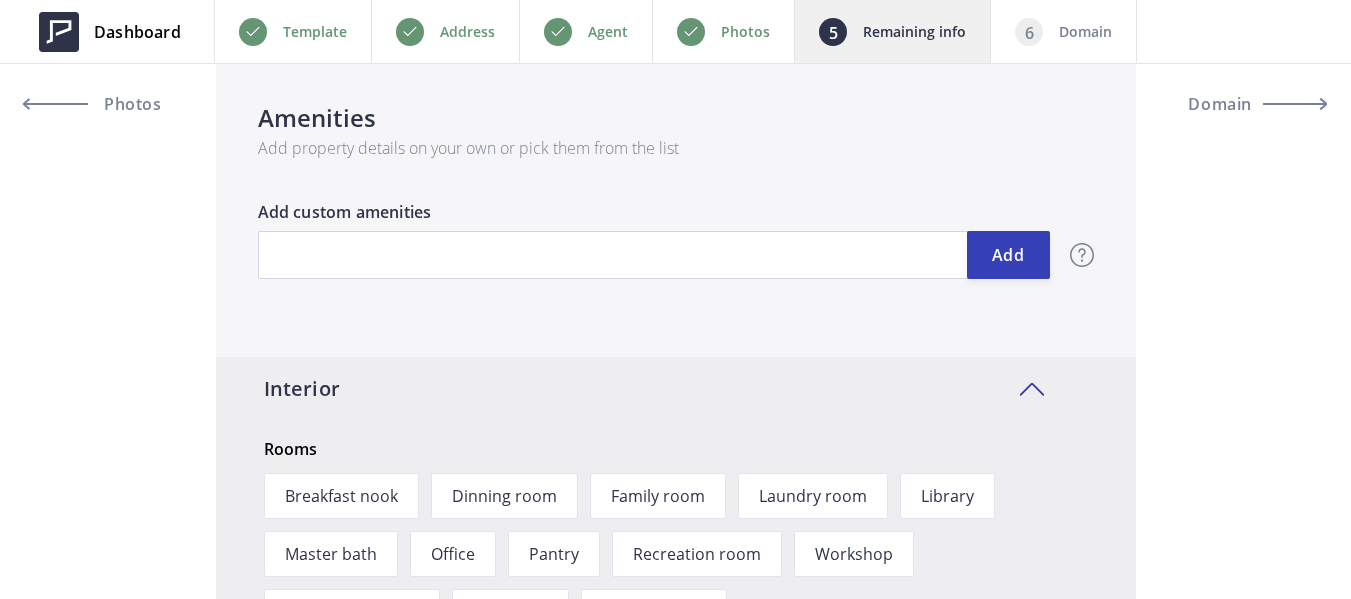 scroll, scrollTop: 2300, scrollLeft: 0, axis: vertical 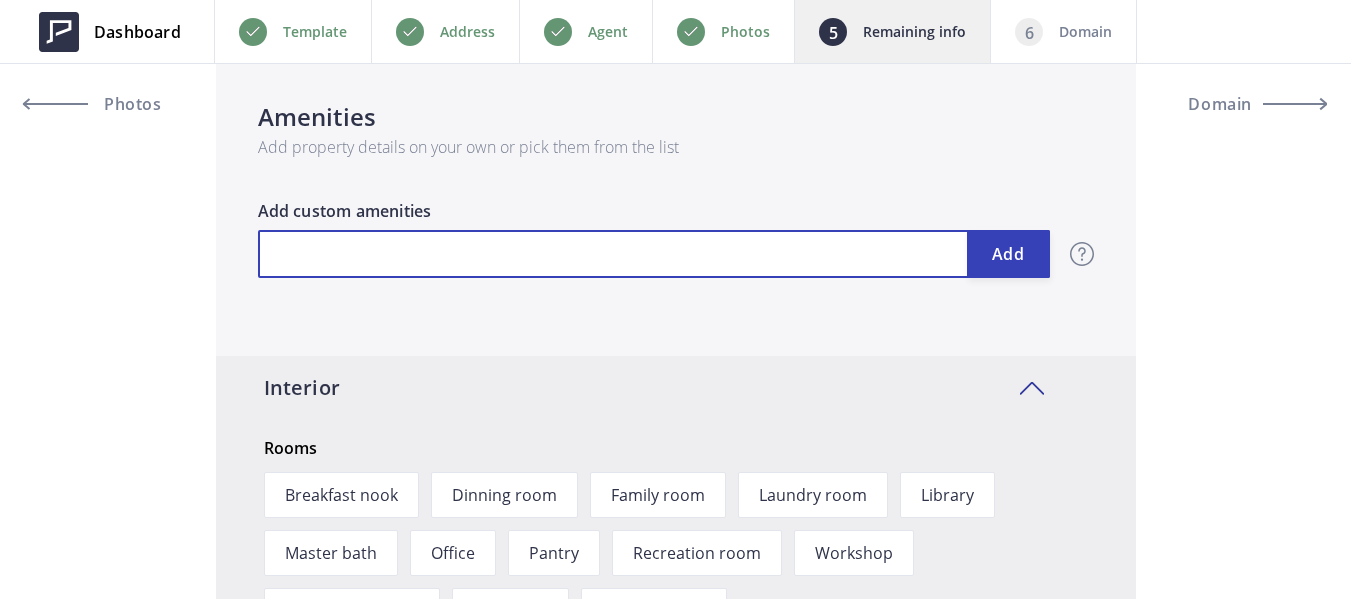 click at bounding box center (654, 254) 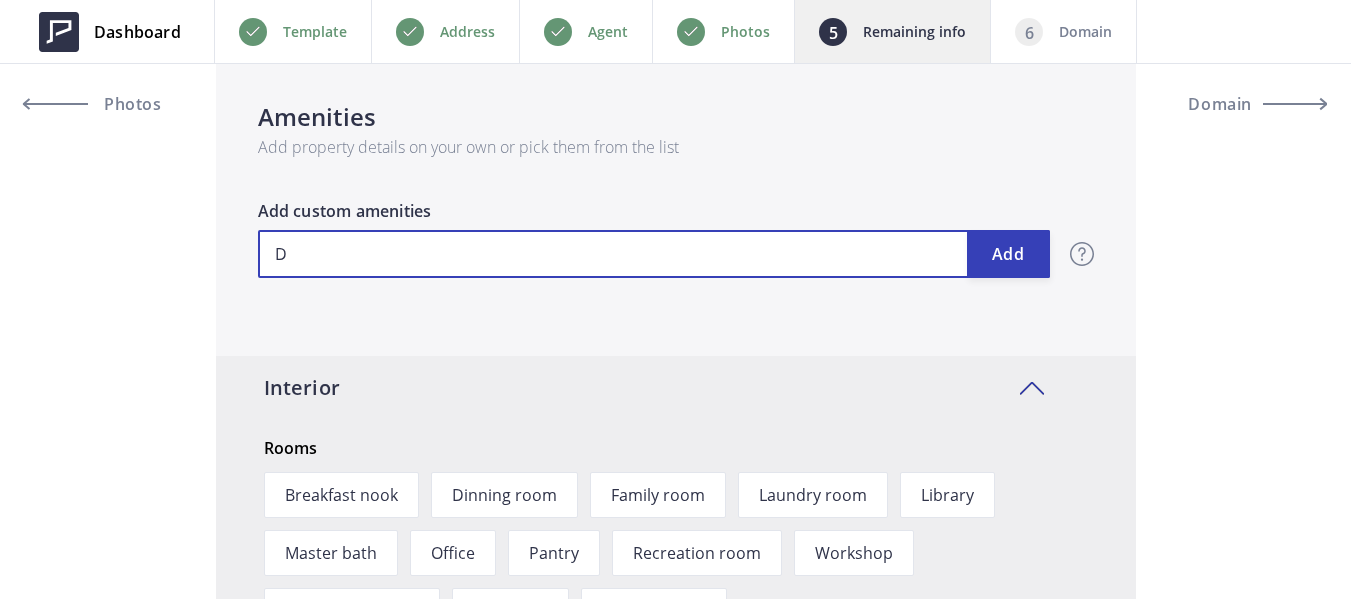 type on "815,000" 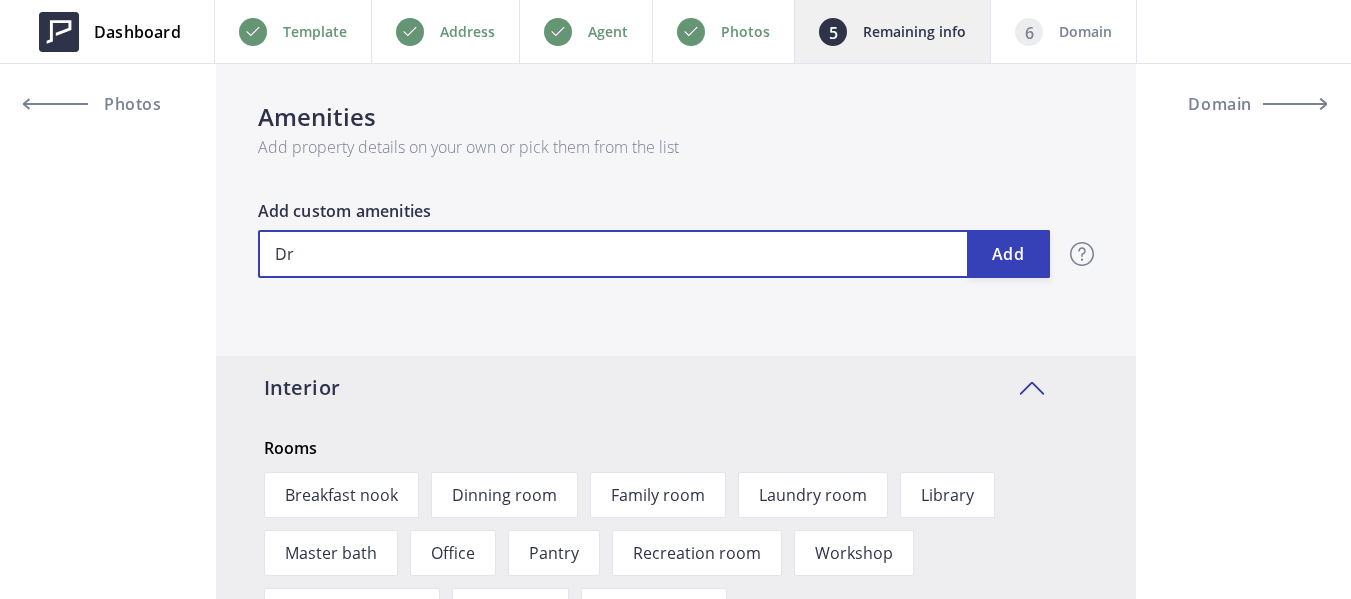 type on "815,000" 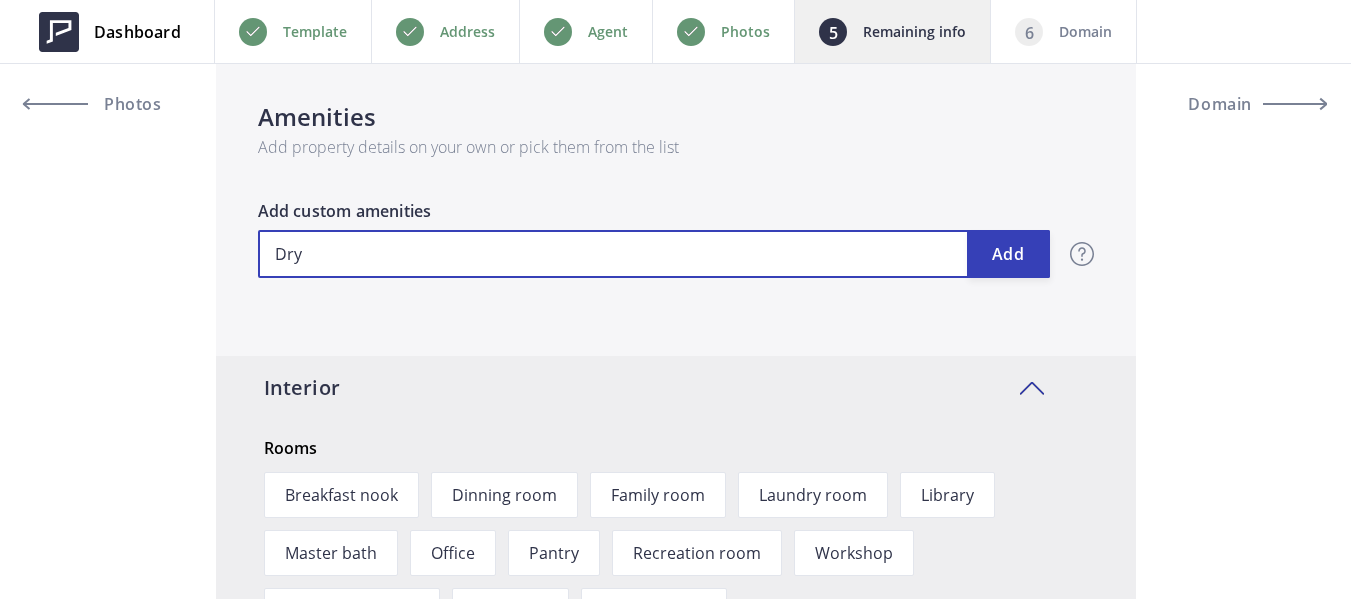 type on "815,000" 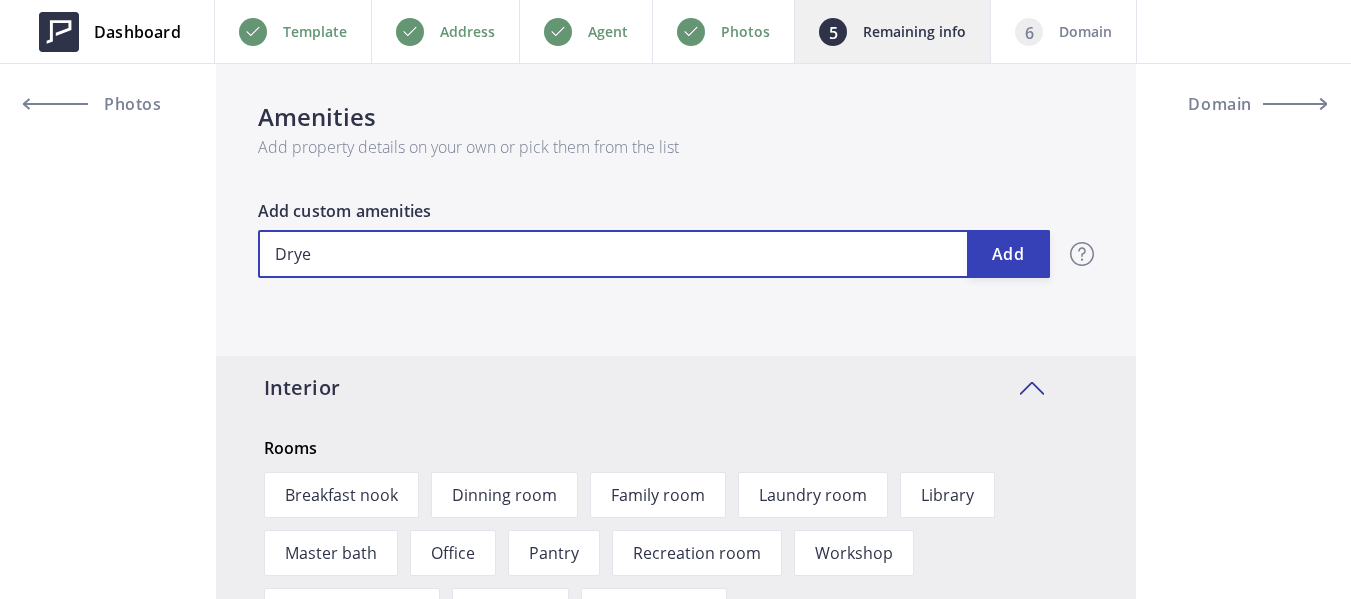 type on "815,000" 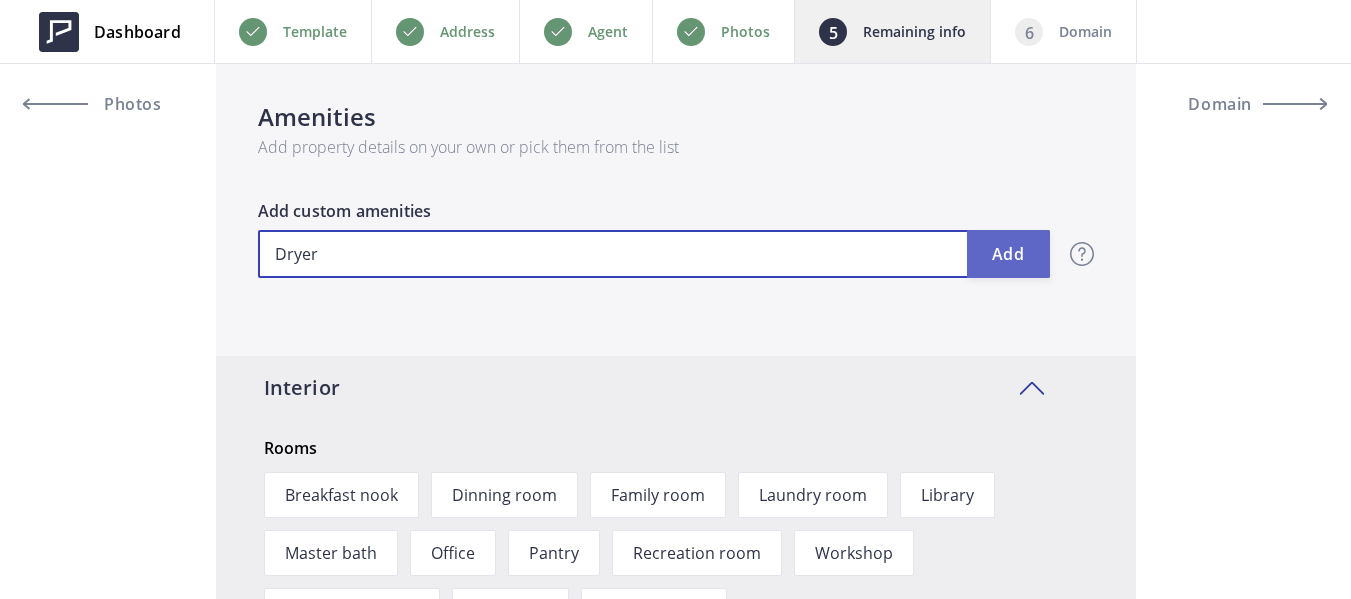 type on "Dryer" 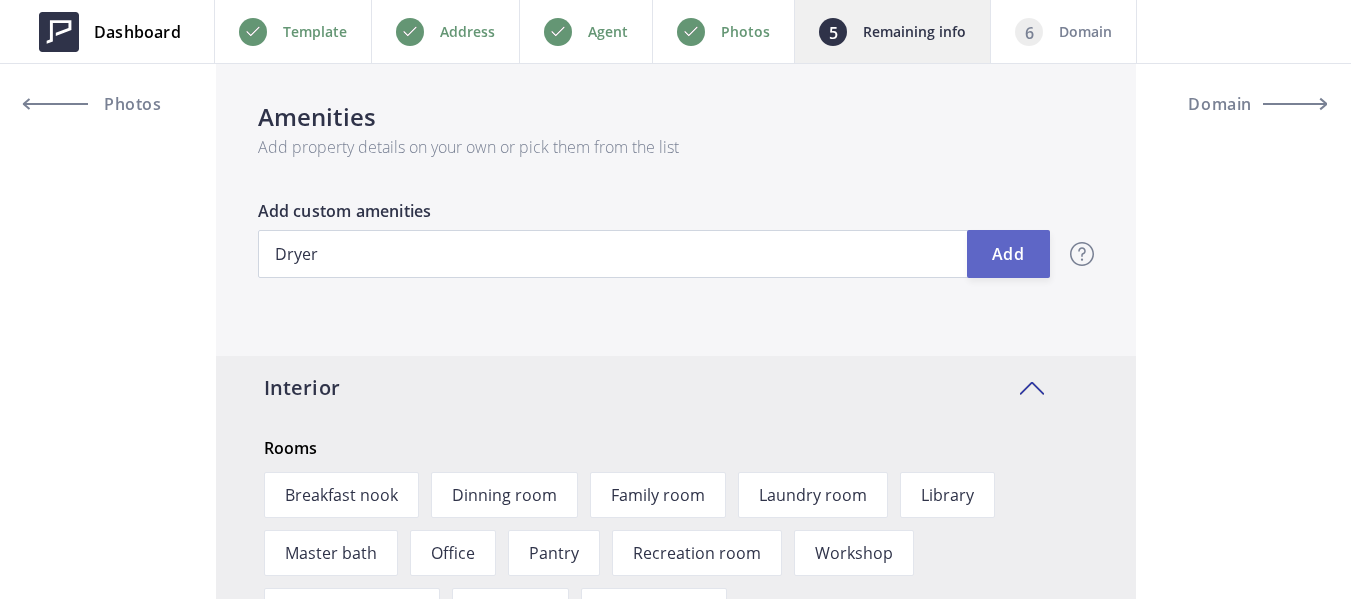 click on "Add" at bounding box center [1008, 254] 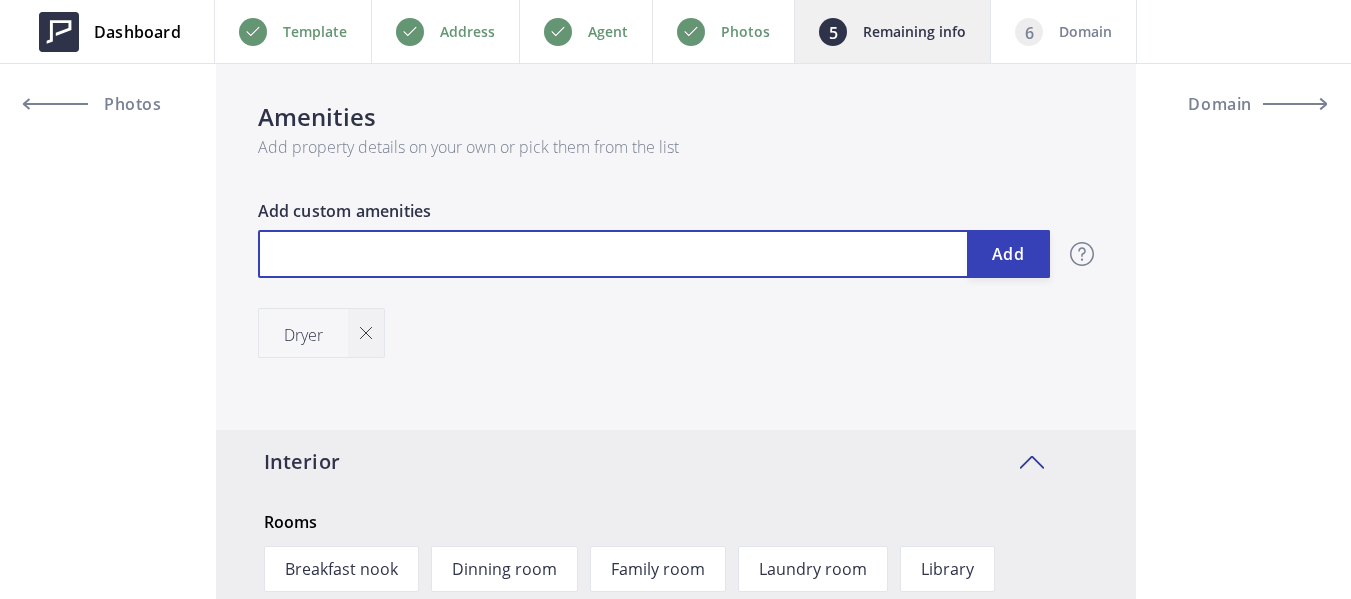 click at bounding box center (654, 254) 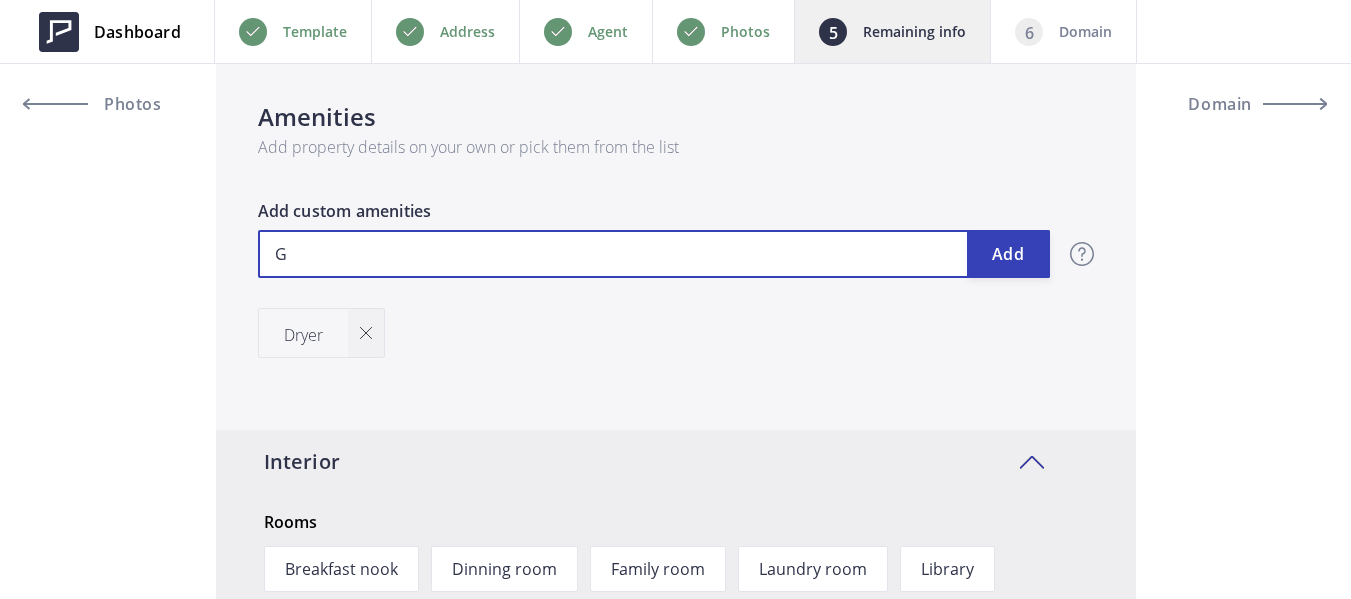 type on "815,000" 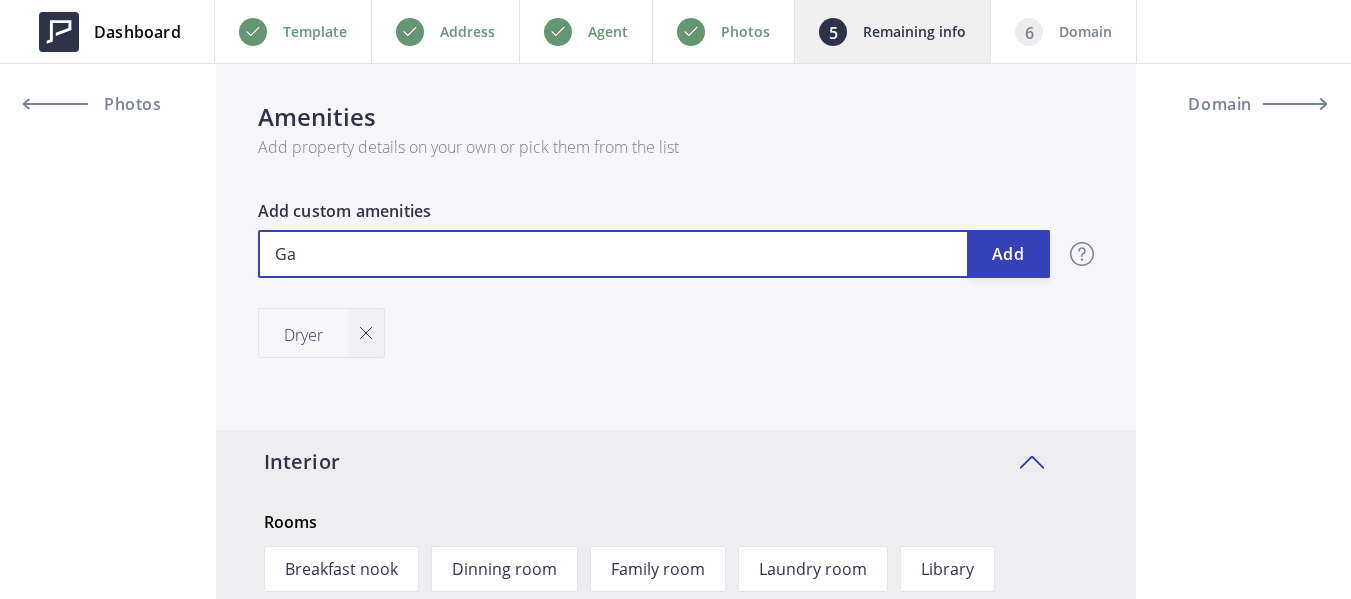 type on "815,000" 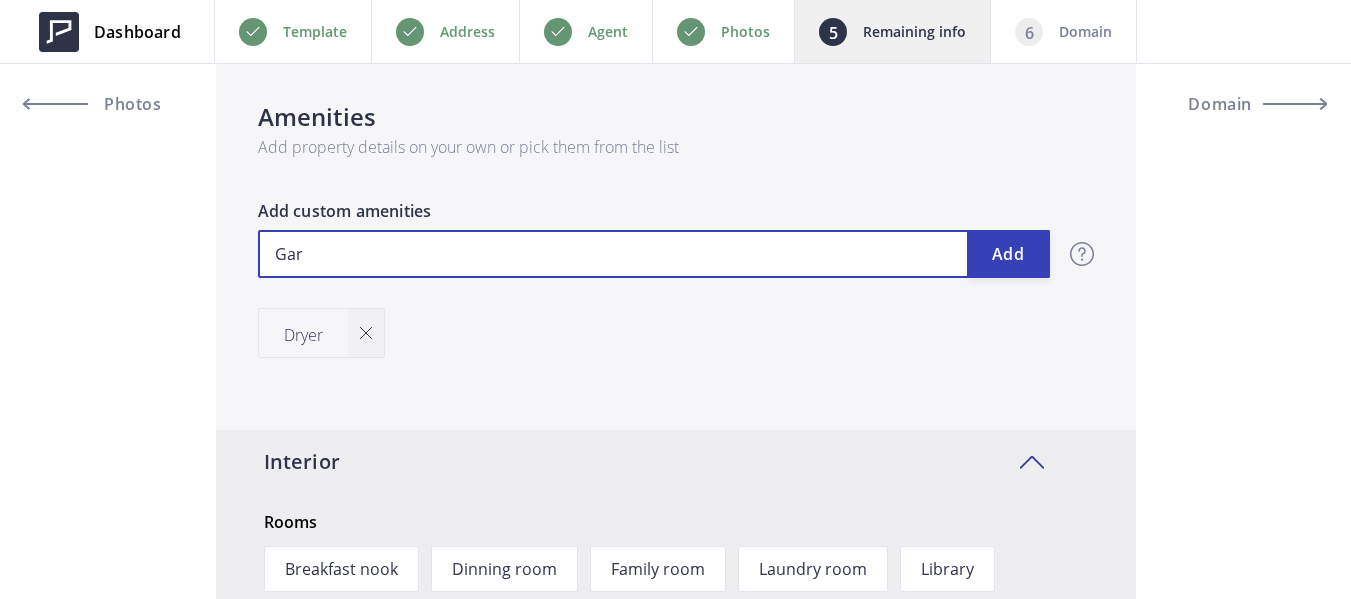 type on "815,000" 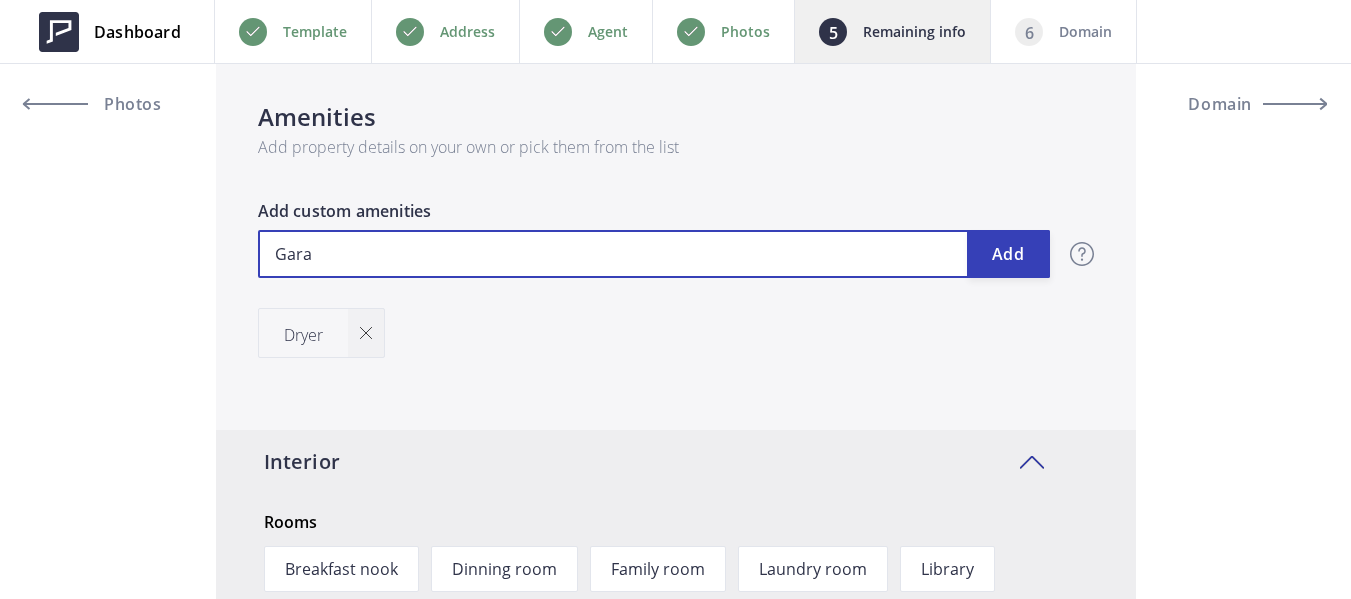 type on "815,000" 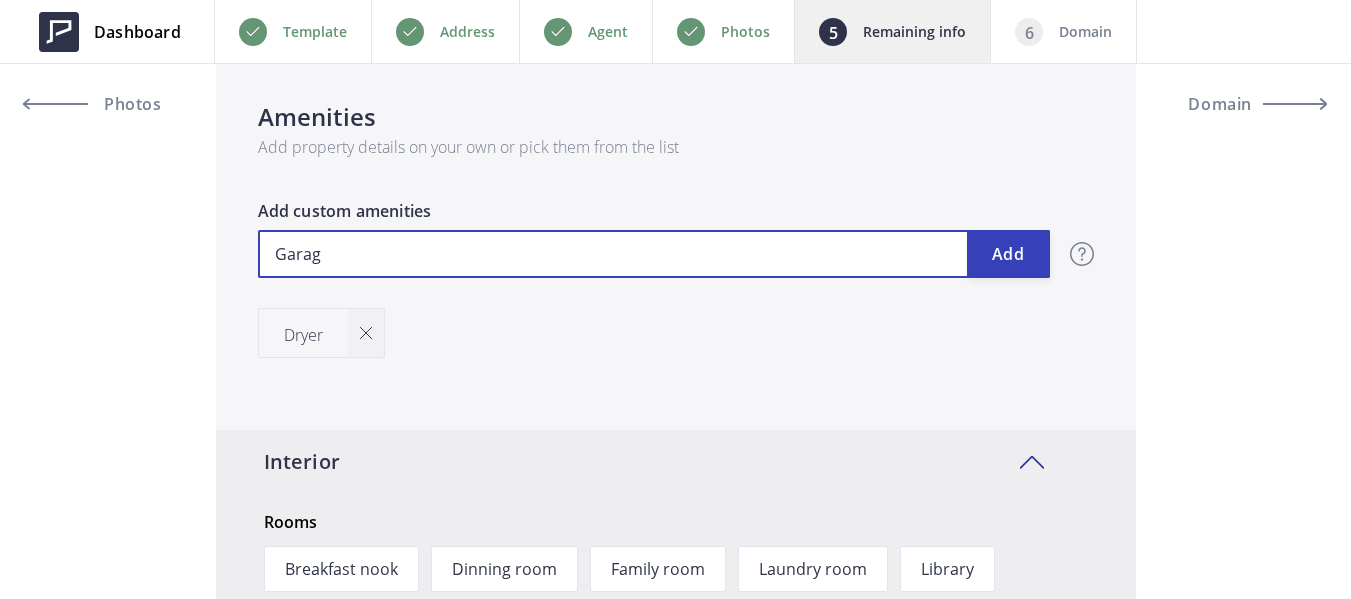 type on "815,000" 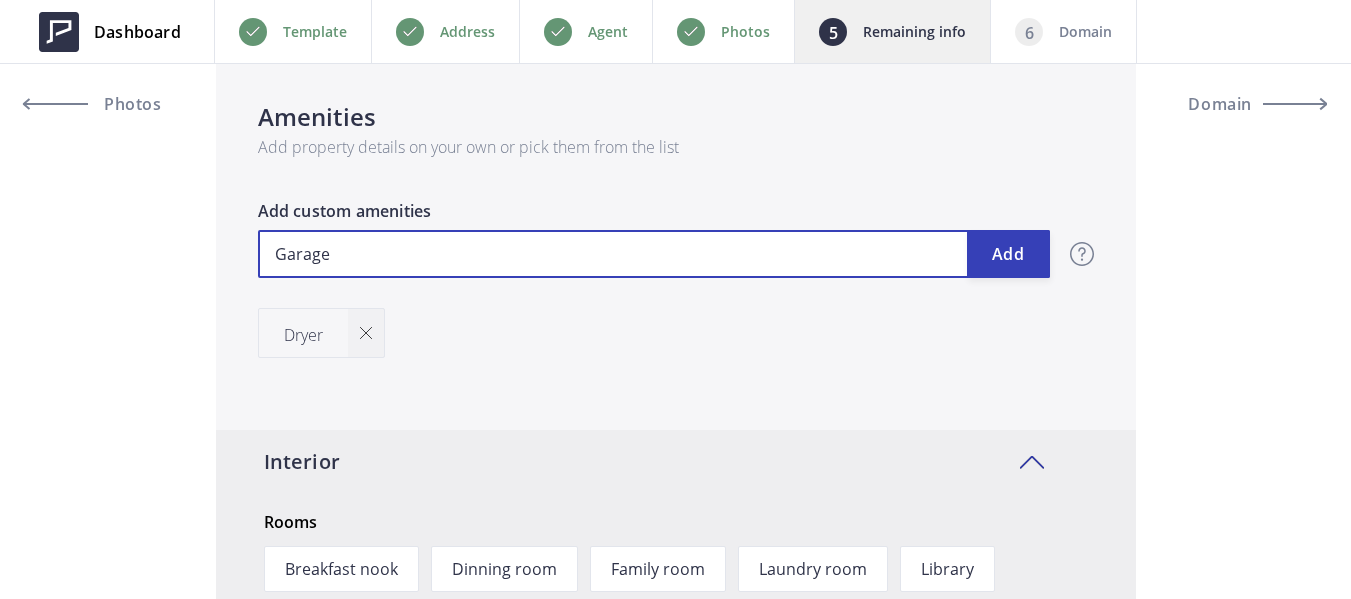 type on "815,000" 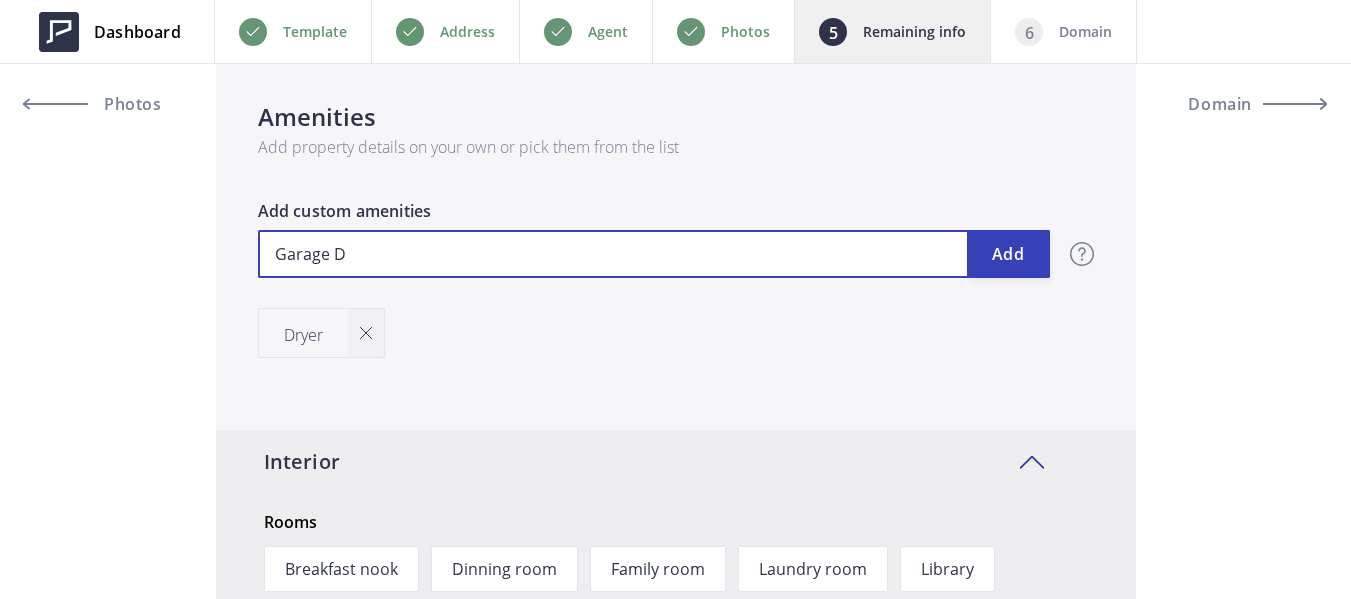 type on "815,000" 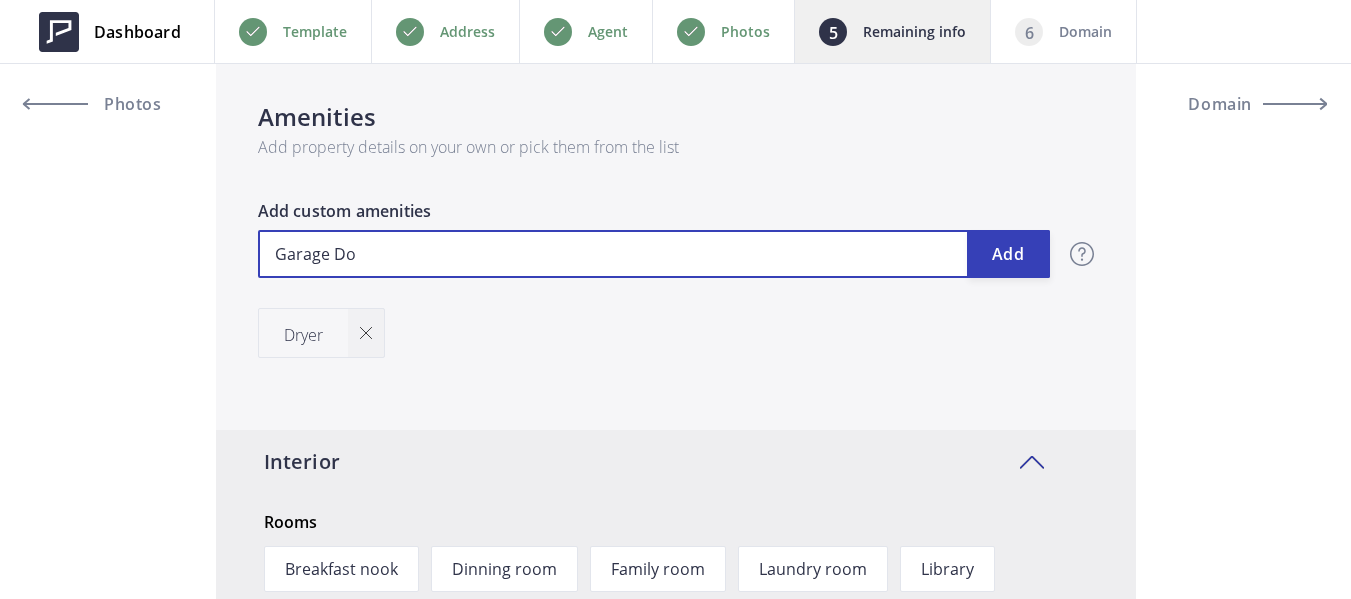 type on "815,000" 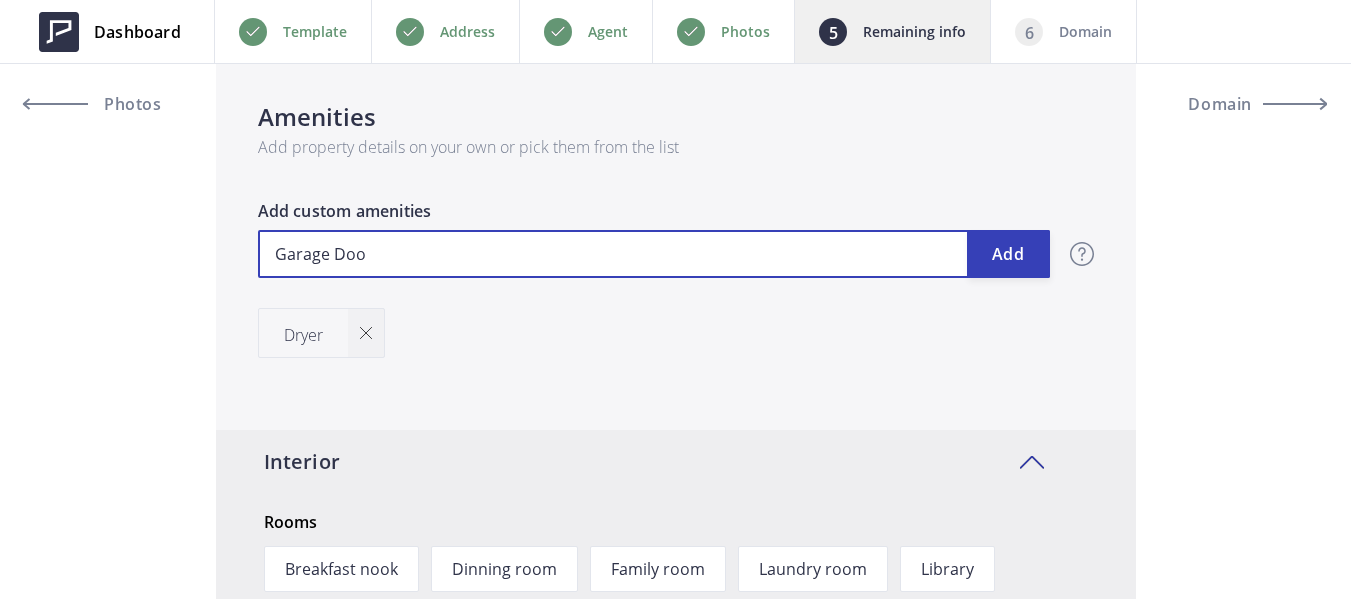 type on "815,000" 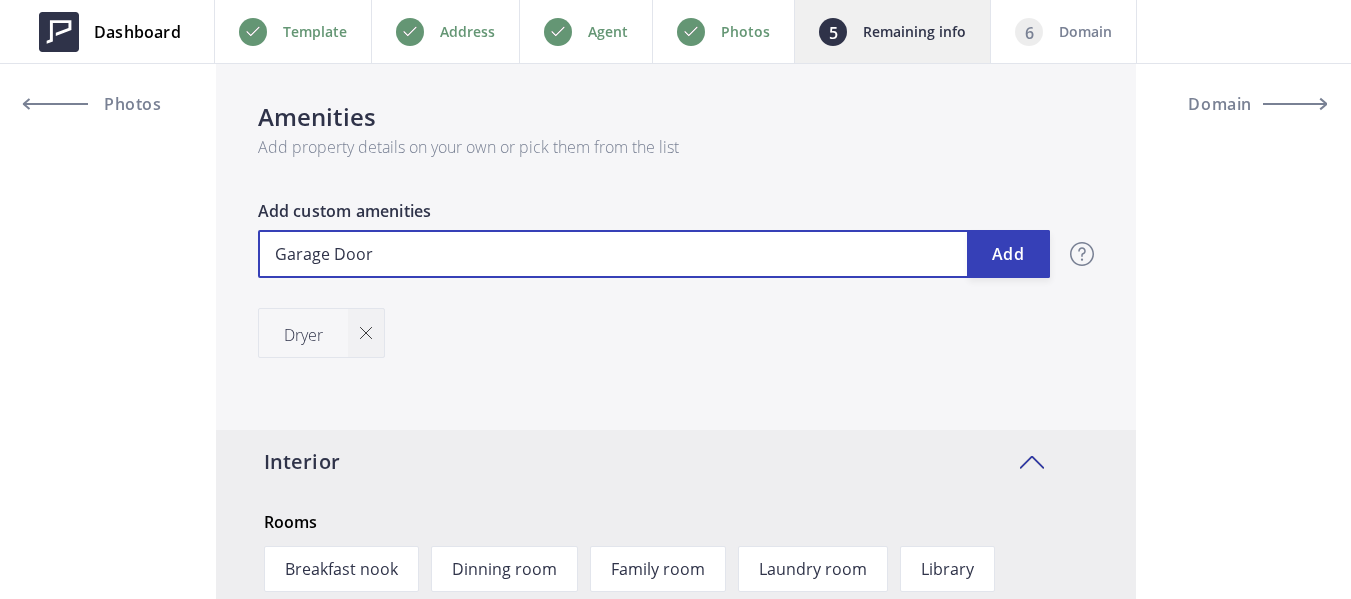 type on "815,000" 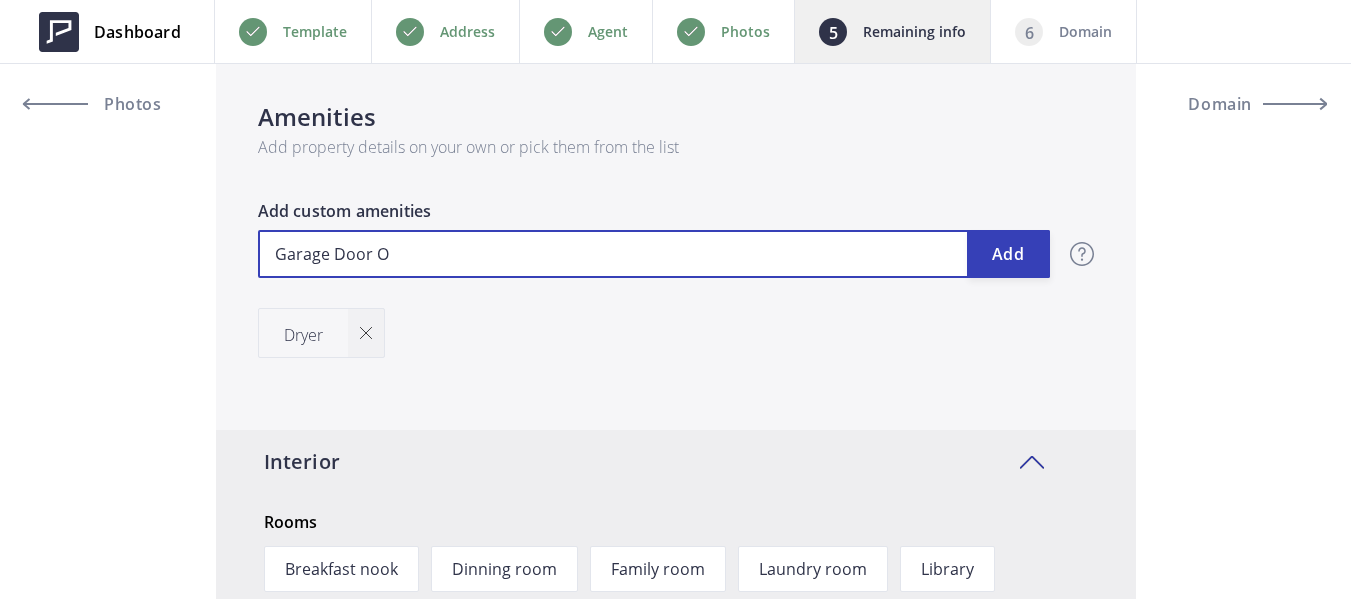 type on "815,000" 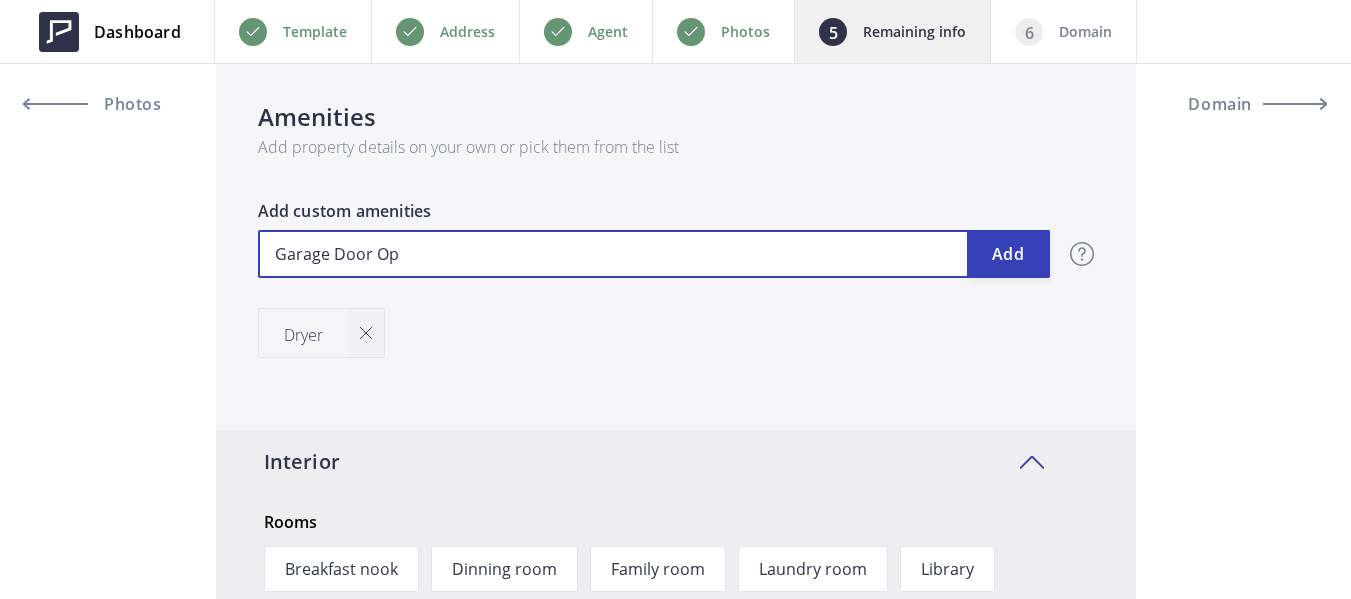 type on "815,000" 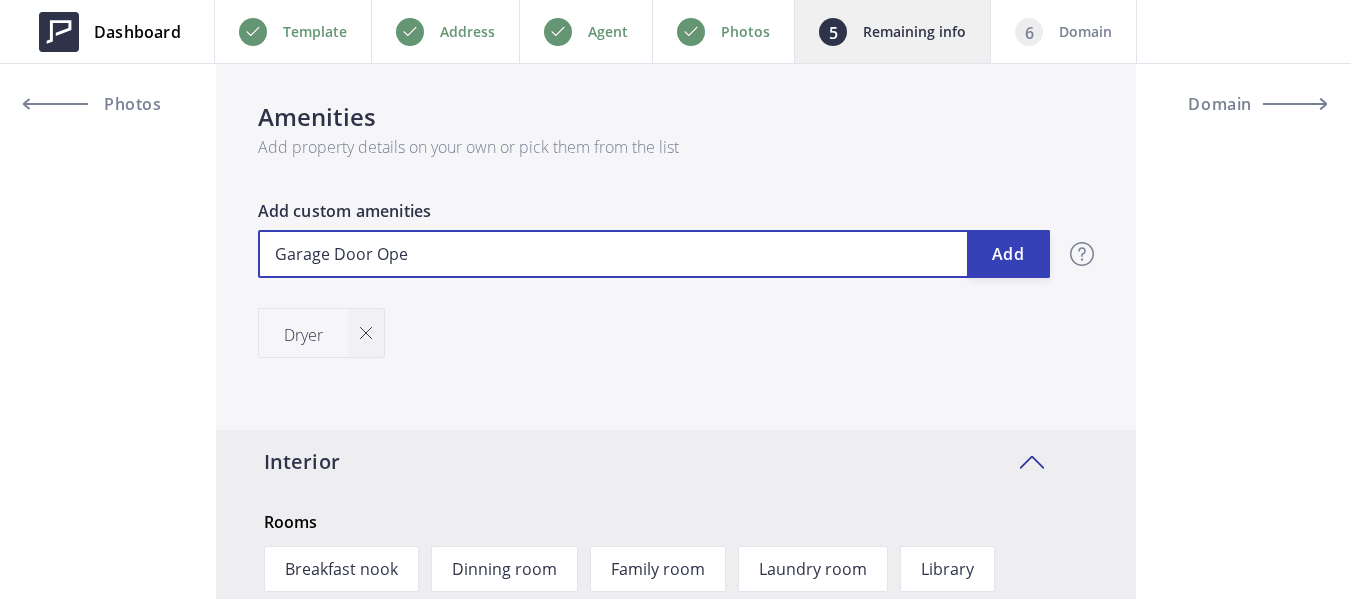 type on "815,000" 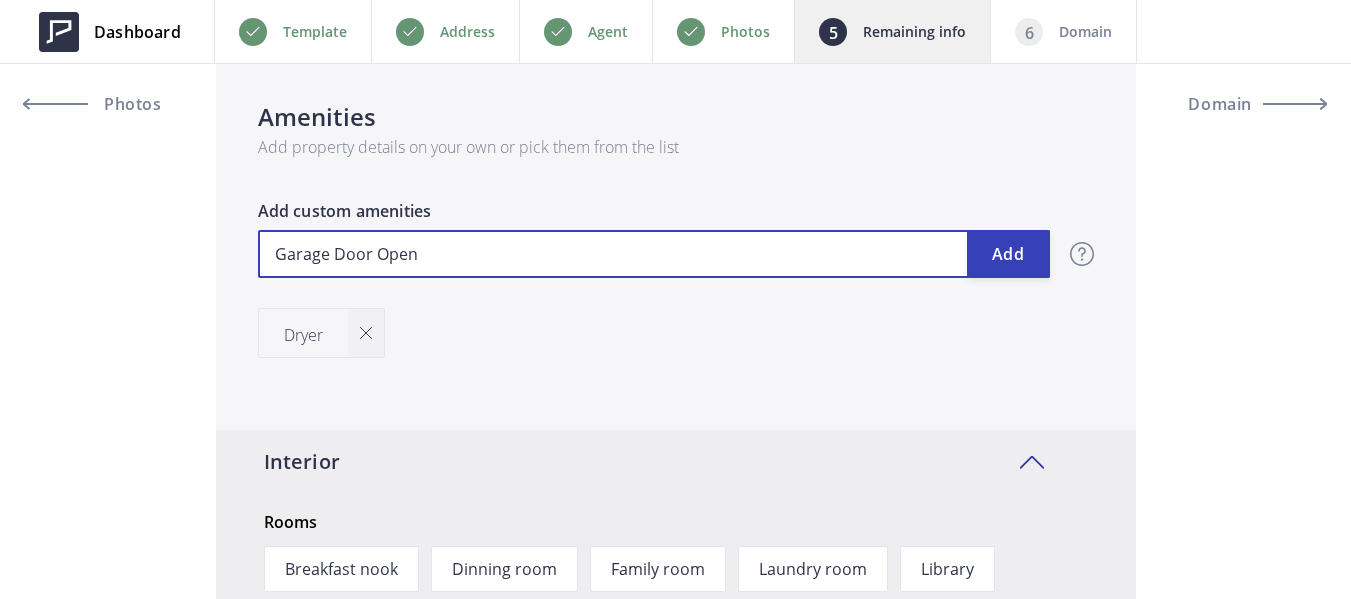 type on "815,000" 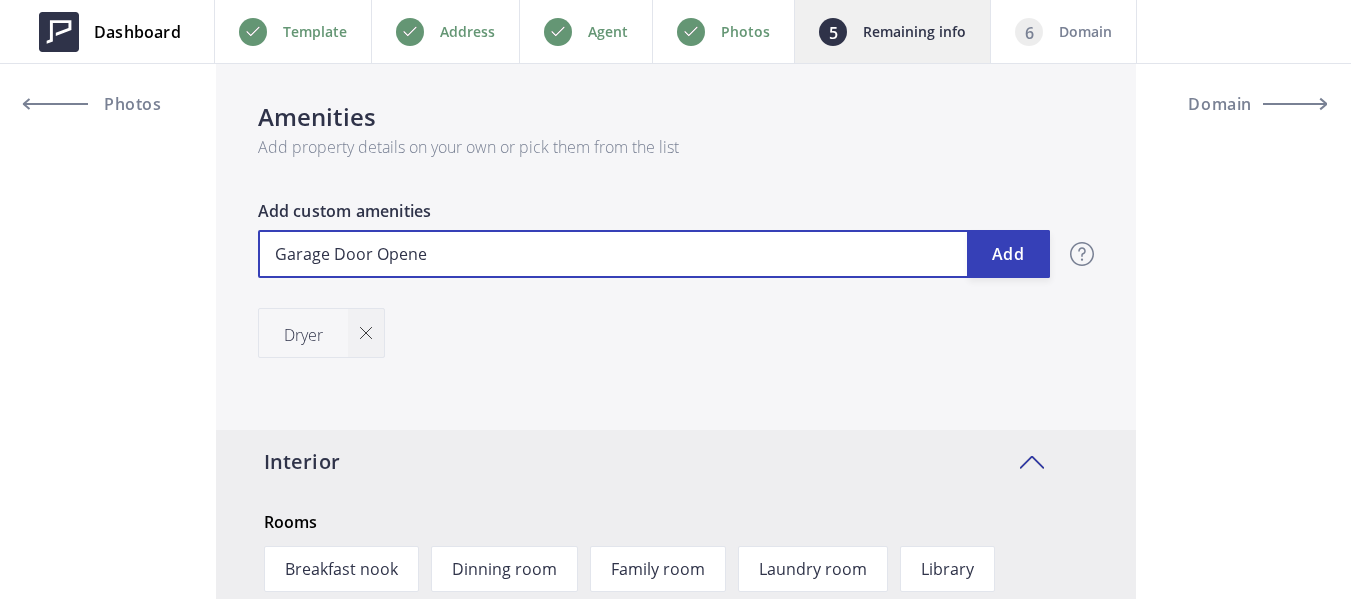 type on "815,000" 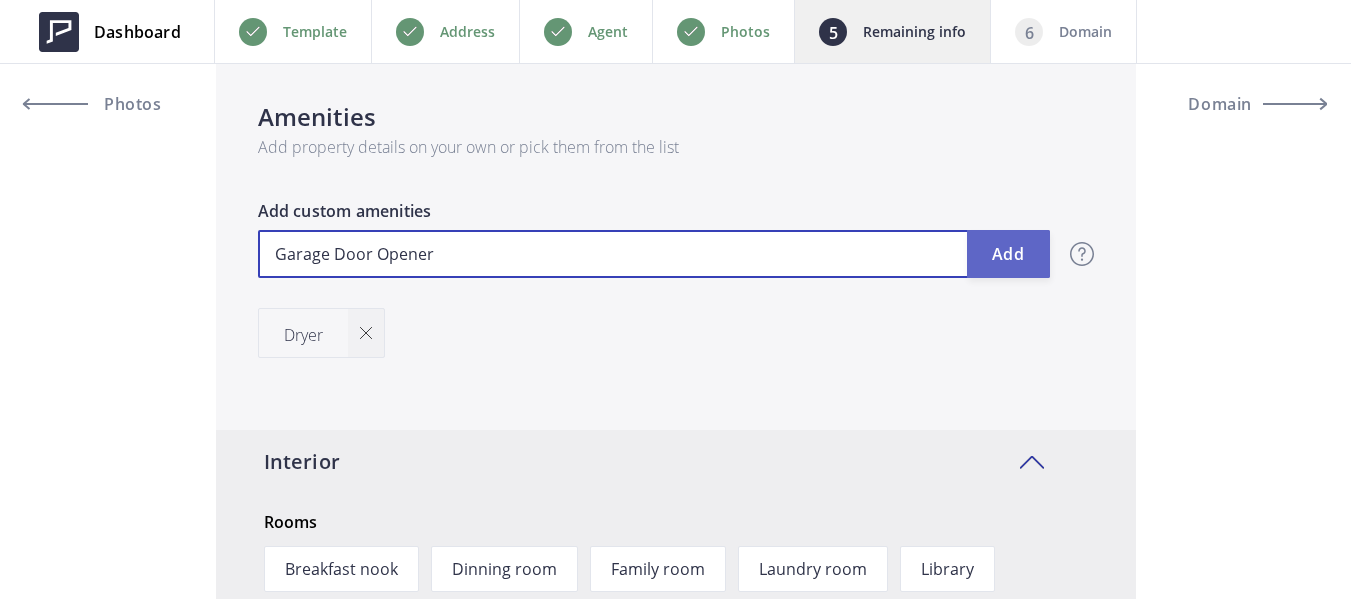 type on "Garage Door Opener" 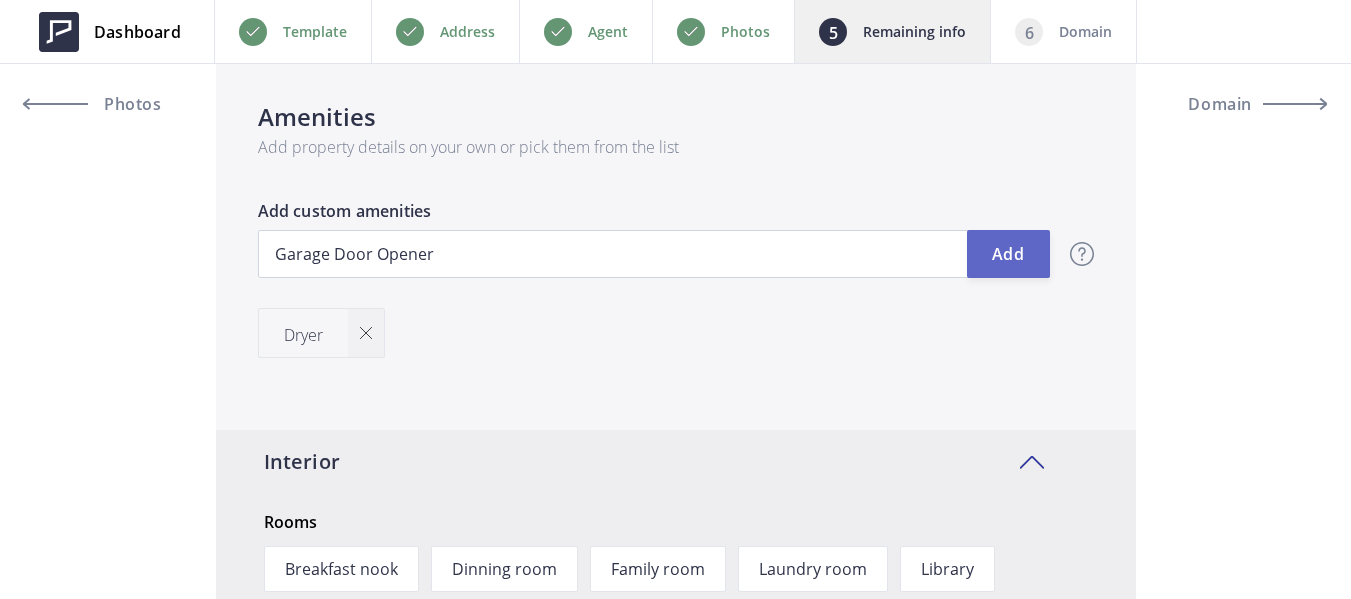 click on "Add" at bounding box center [1008, 254] 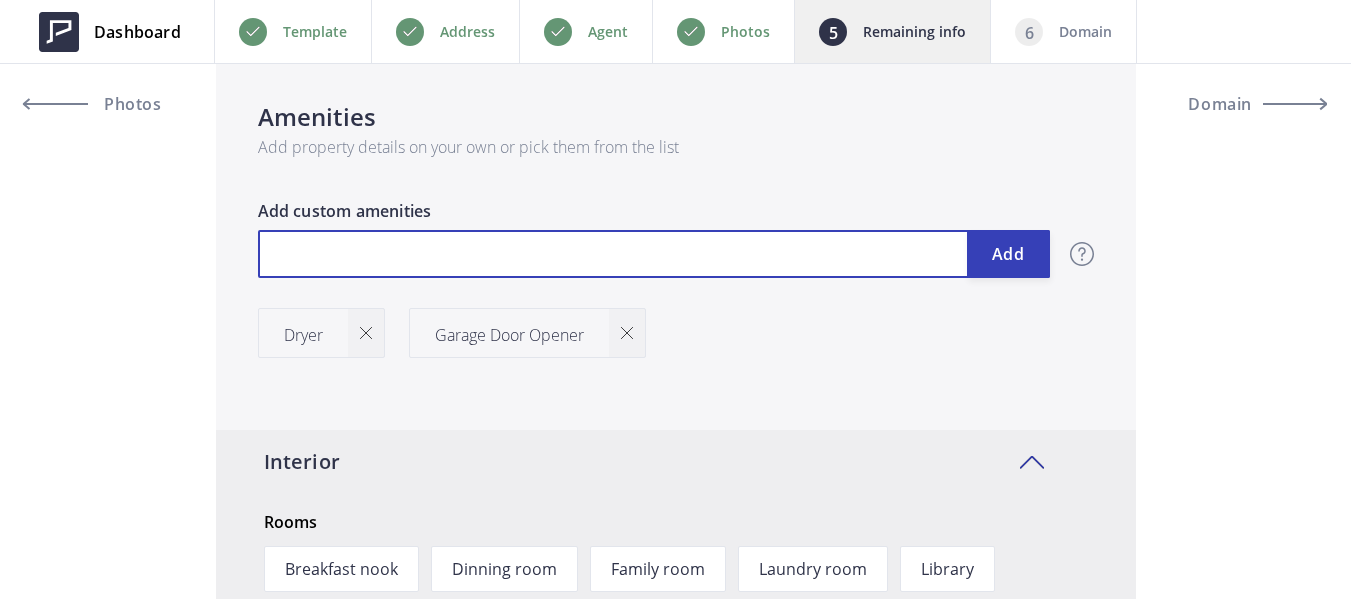 click at bounding box center [654, 254] 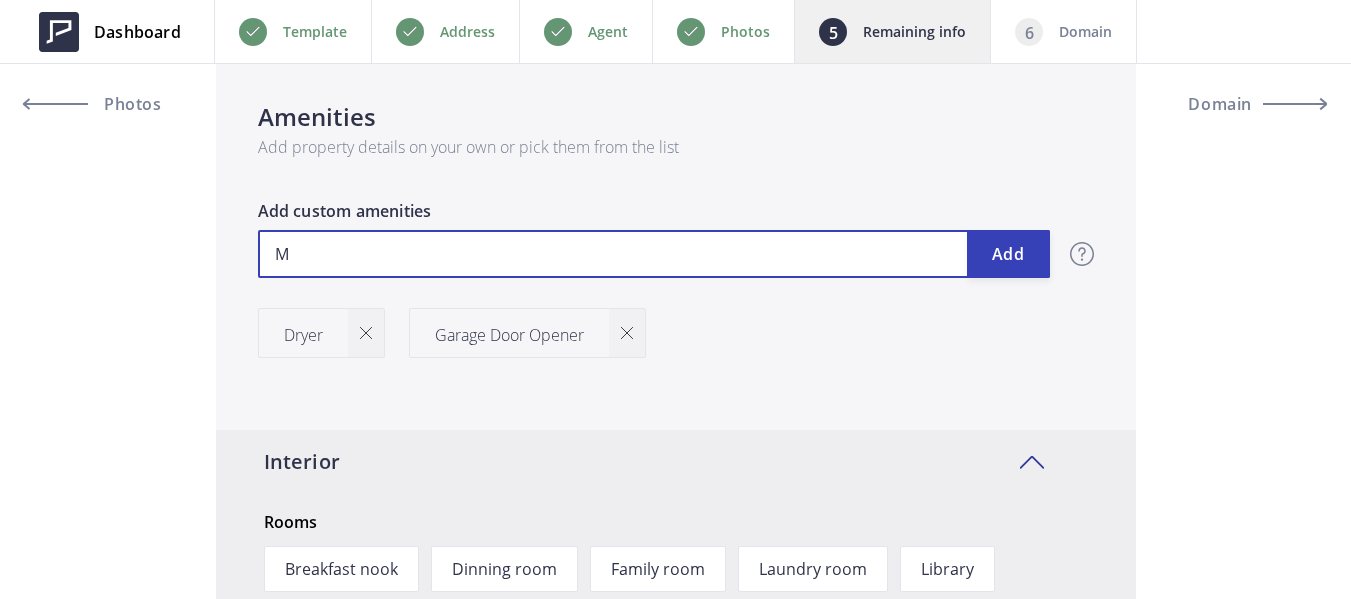 type on "815,000" 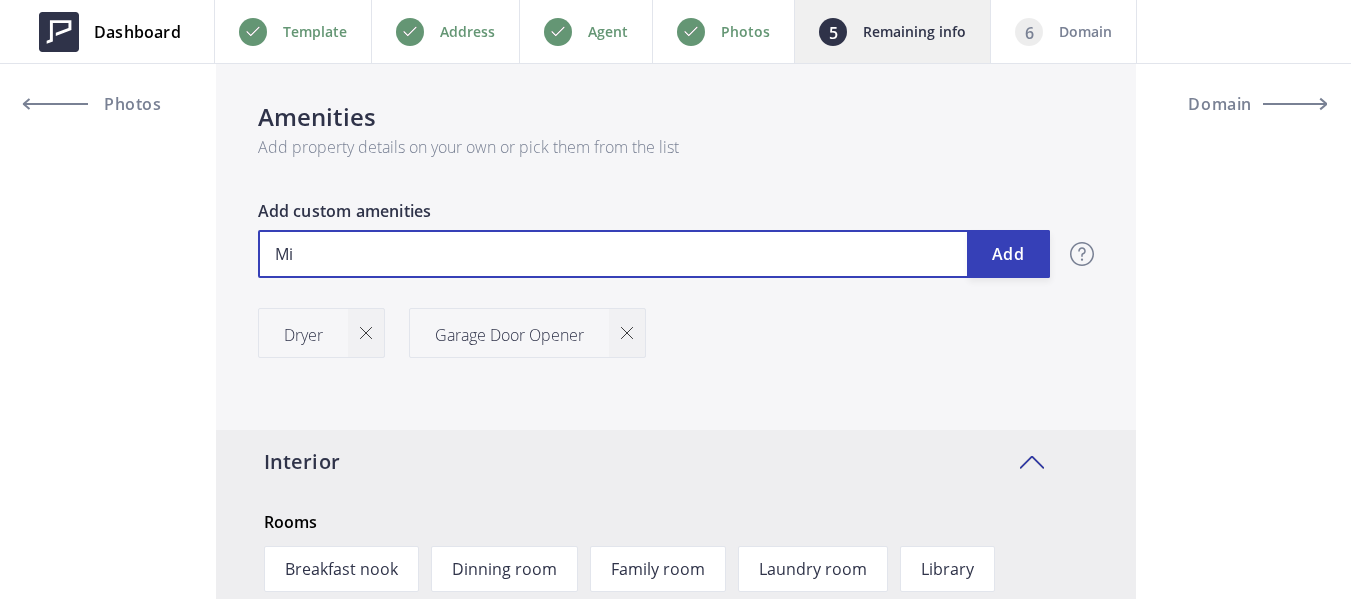type on "815,000" 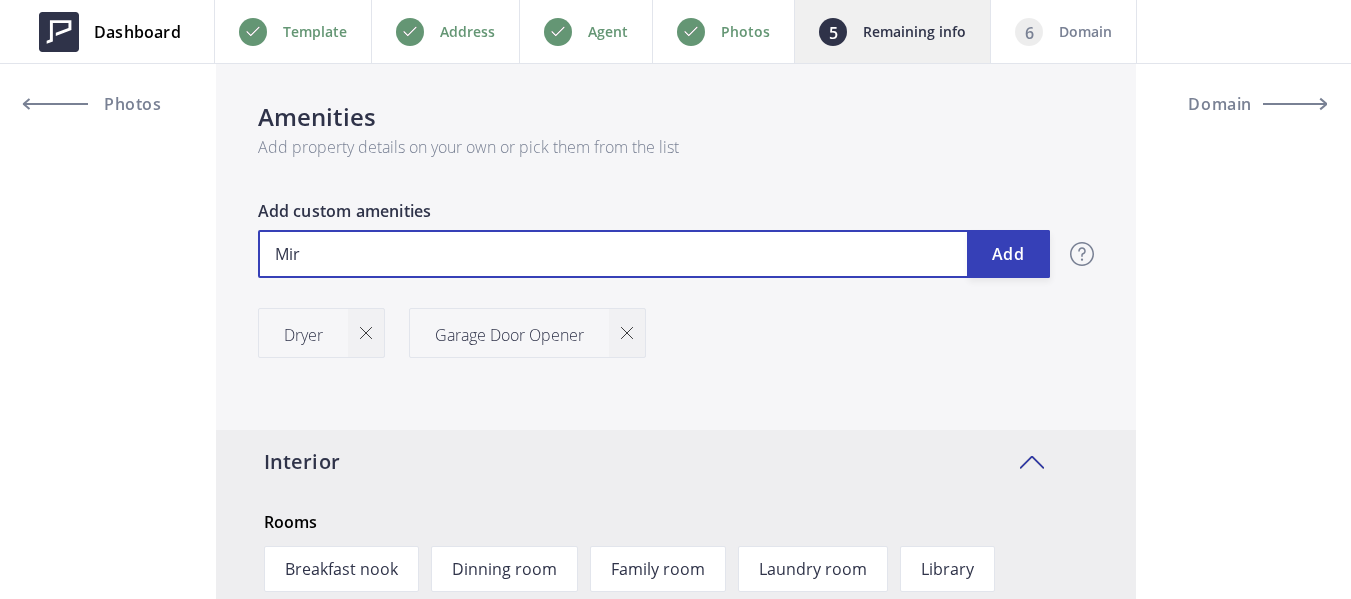 type on "815,000" 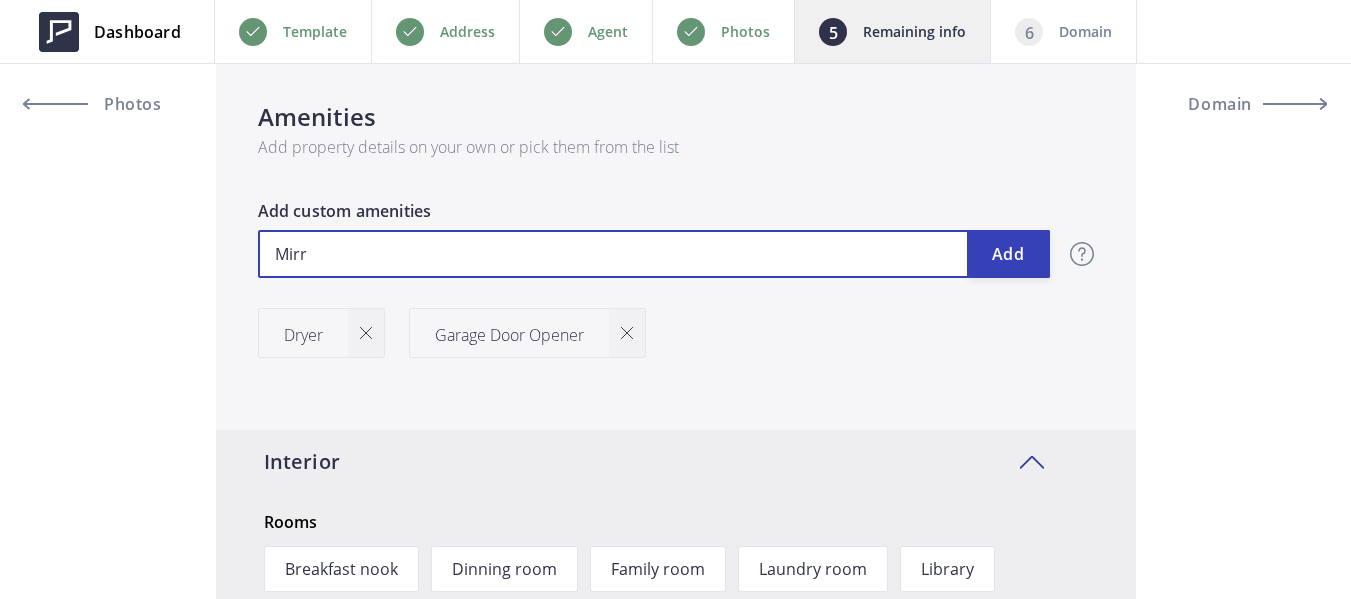 type on "815,000" 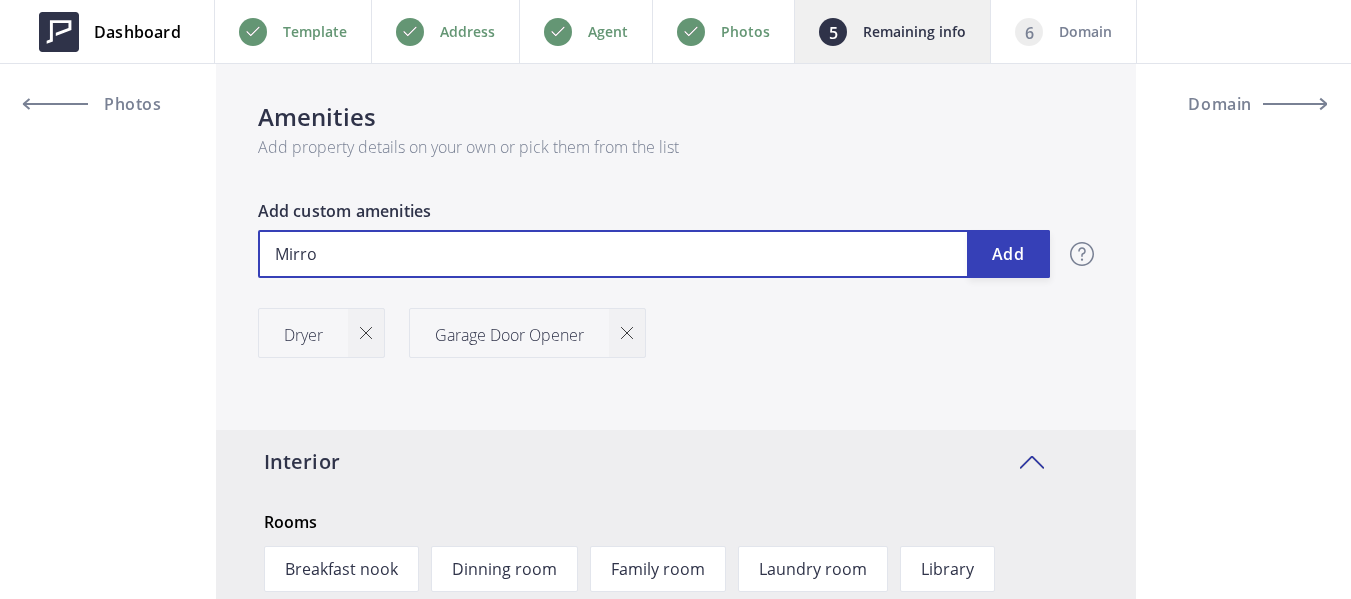 type on "815,000" 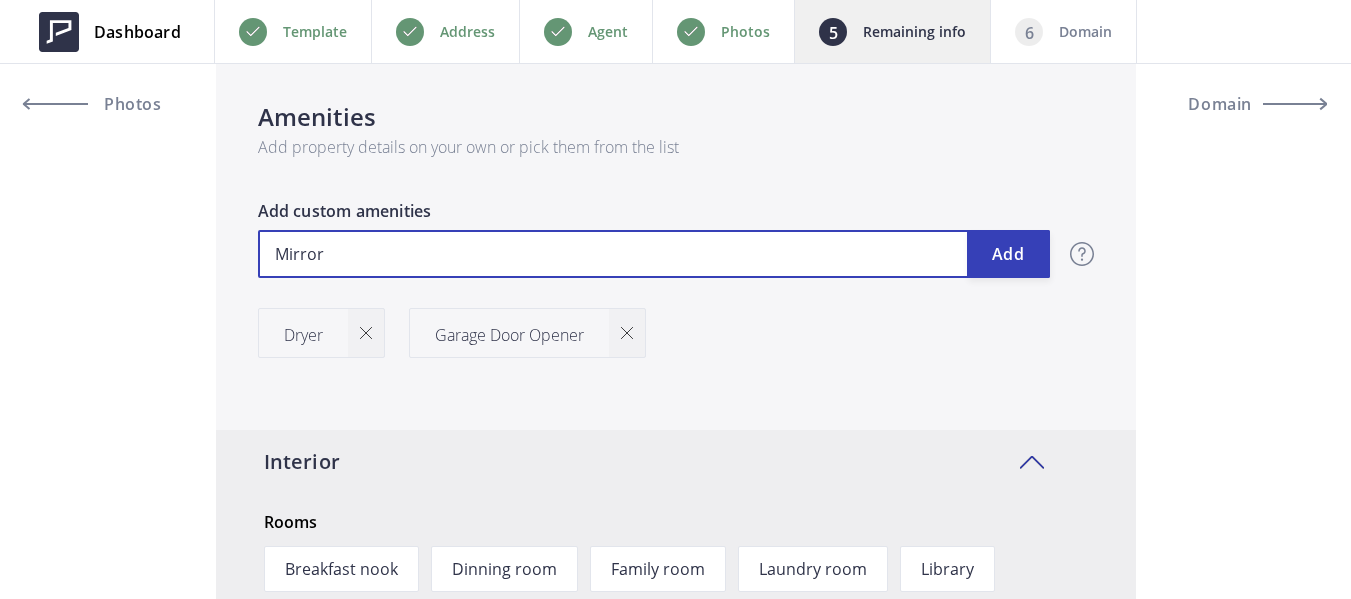 type on "815,000" 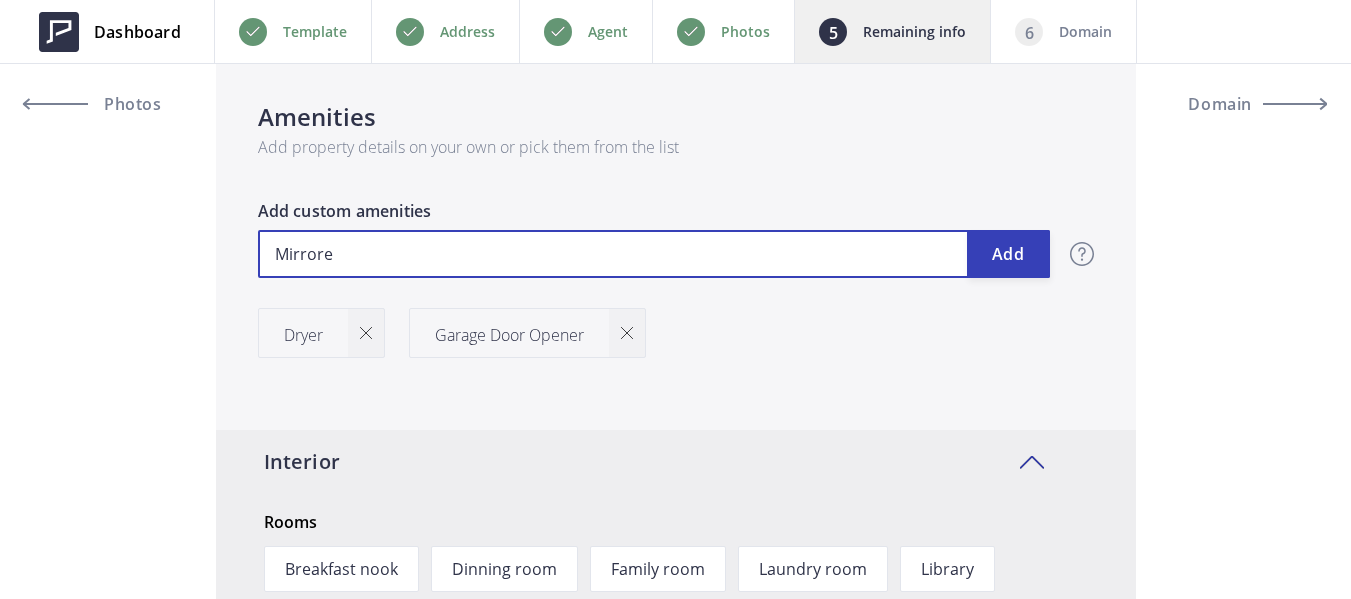 type on "815,000" 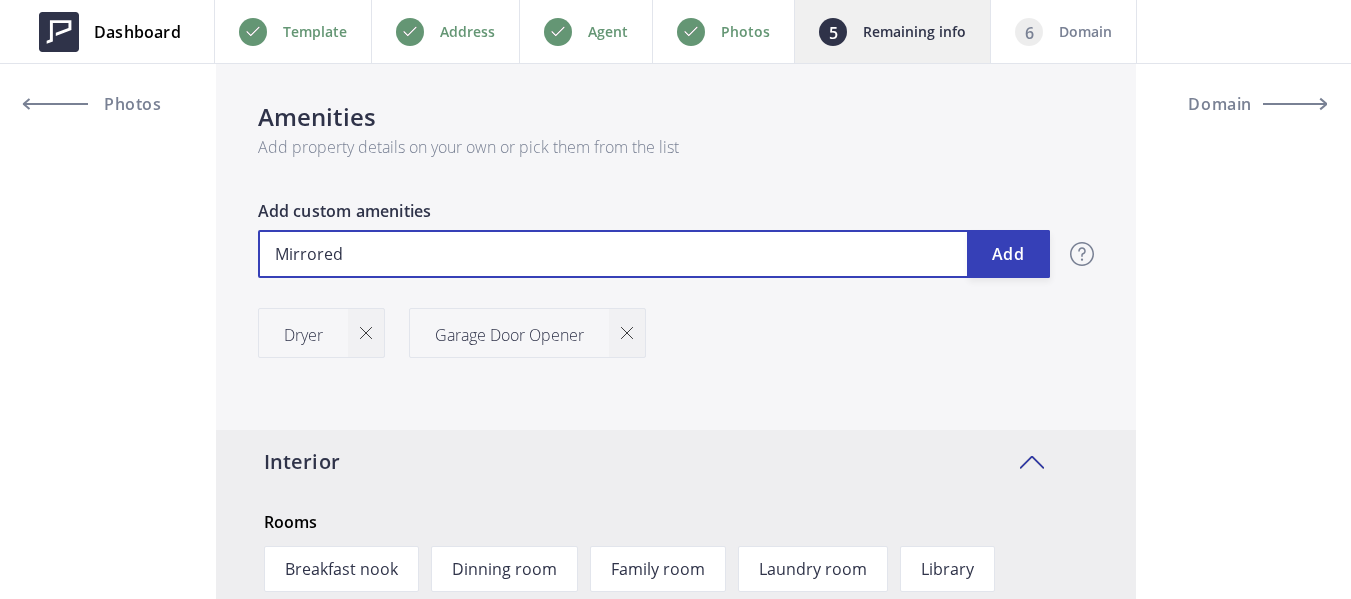 type on "815,000" 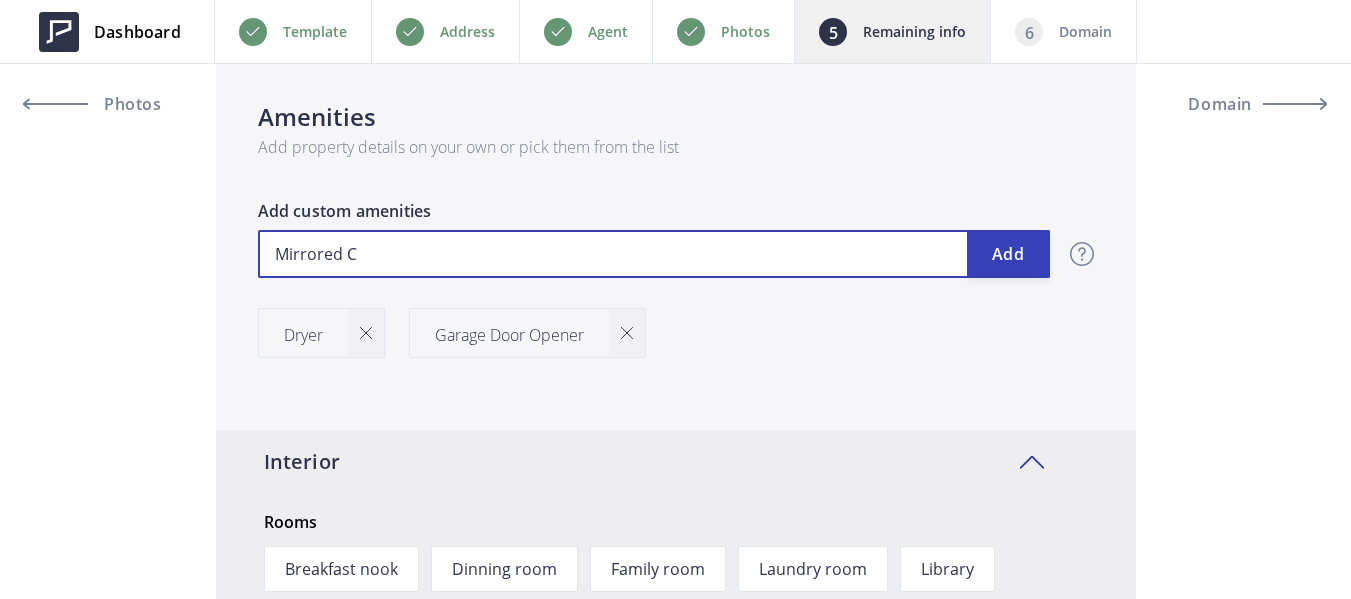 type on "815,000" 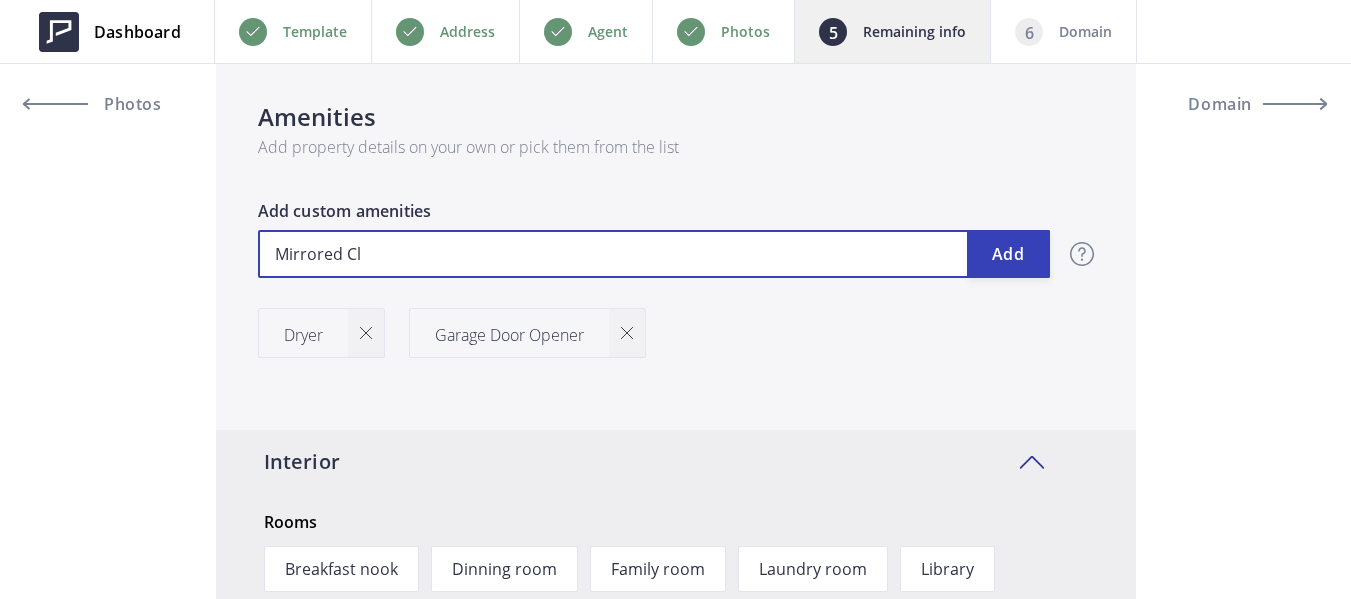 type on "815,000" 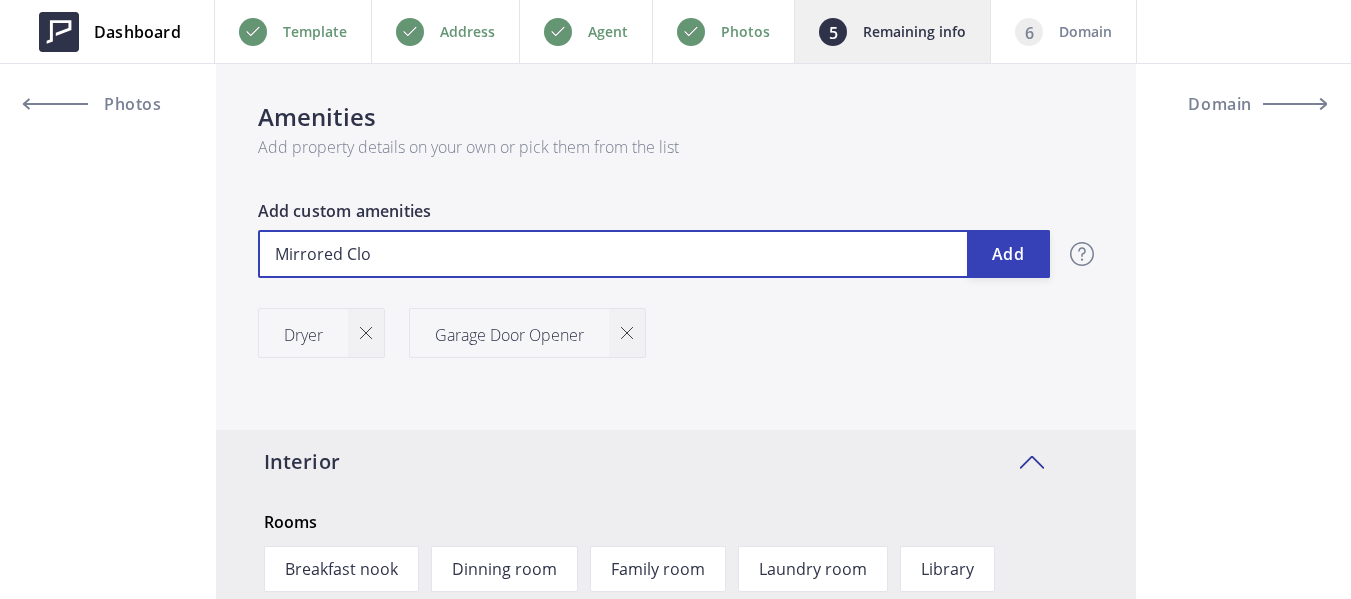 type on "815,000" 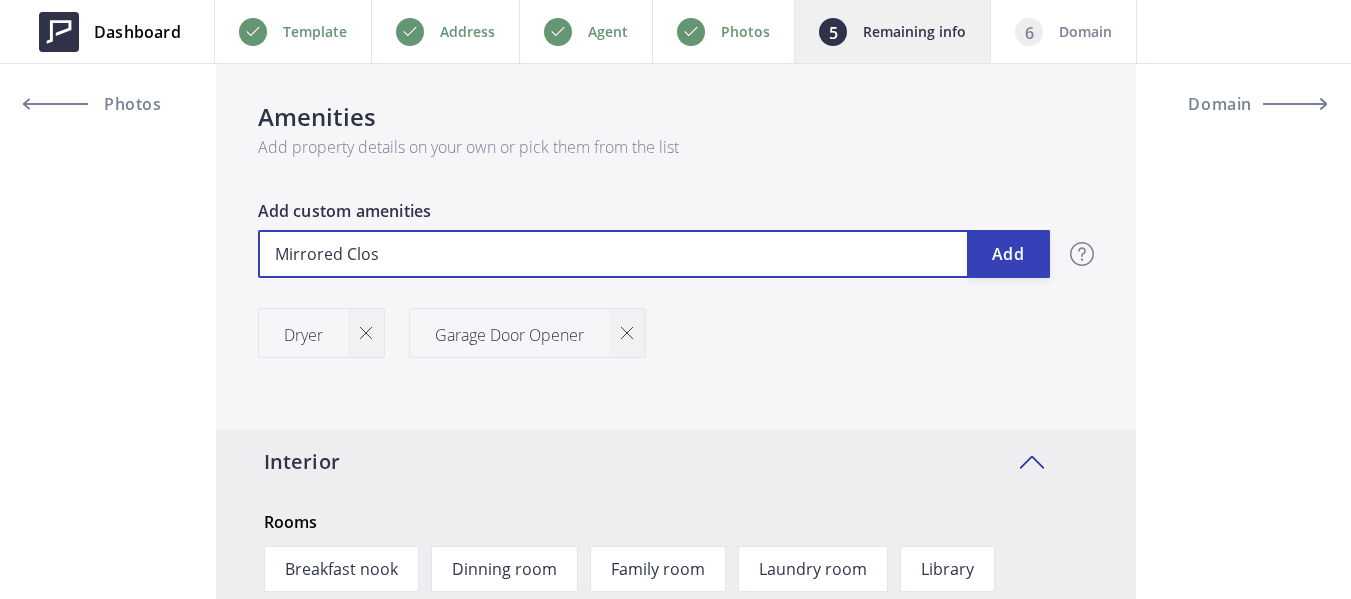 type on "815,000" 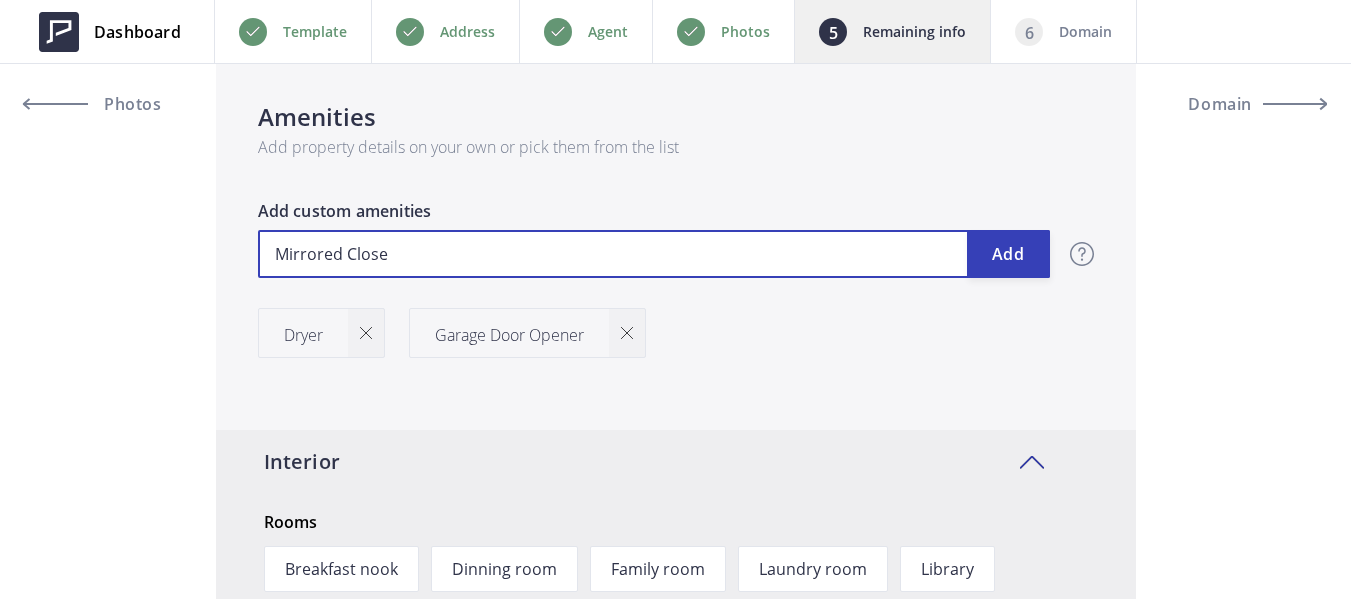 type on "815,000" 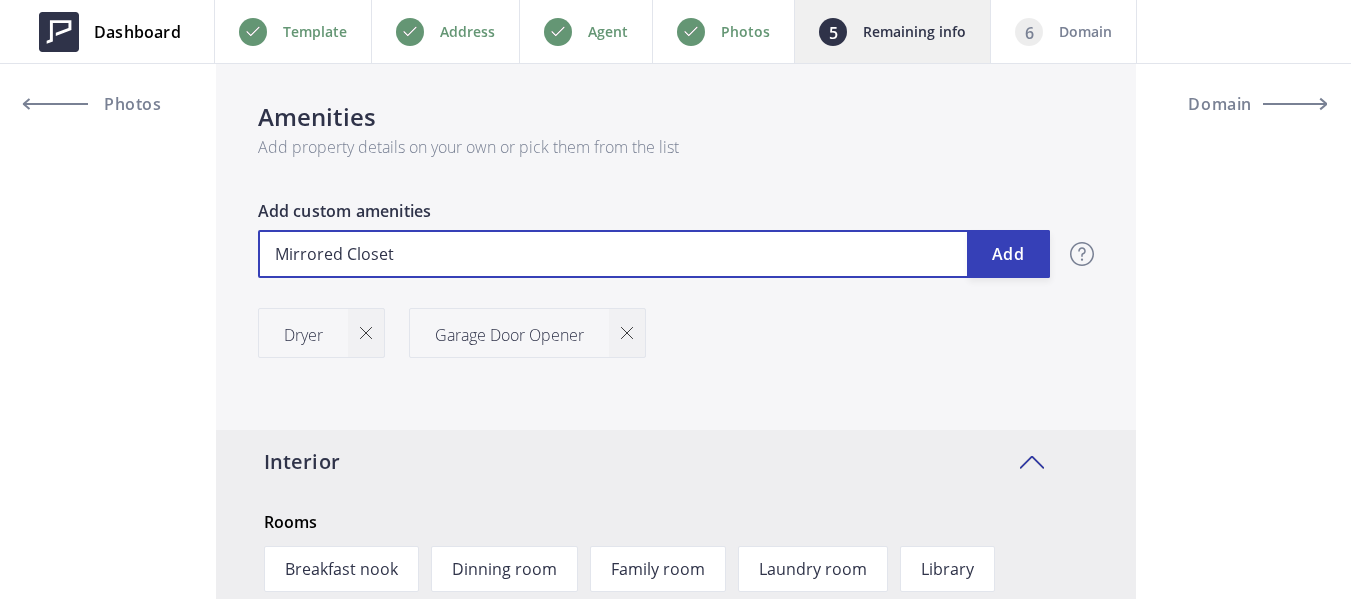 type on "815,000" 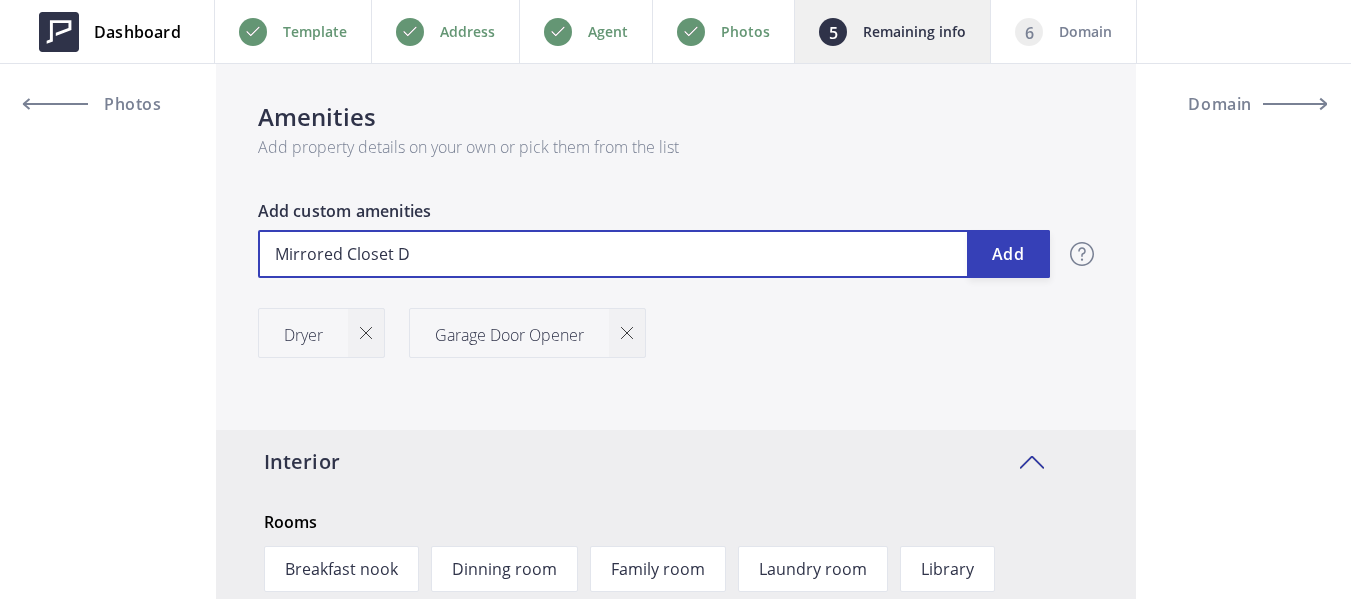 type on "815,000" 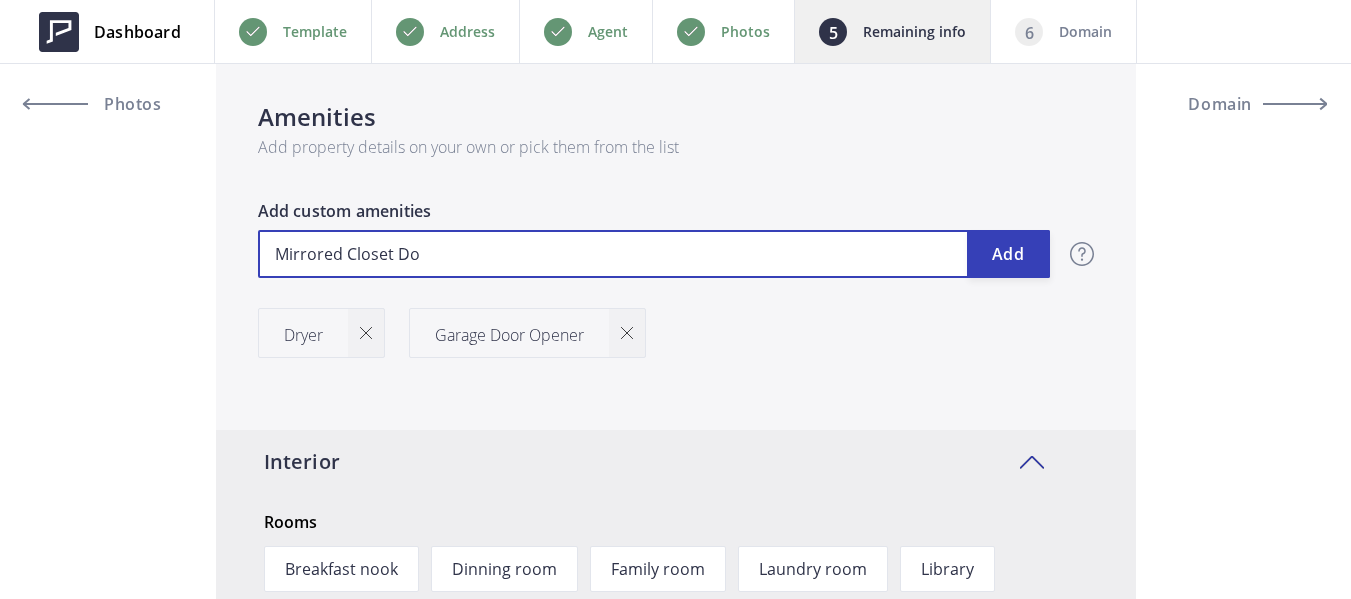 type on "815,000" 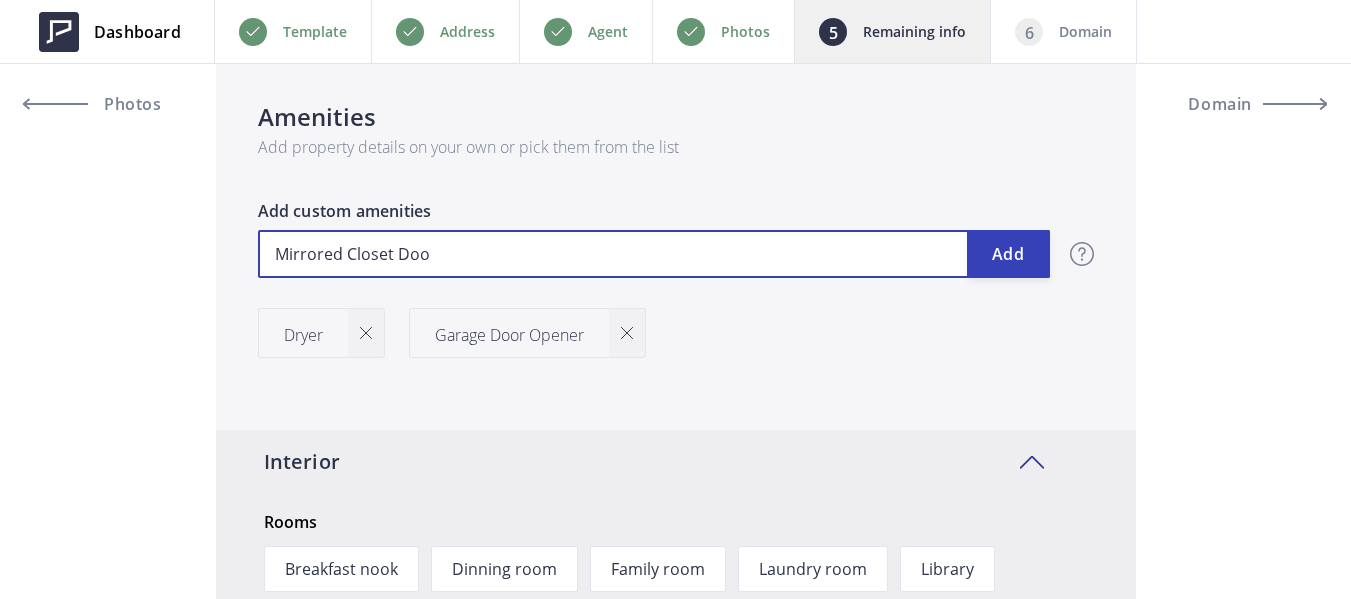 type on "815,000" 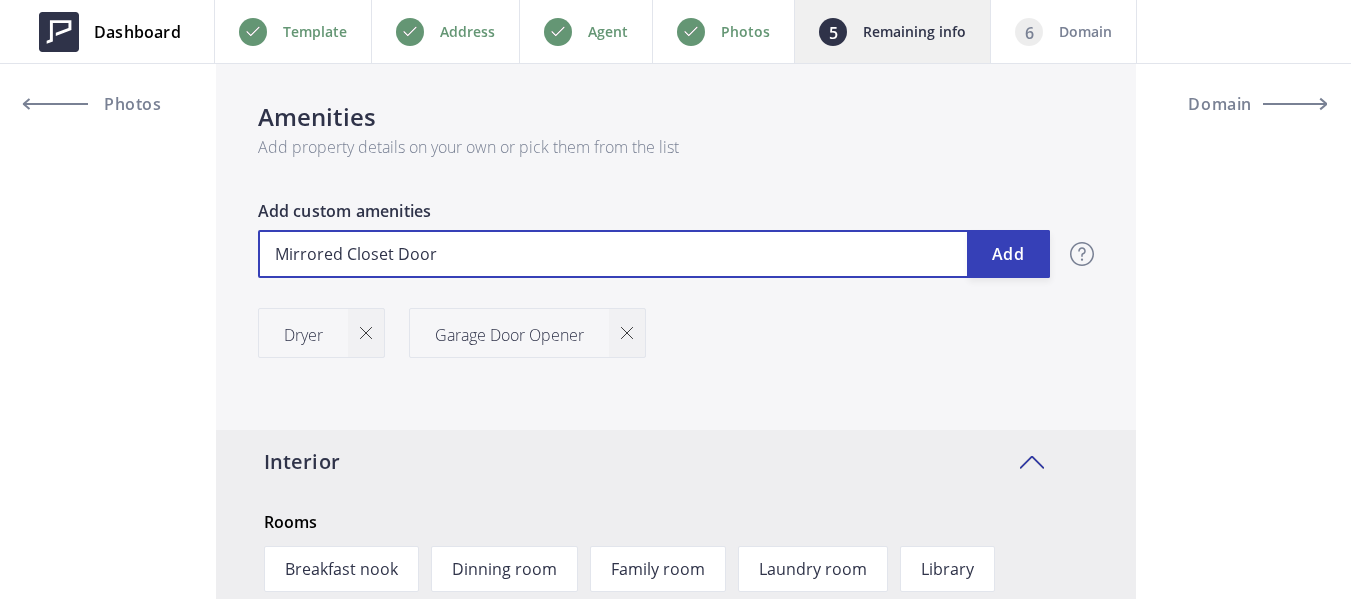 type on "815,000" 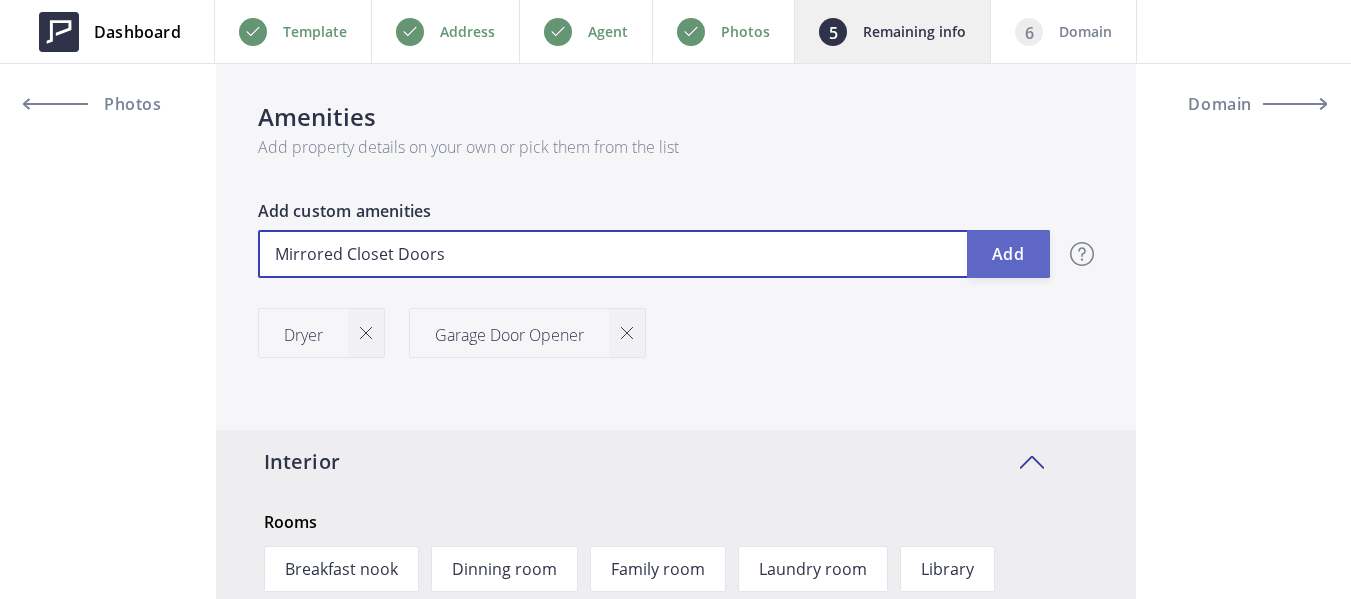 type on "Mirrored Closet Doors" 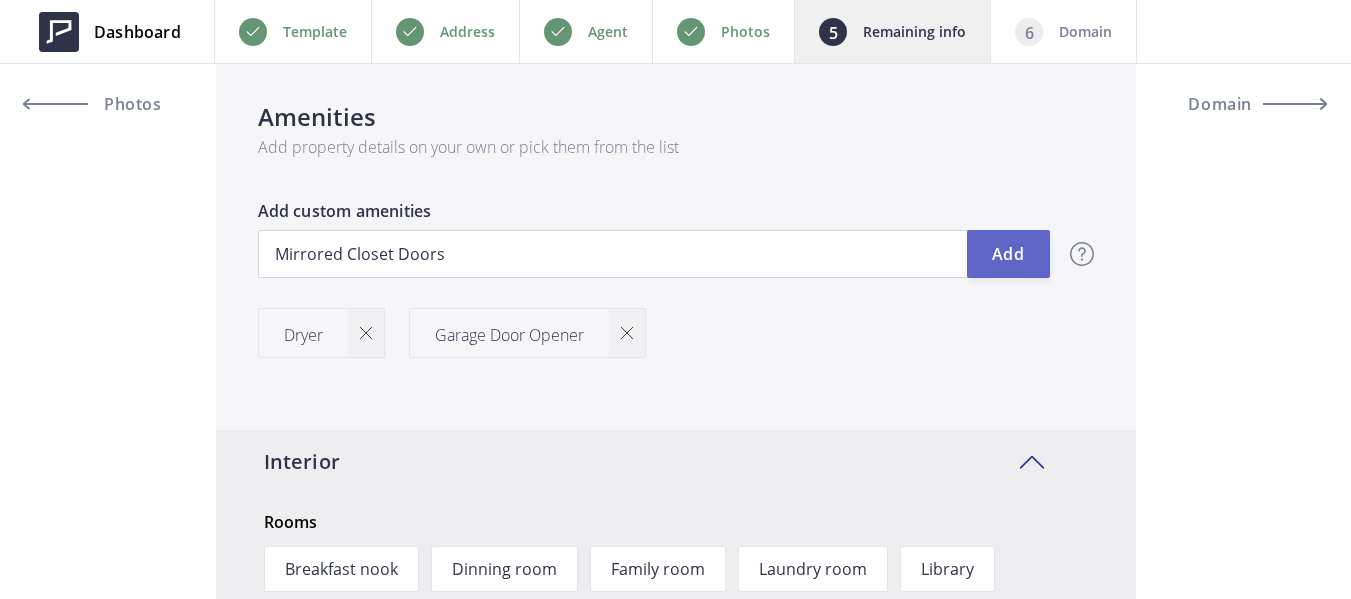 click on "Add" at bounding box center [1008, 254] 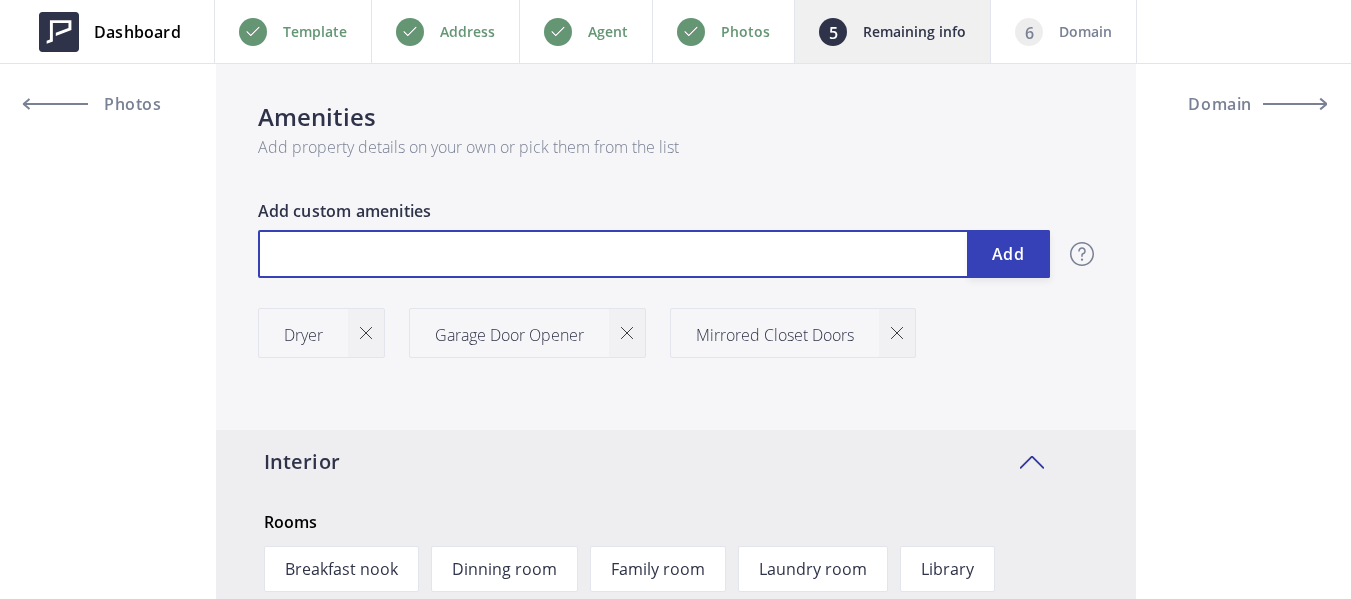 click at bounding box center [654, 254] 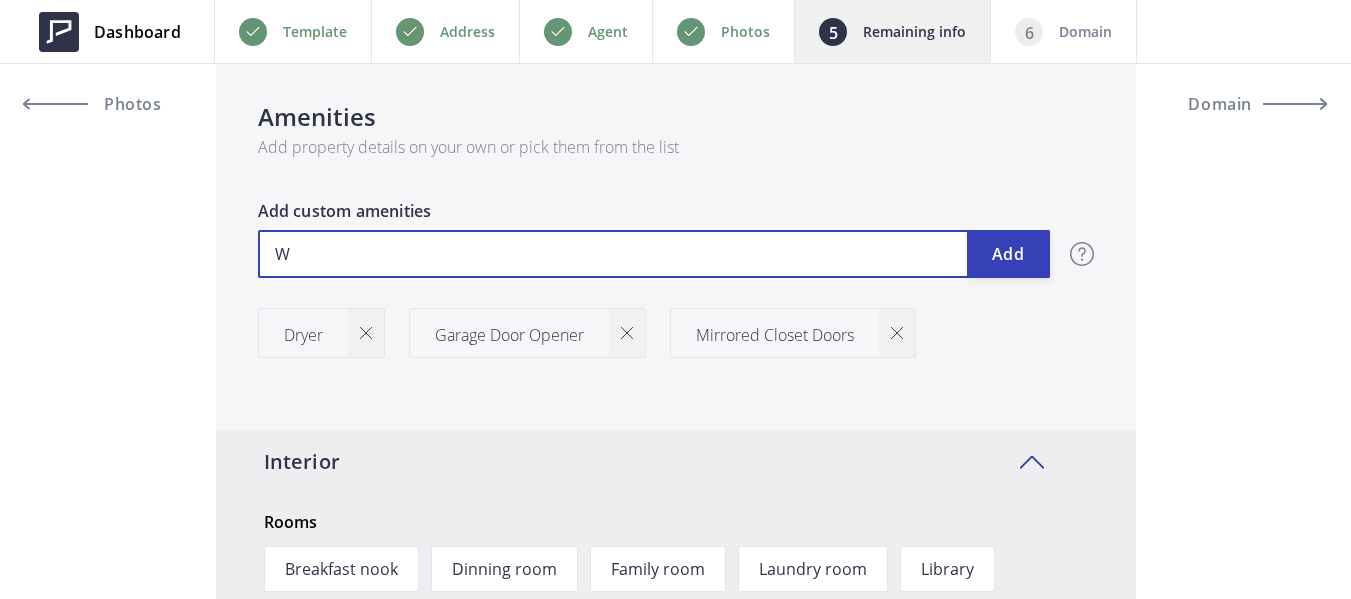 type on "815,000" 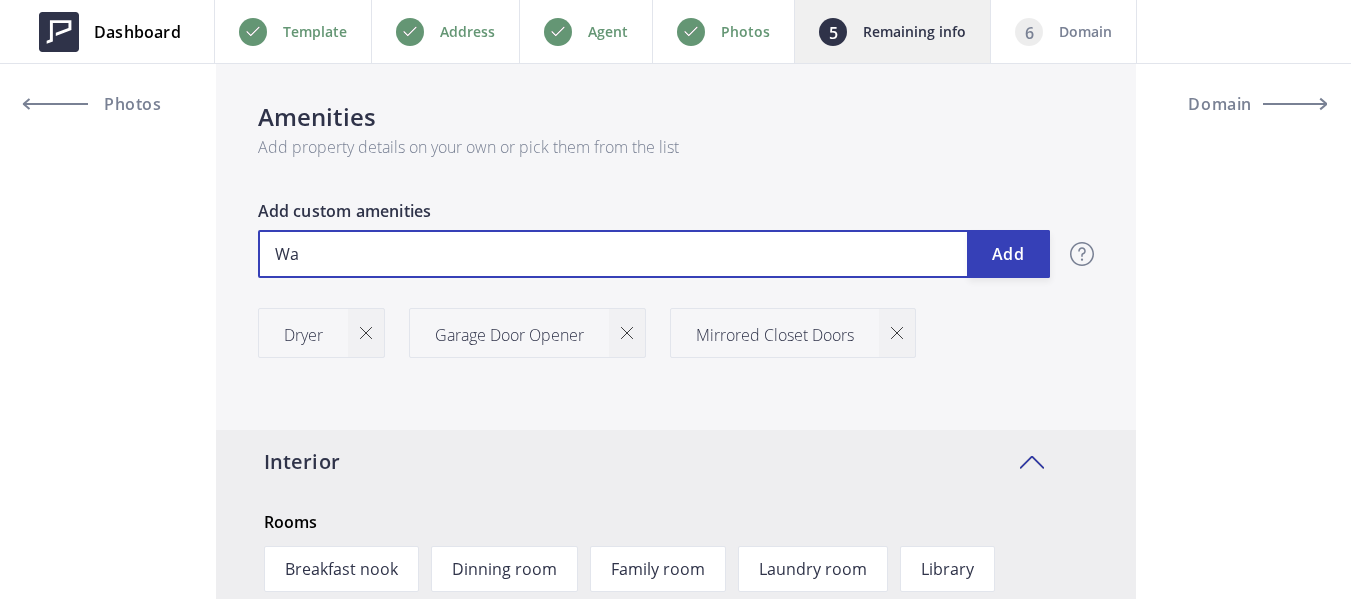 type on "815,000" 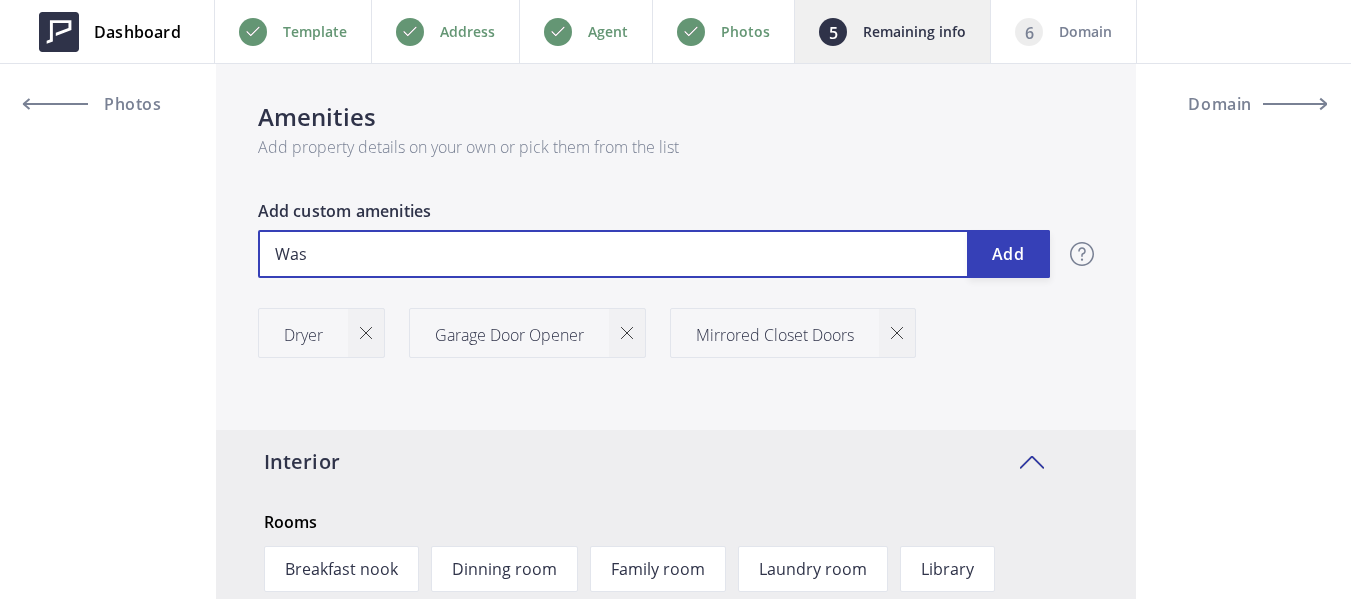 type on "815,000" 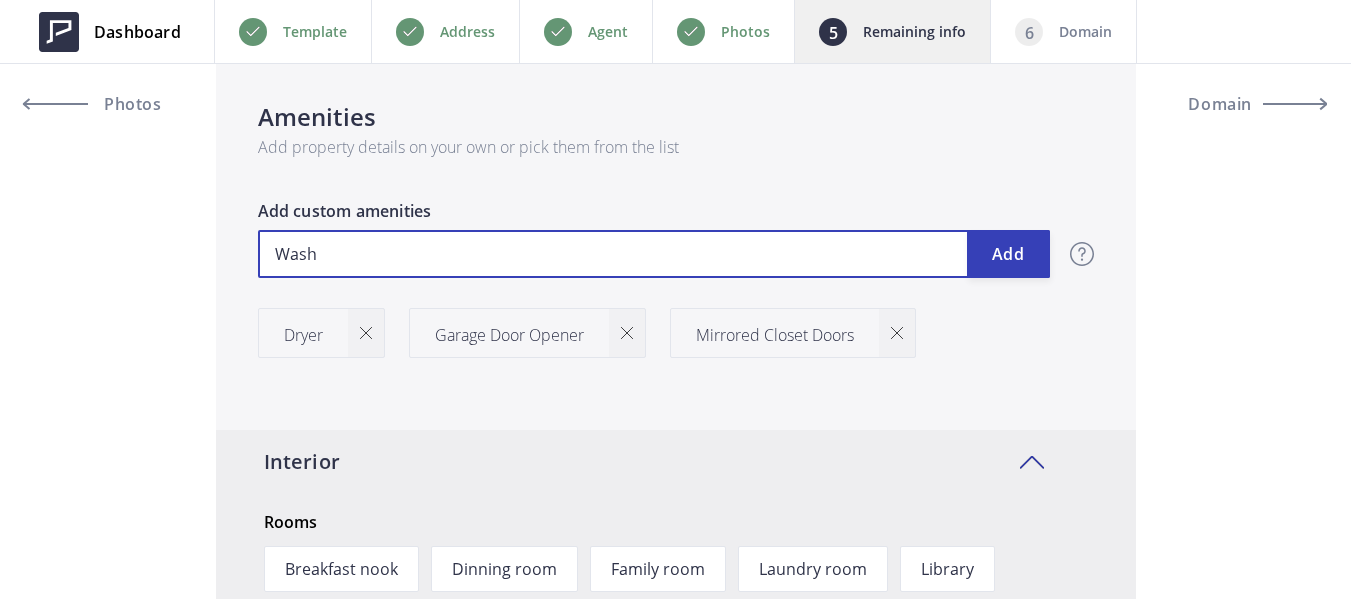 type on "815,000" 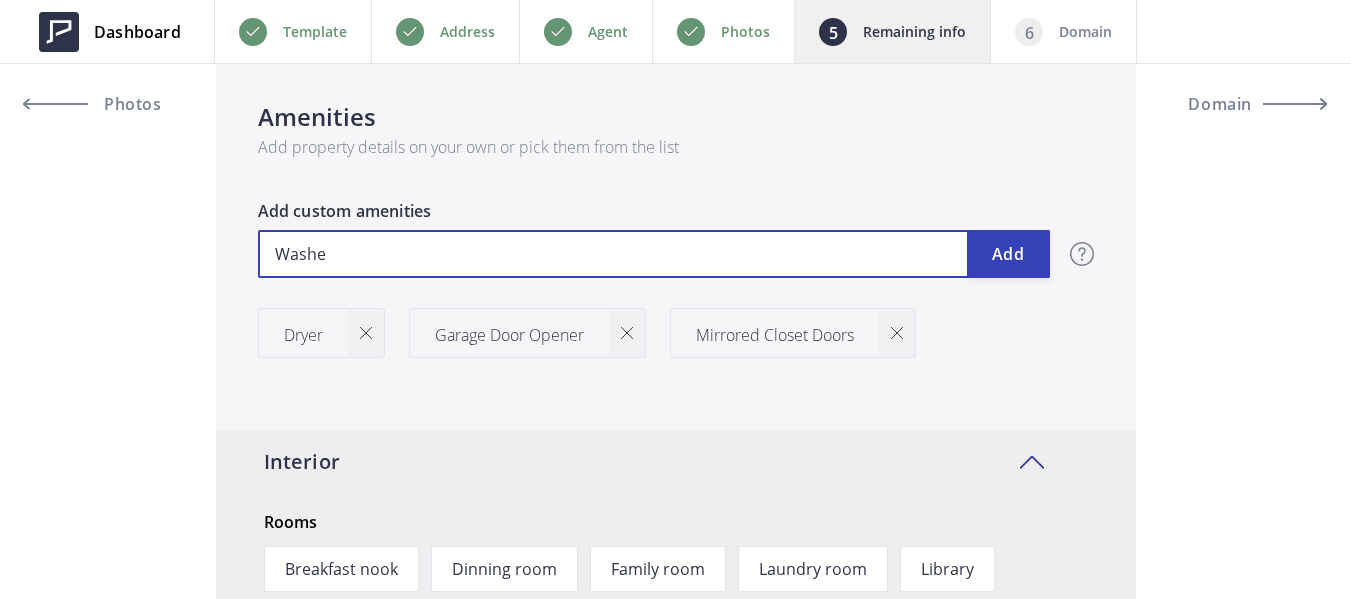 type on "815,000" 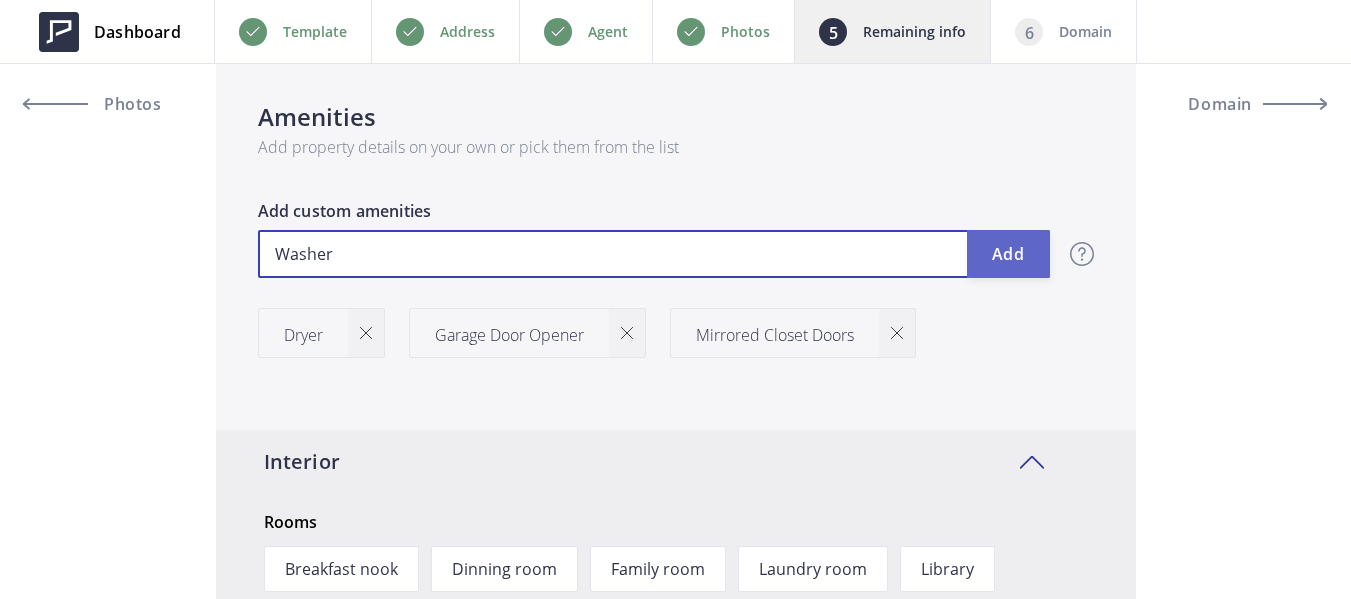 type on "Washer" 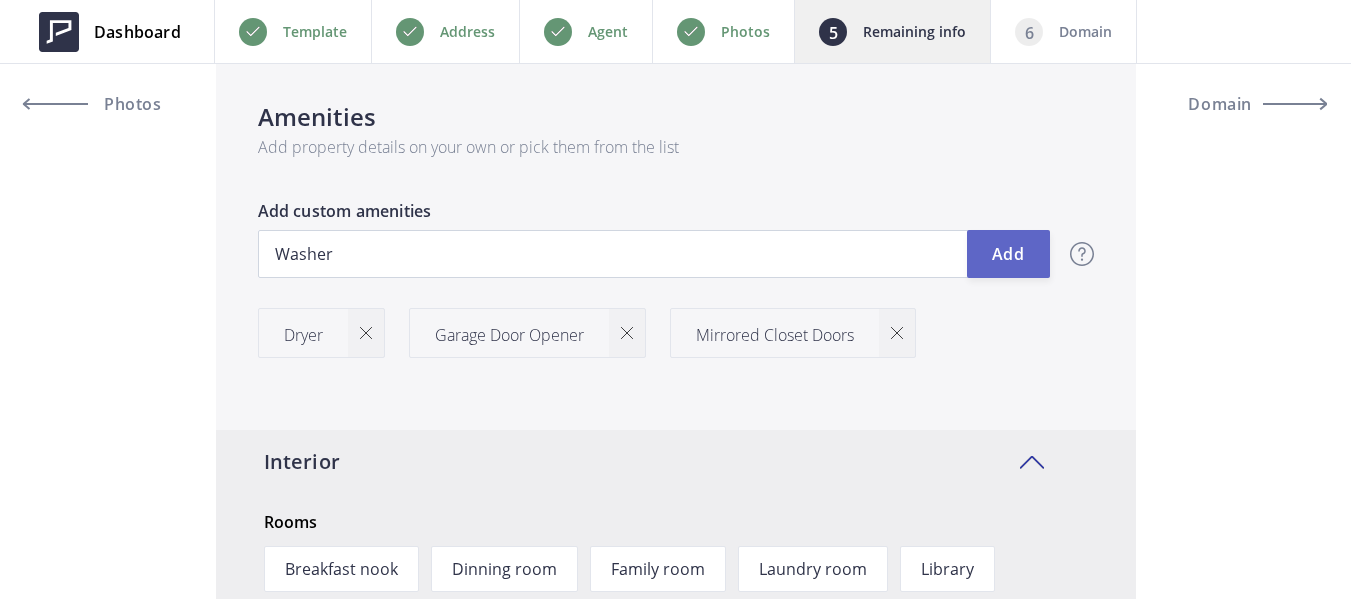 click on "Add" at bounding box center [1008, 254] 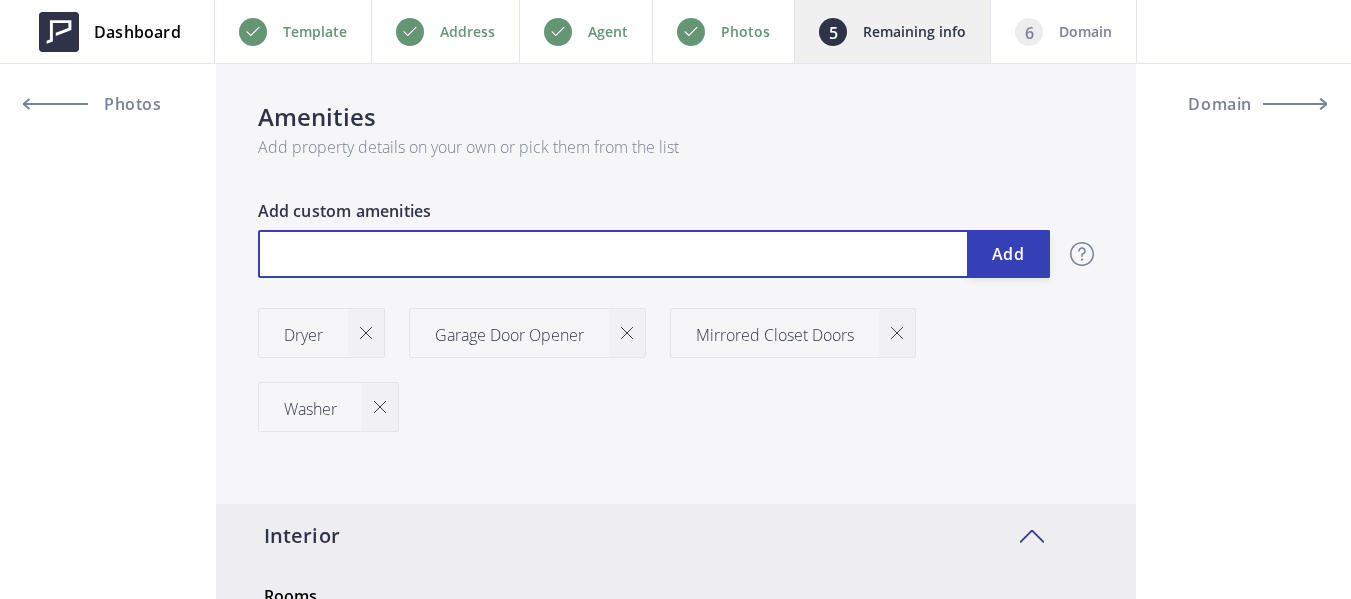 click at bounding box center [654, 254] 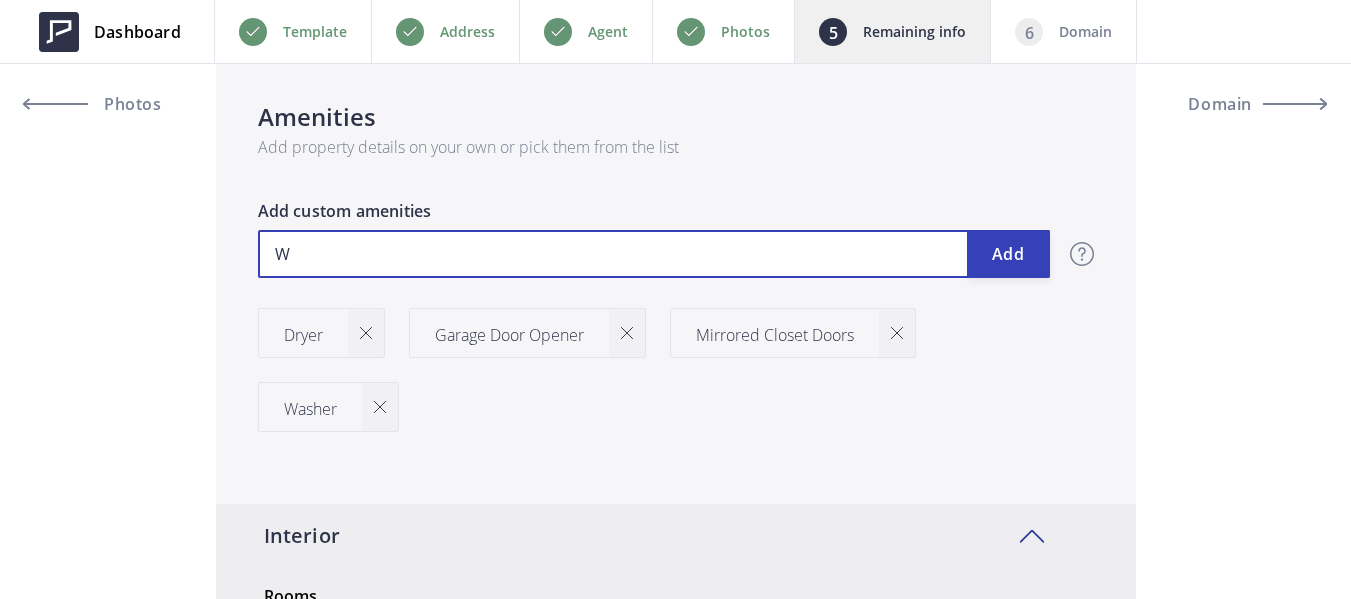 type on "815,000" 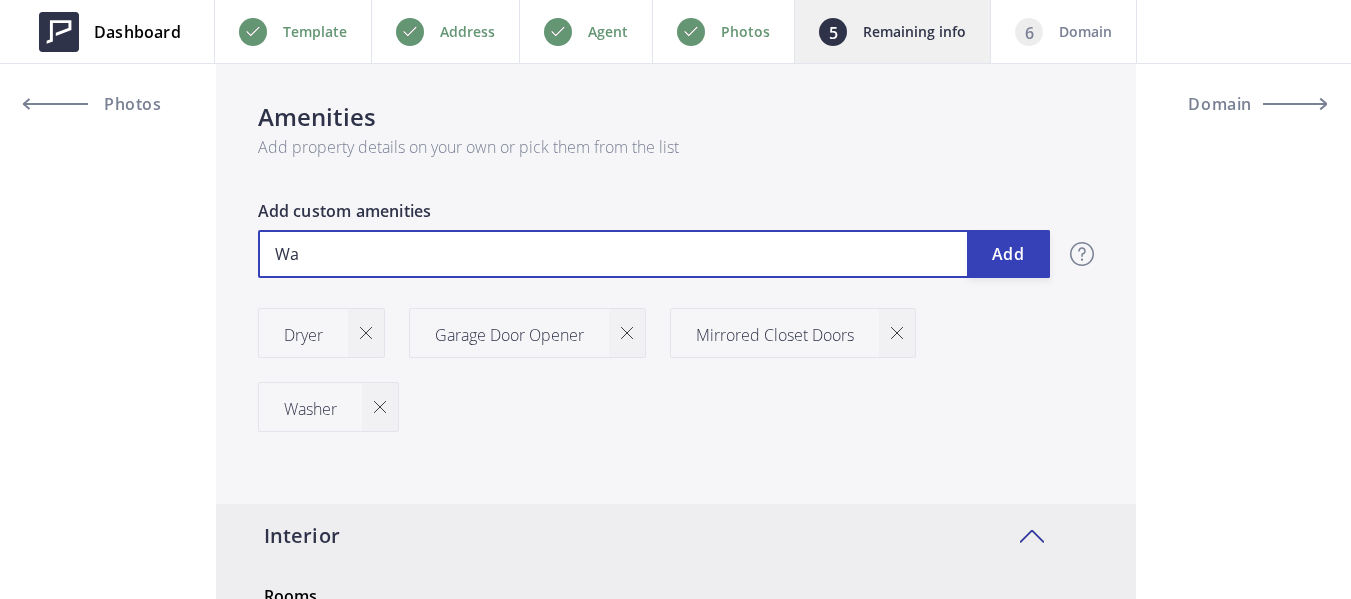 type on "815,000" 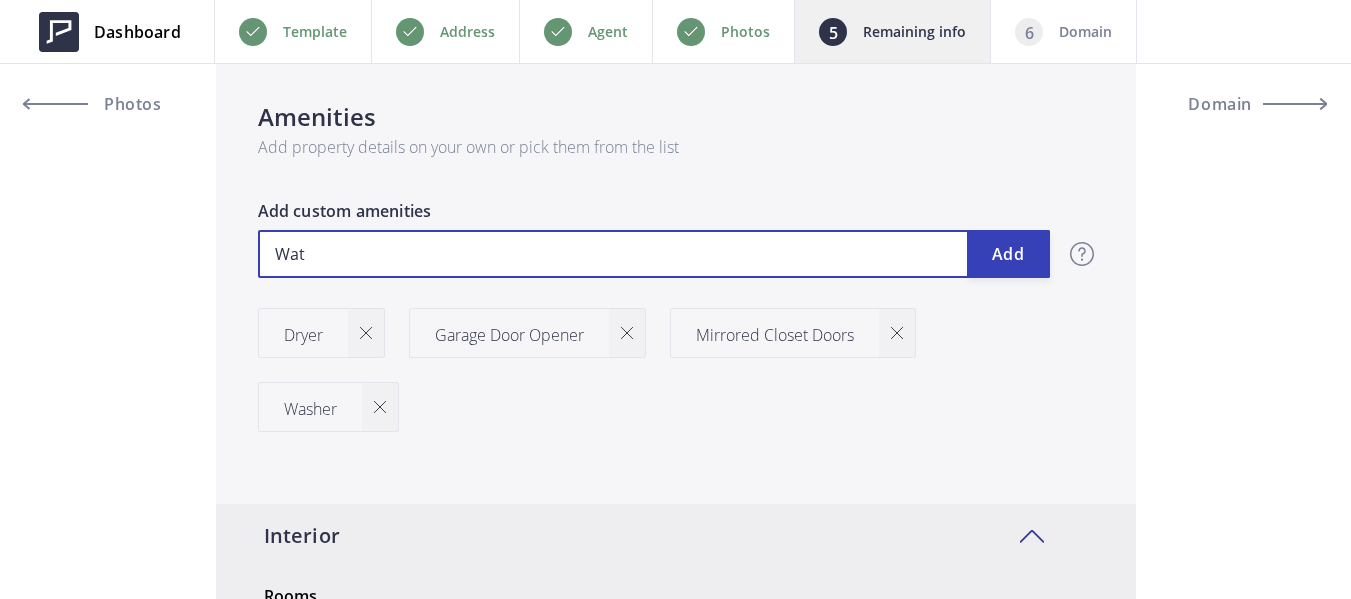type on "815,000" 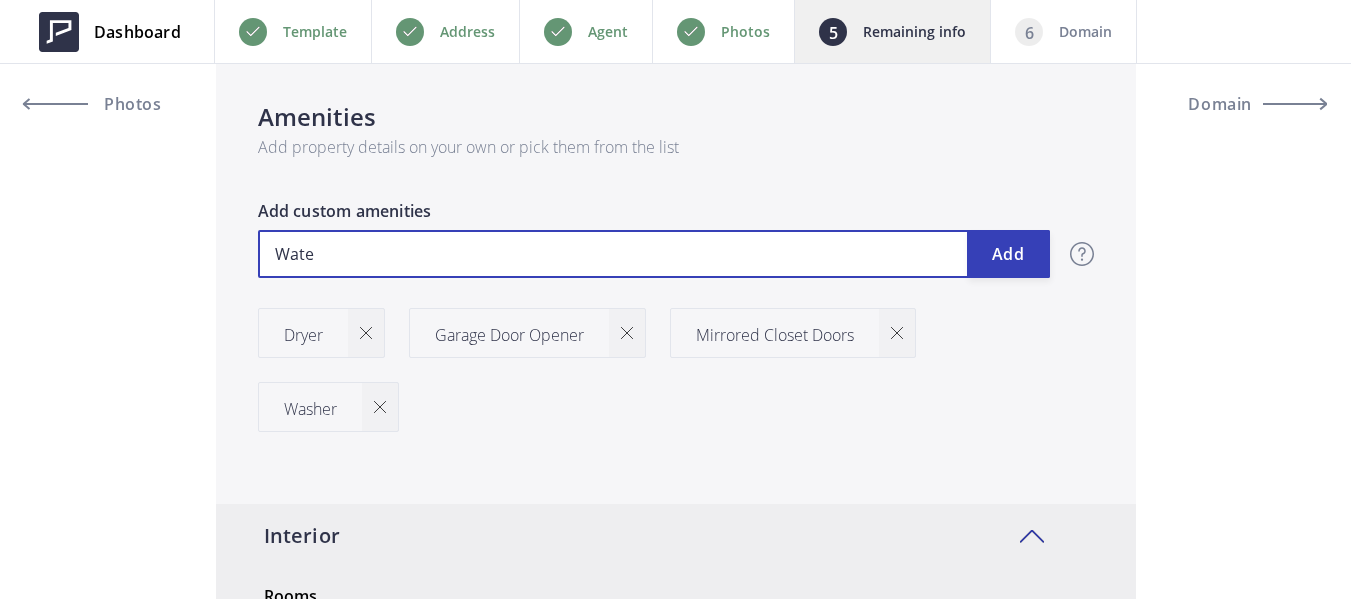 type on "815,000" 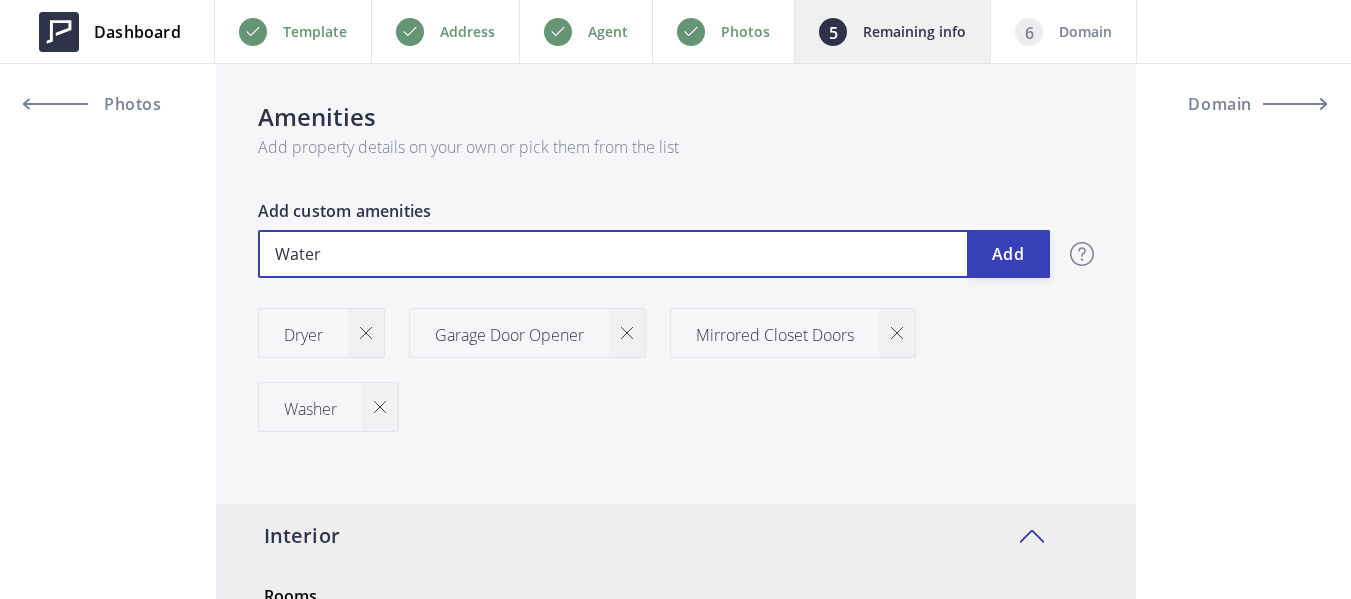 type on "815,000" 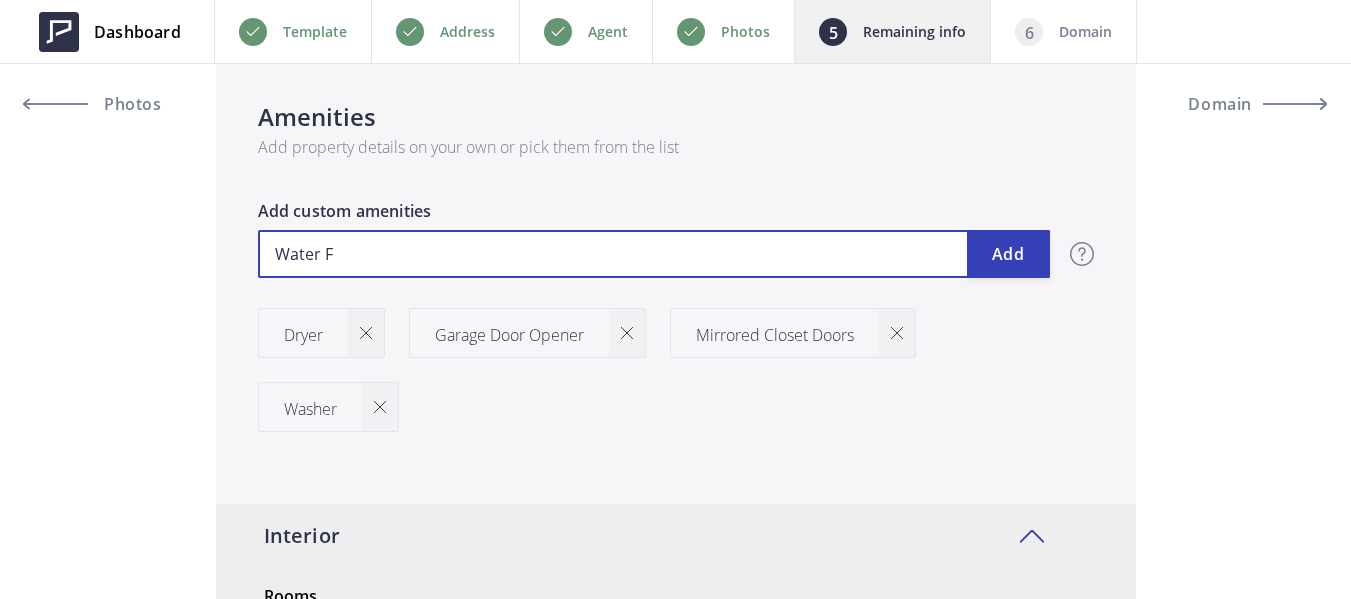type on "815,000" 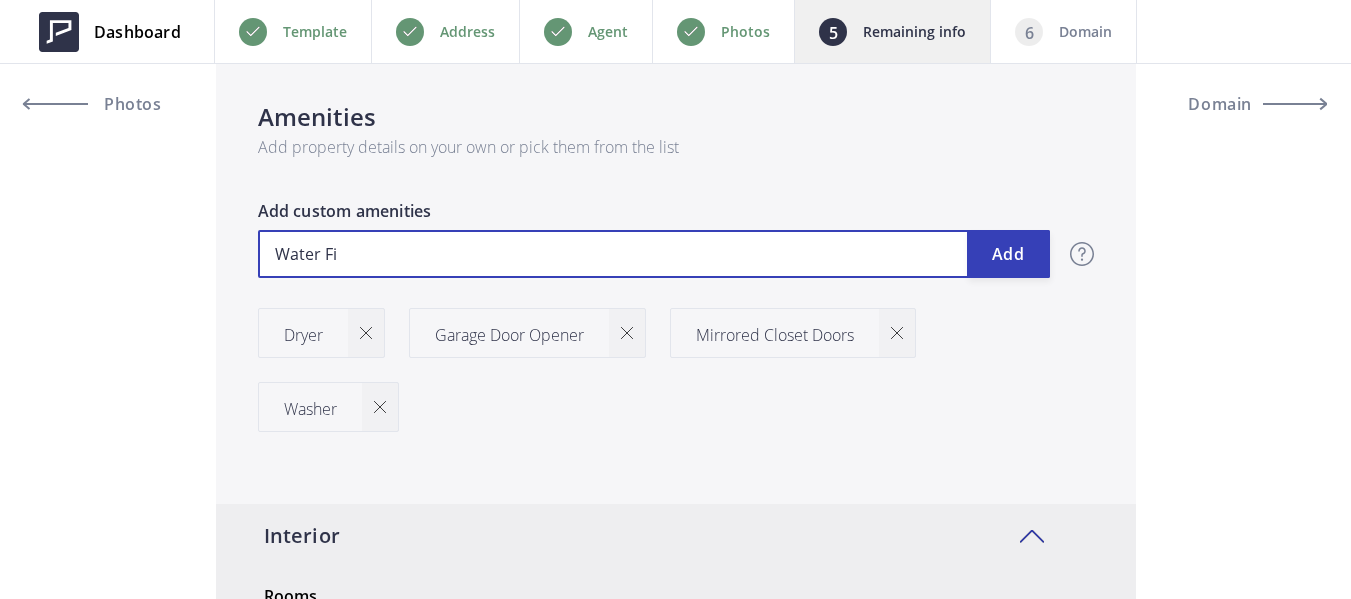 type on "815,000" 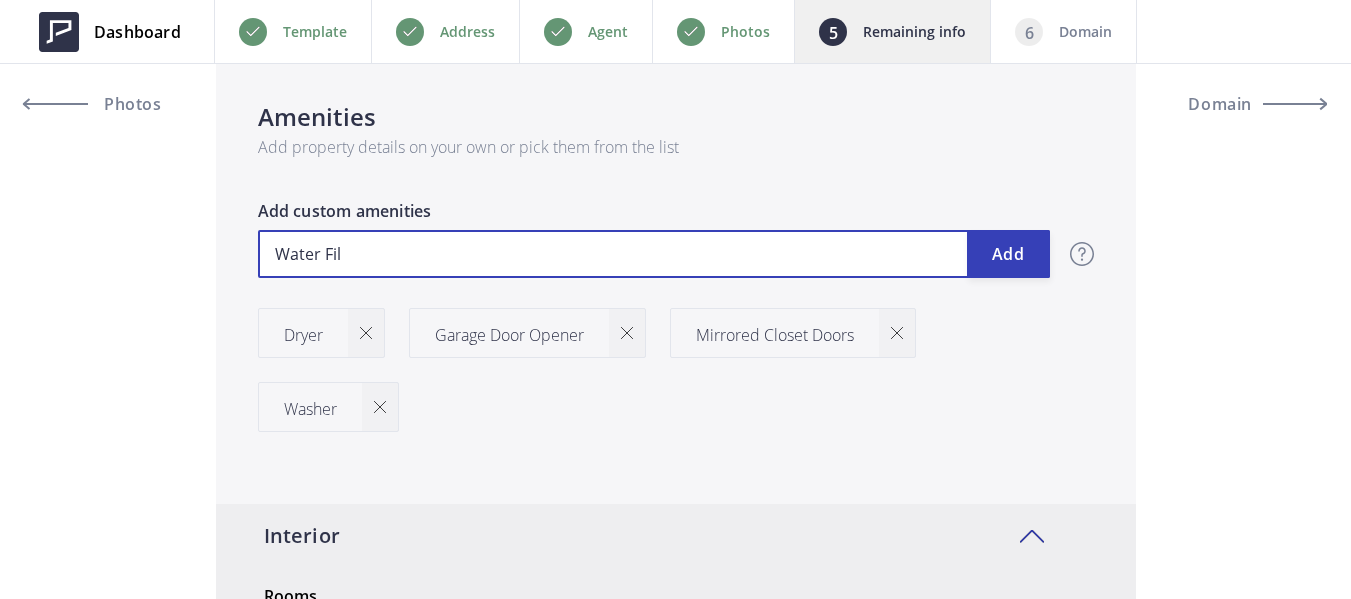 type on "815,000" 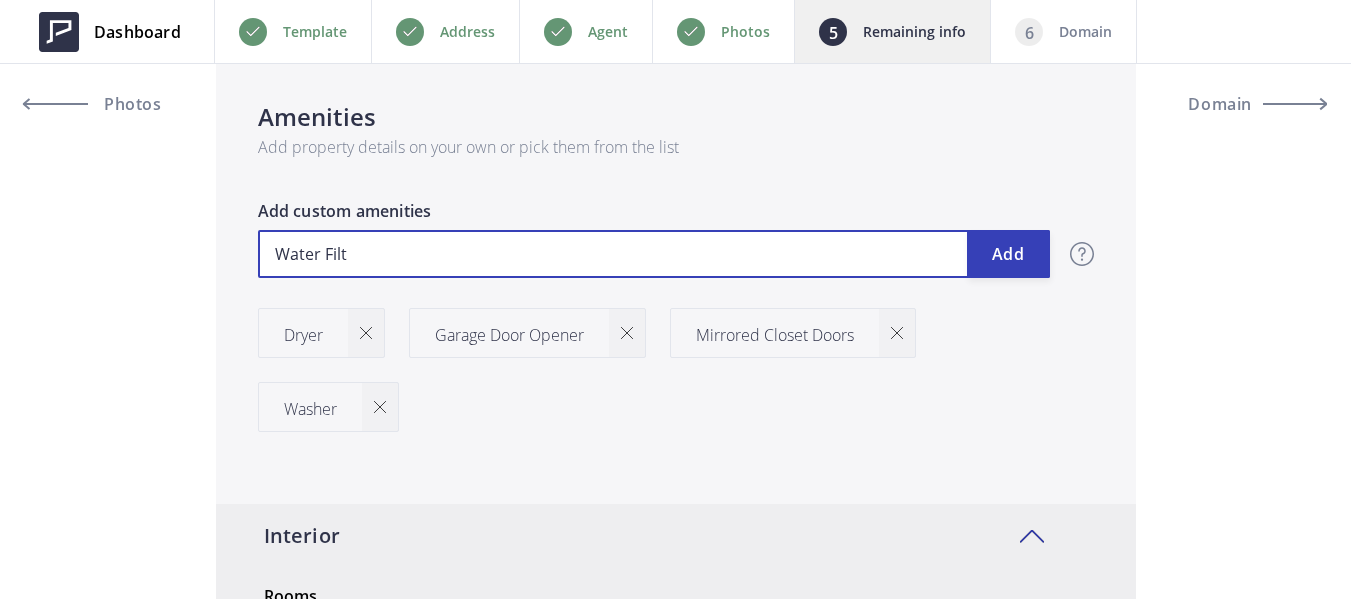 type on "815,000" 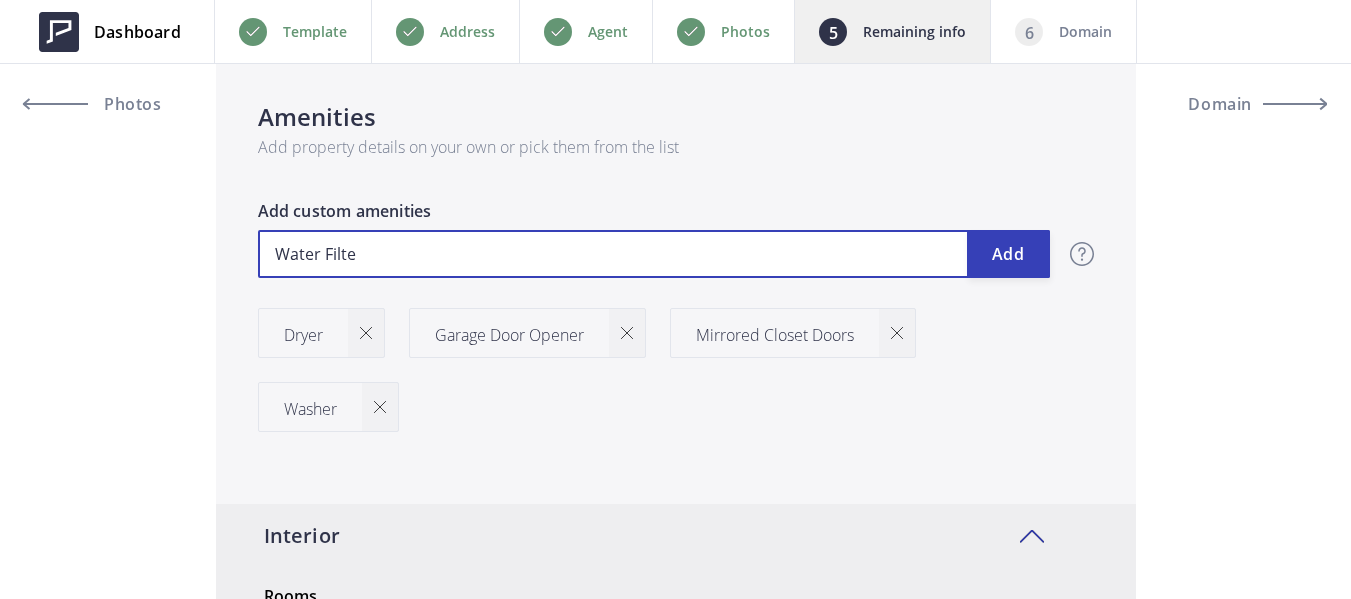 type on "815,000" 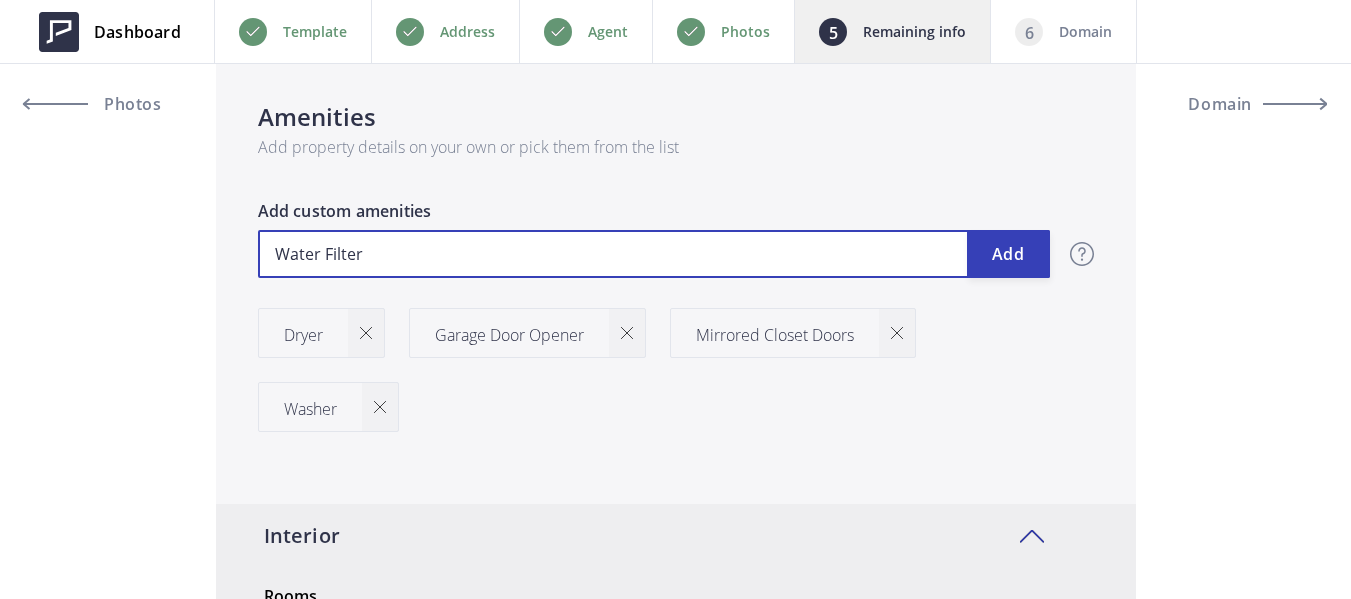 type on "815,000" 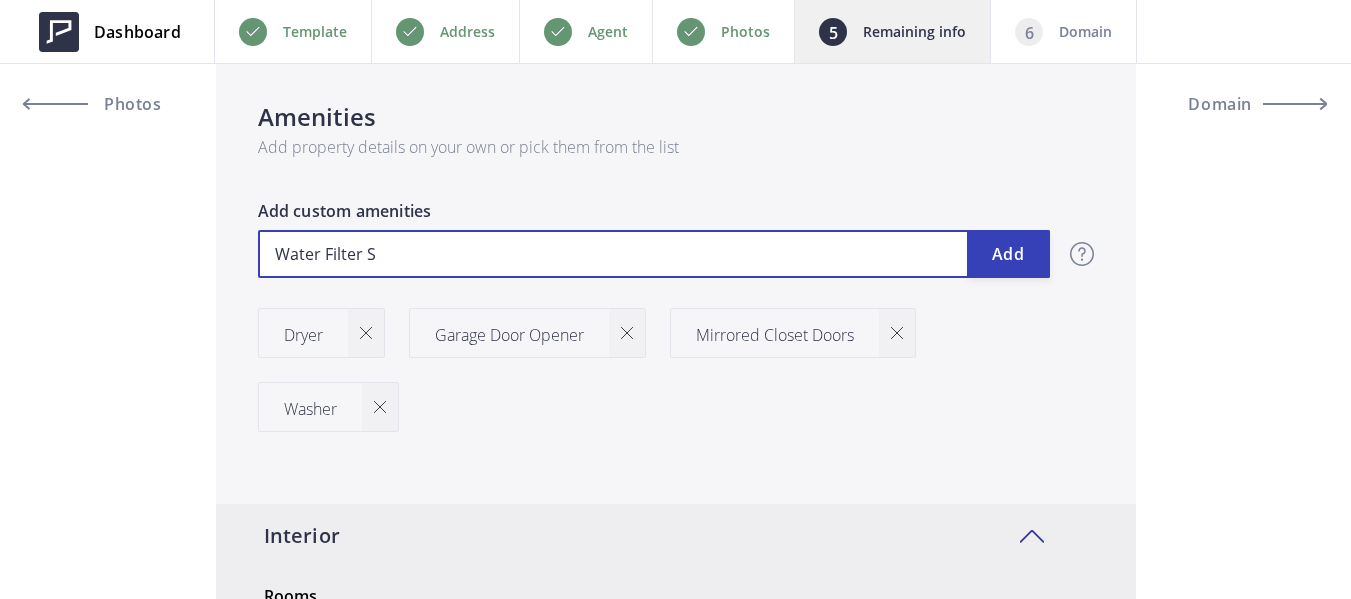 type on "815,000" 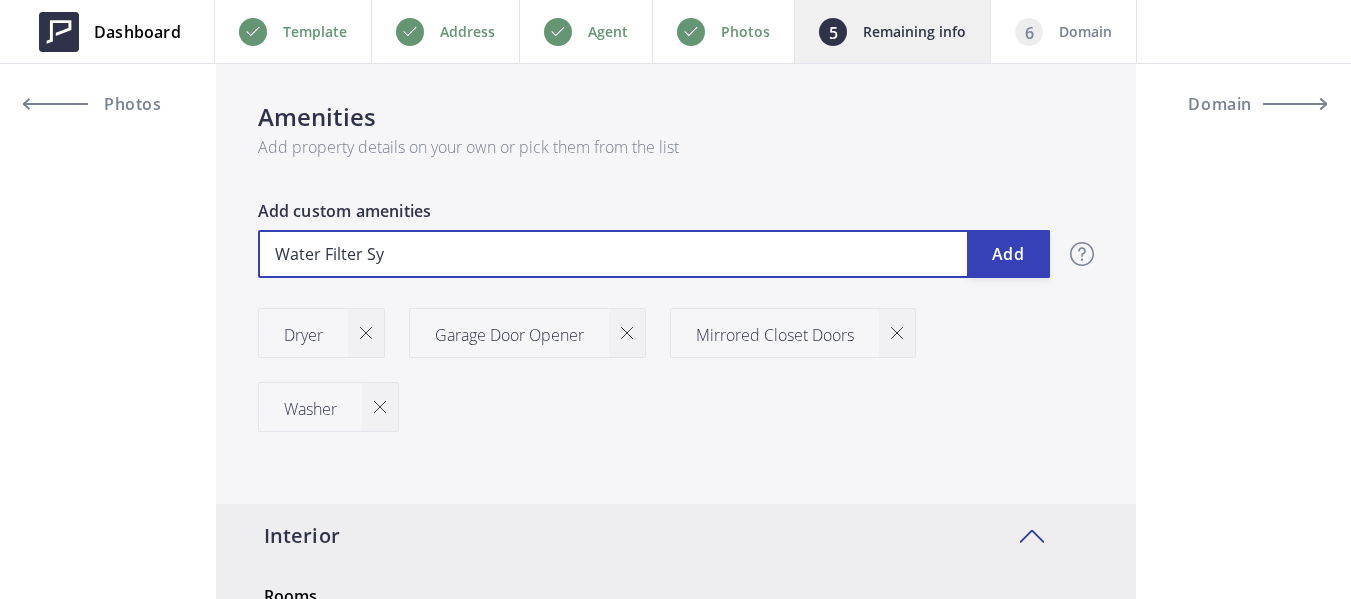 type on "815,000" 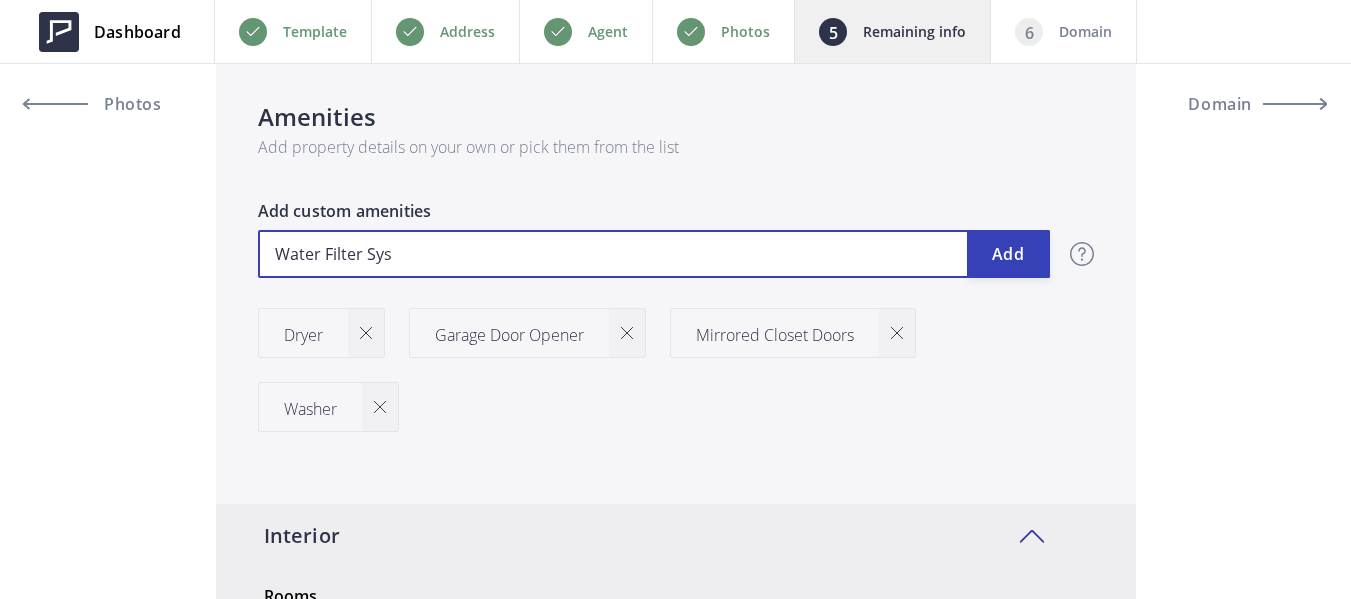 type on "Water Filter Syst" 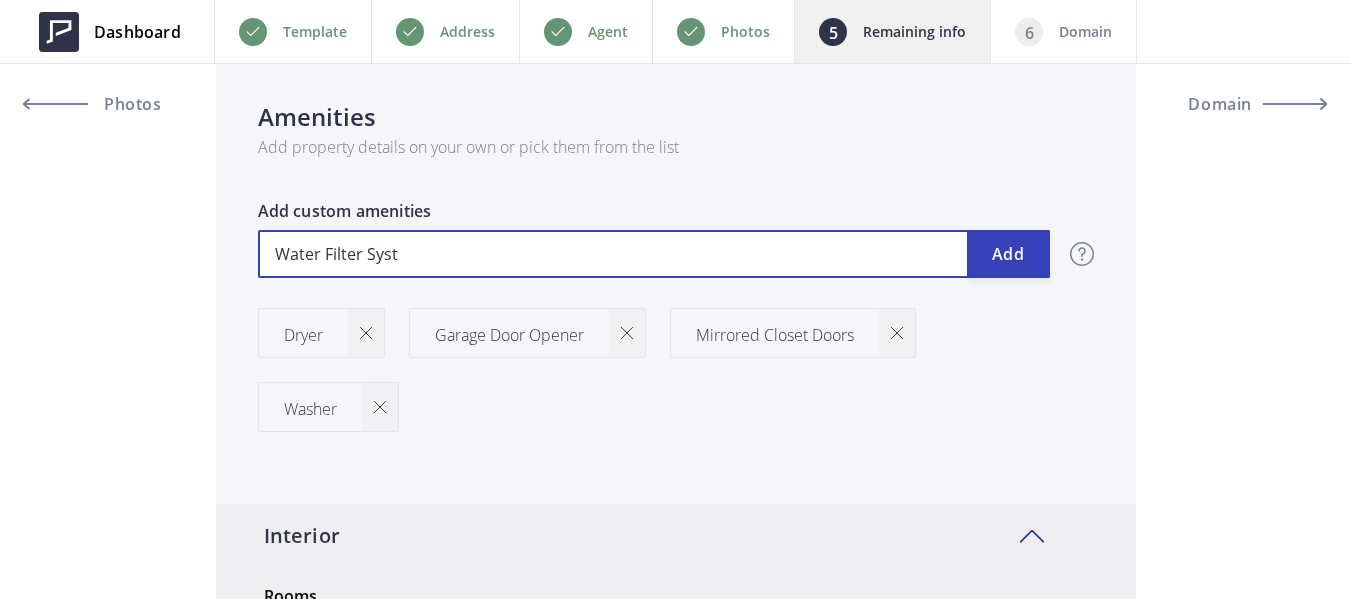 type on "815,000" 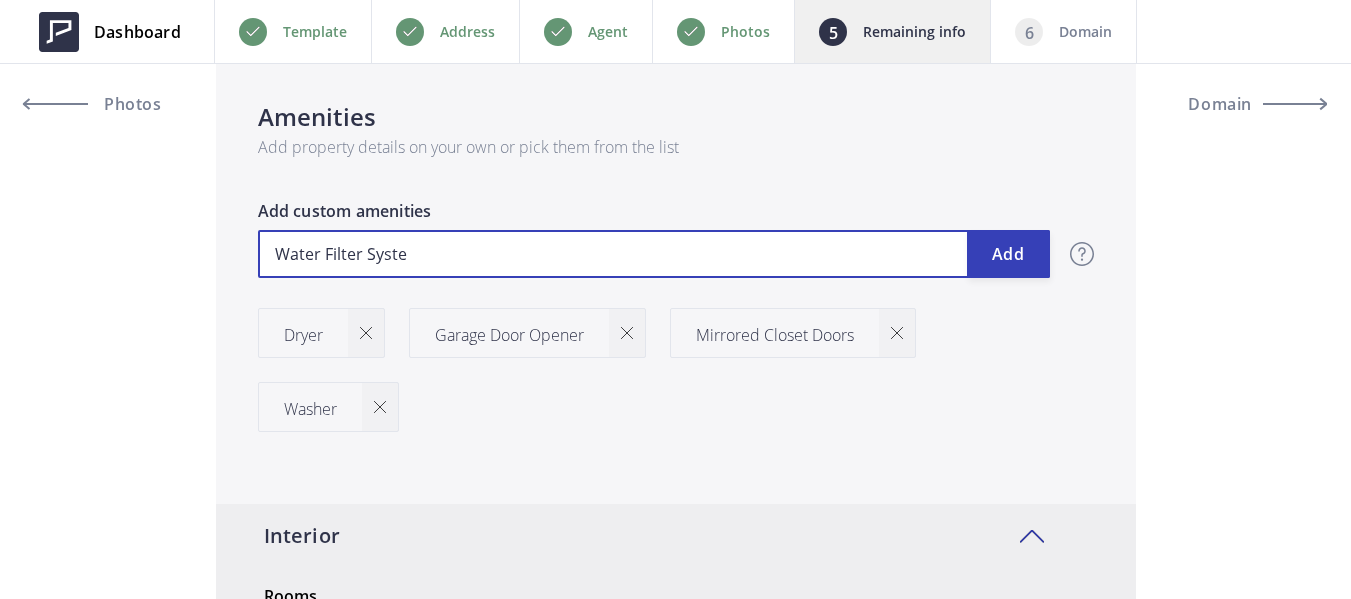 type on "815,000" 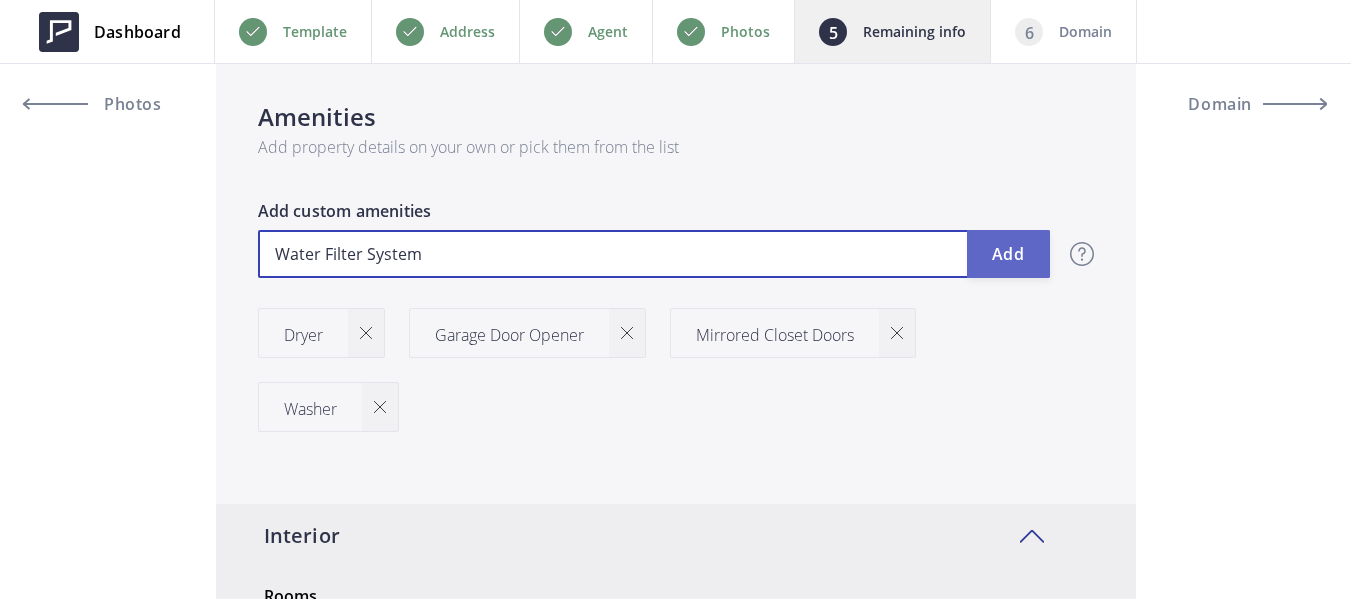 type on "Water Filter System" 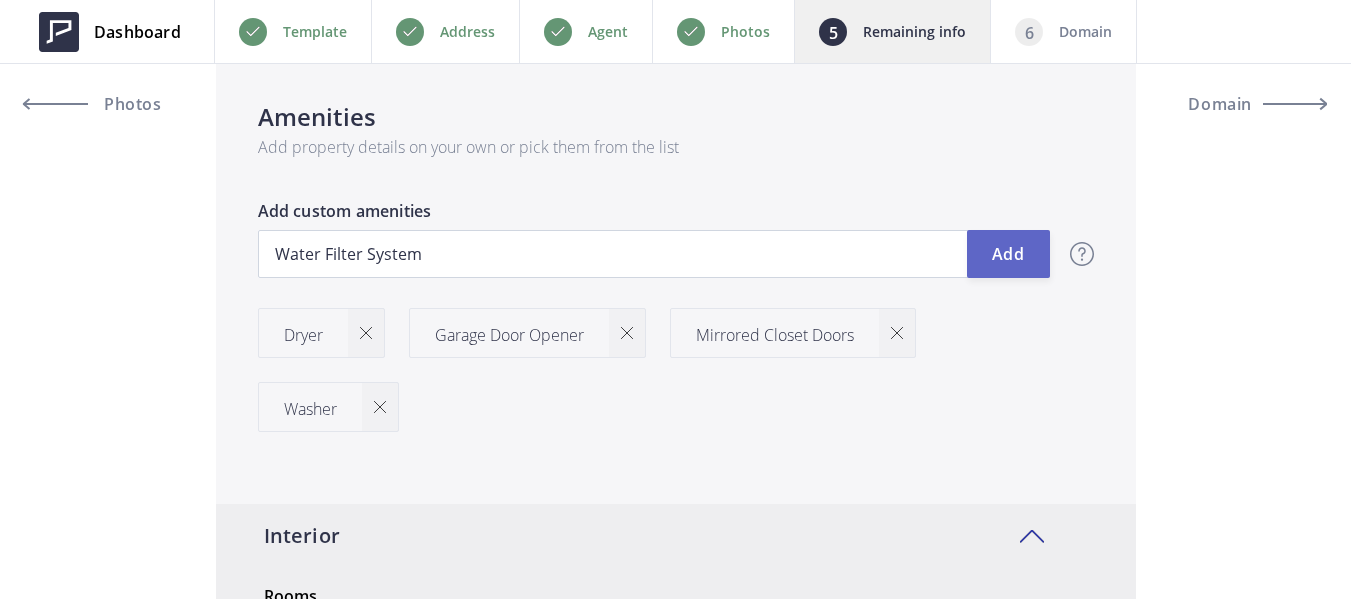 click on "Add" at bounding box center (1008, 254) 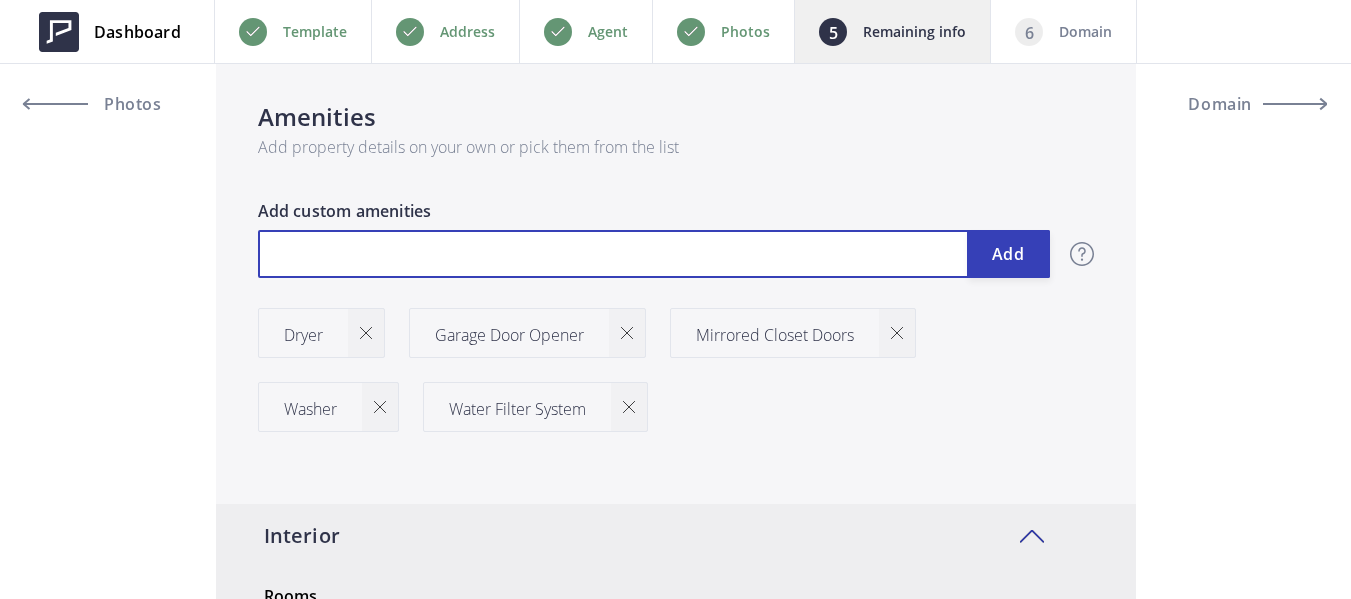 click at bounding box center (654, 254) 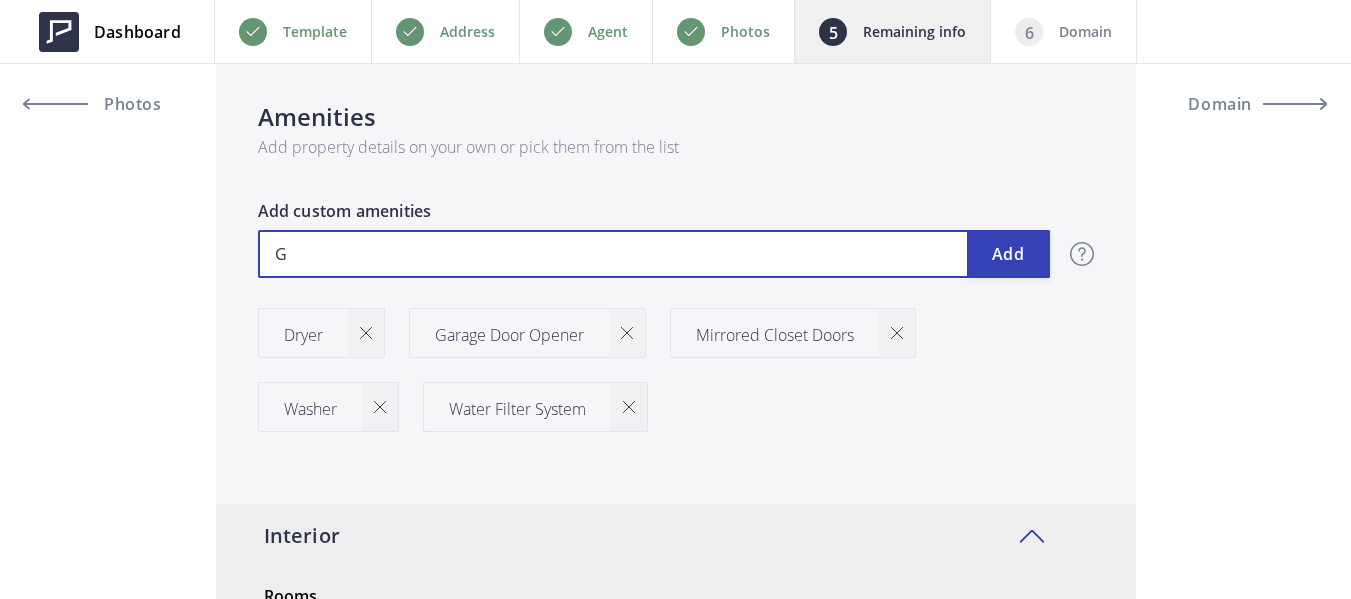 type on "815,000" 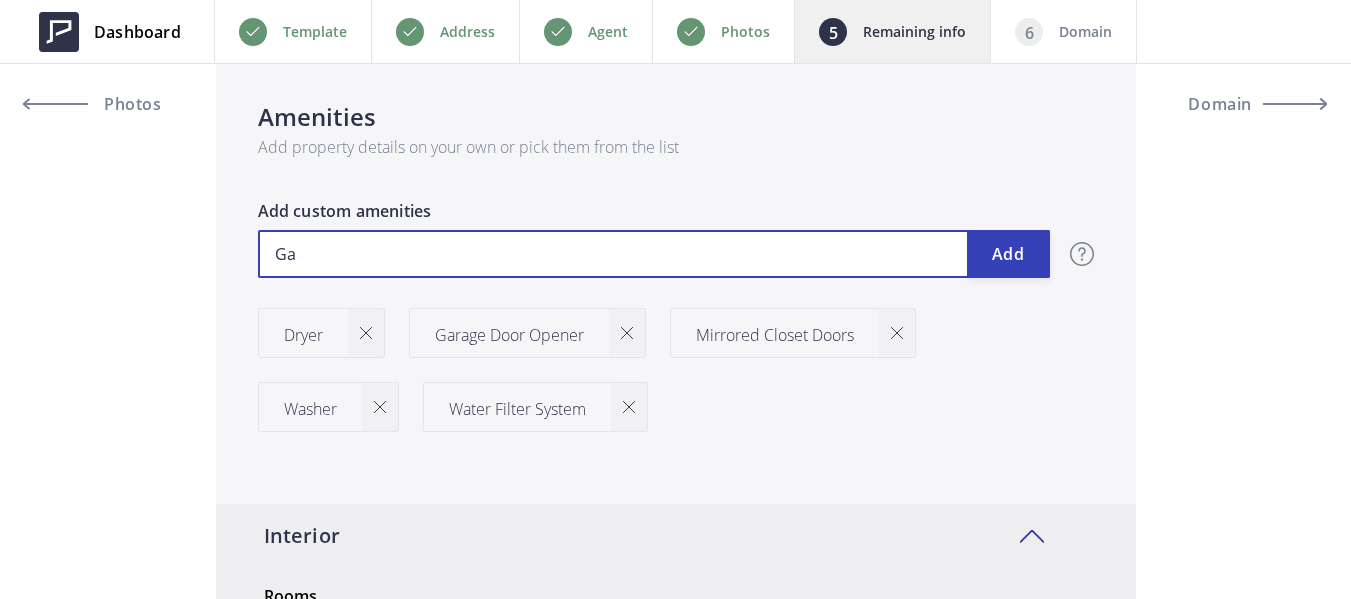 type on "815,000" 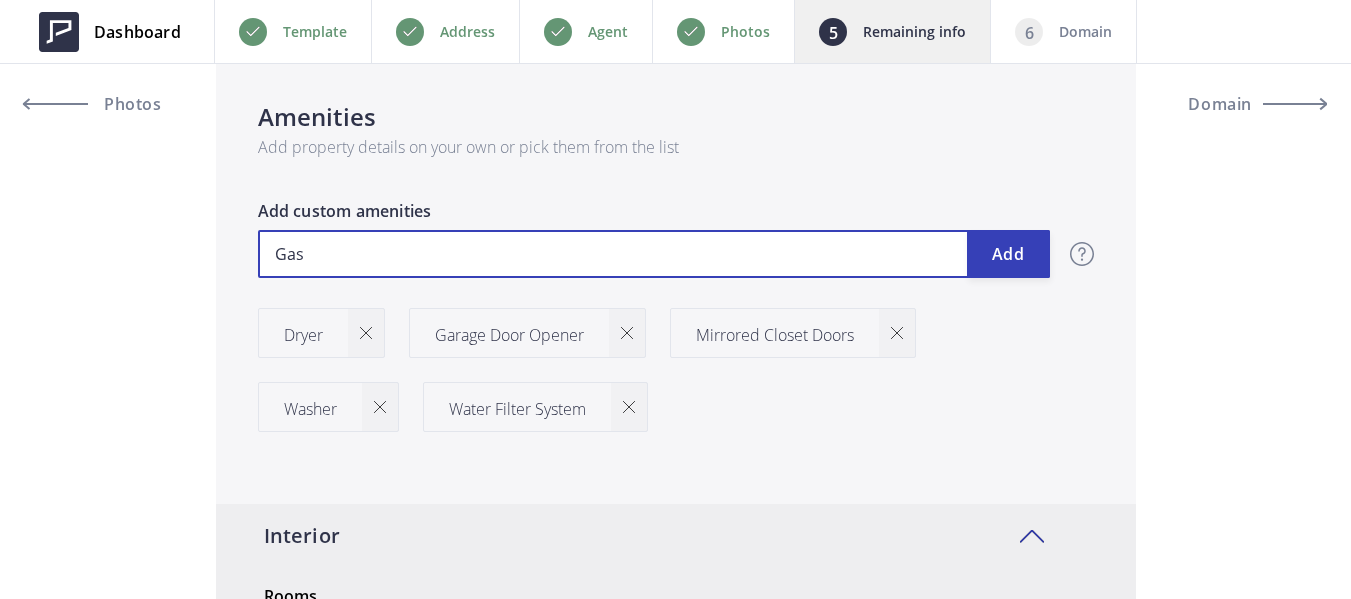 type on "815,000" 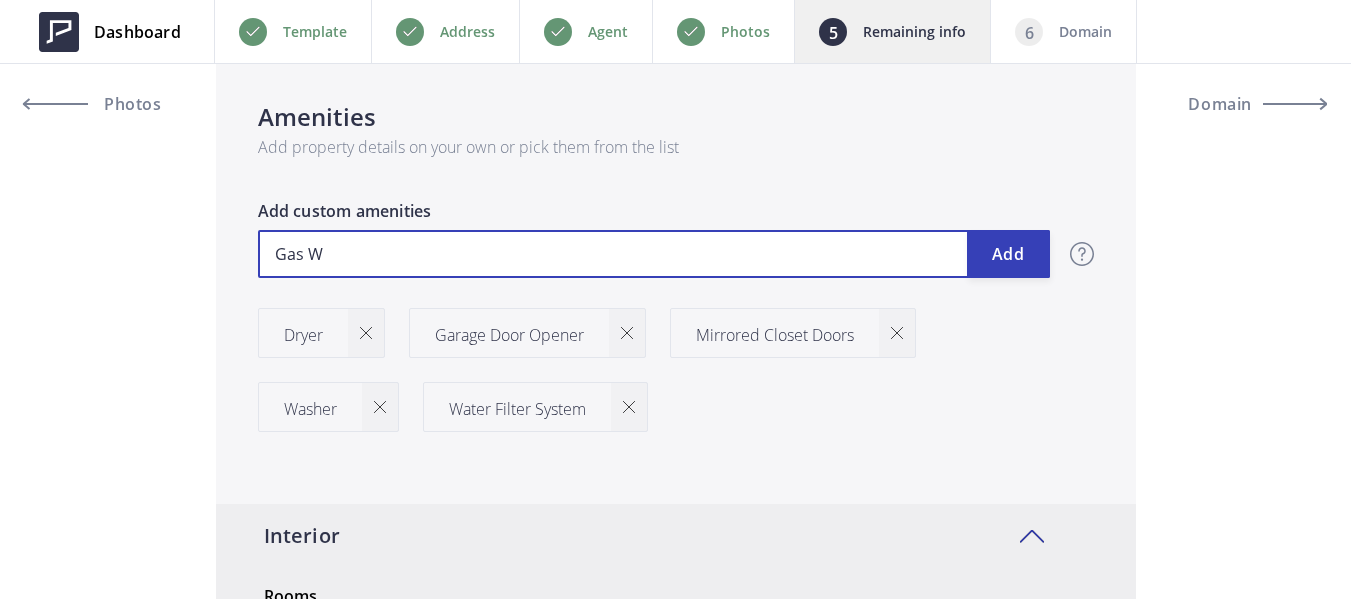 type on "815,000" 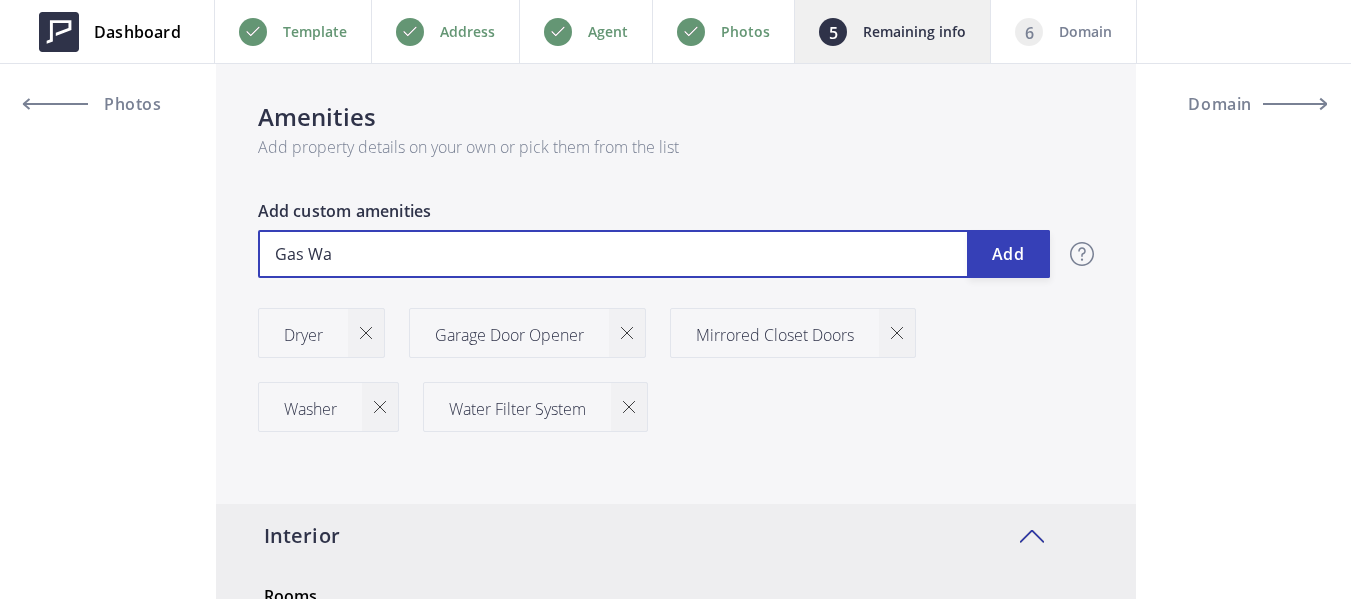 type on "815,000" 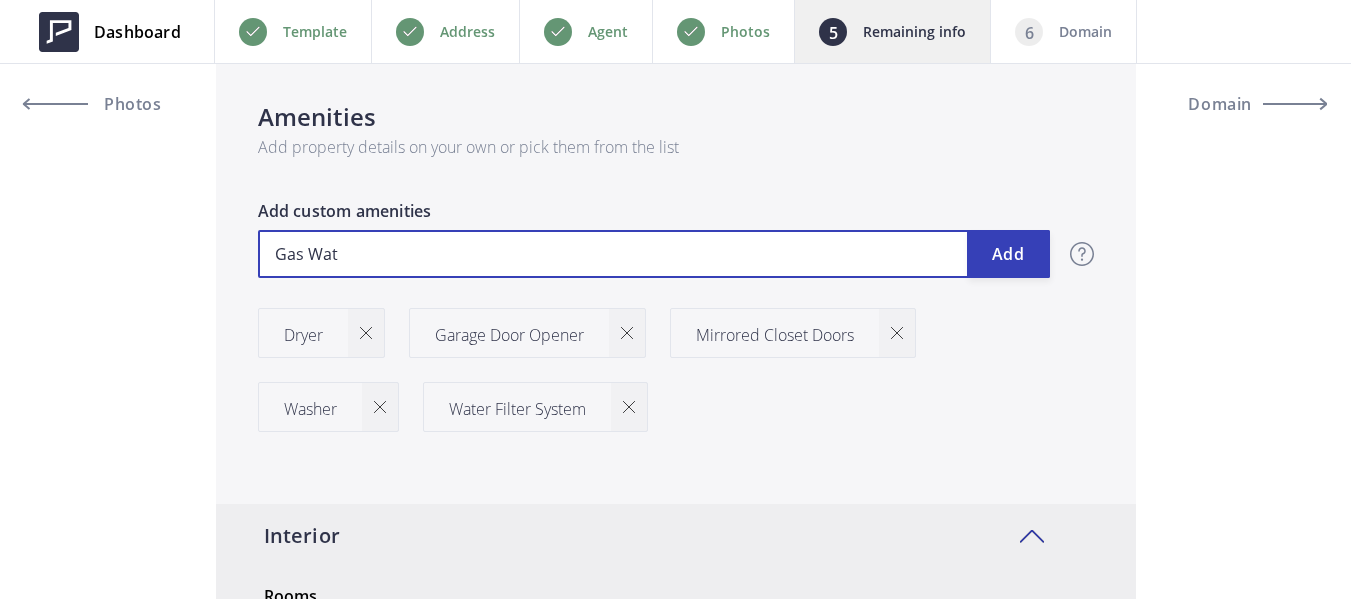type on "815,000" 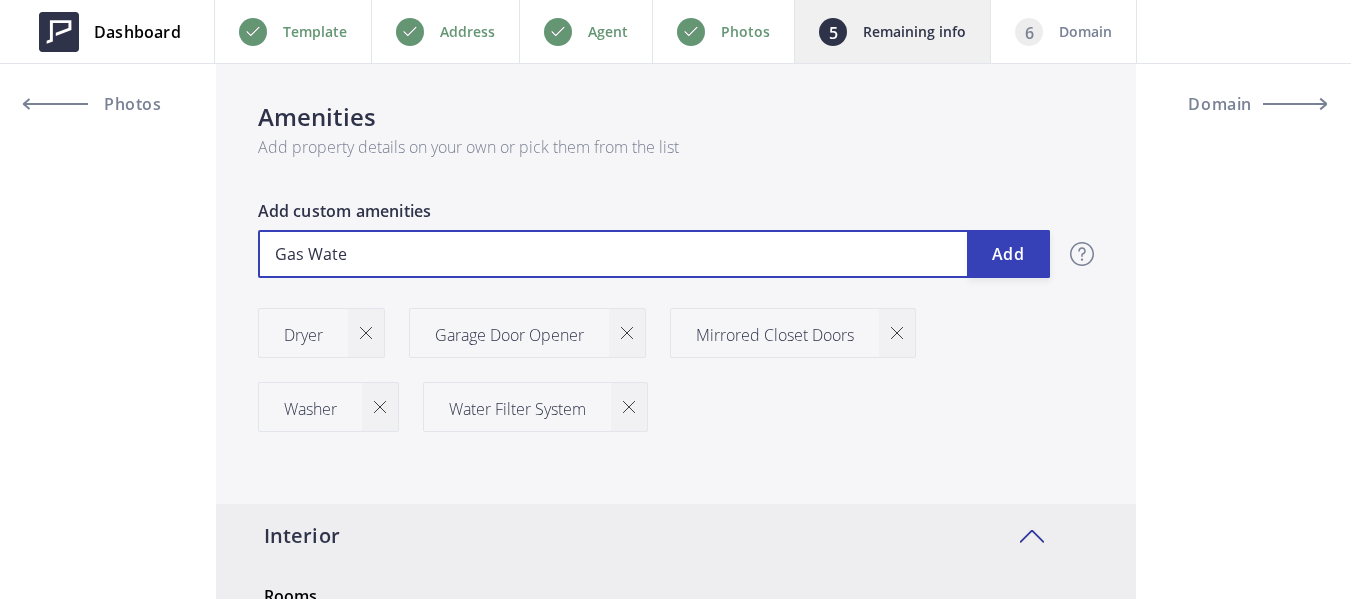 type on "815,000" 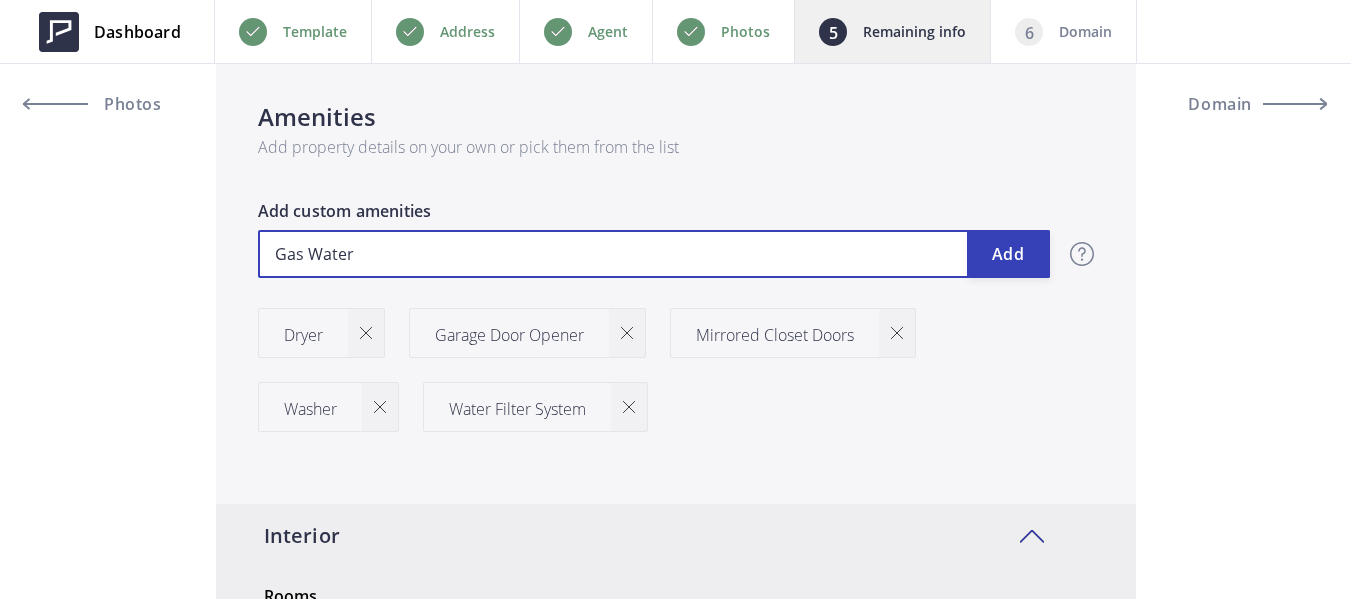 type on "815,000" 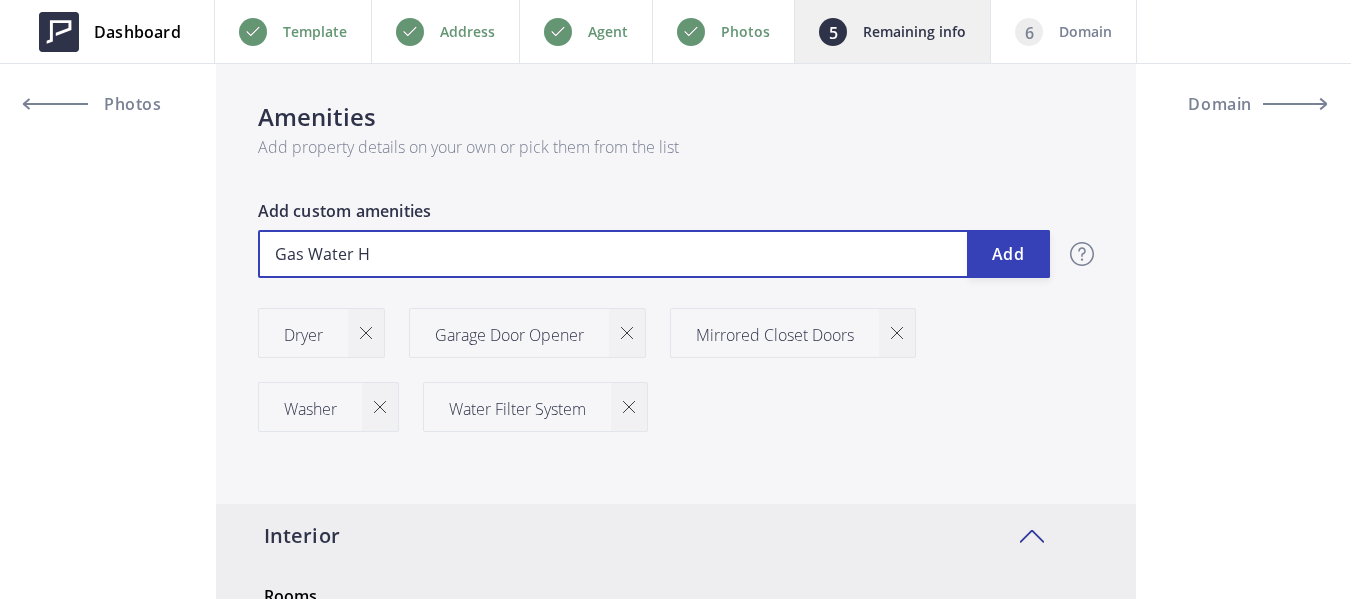type on "815,000" 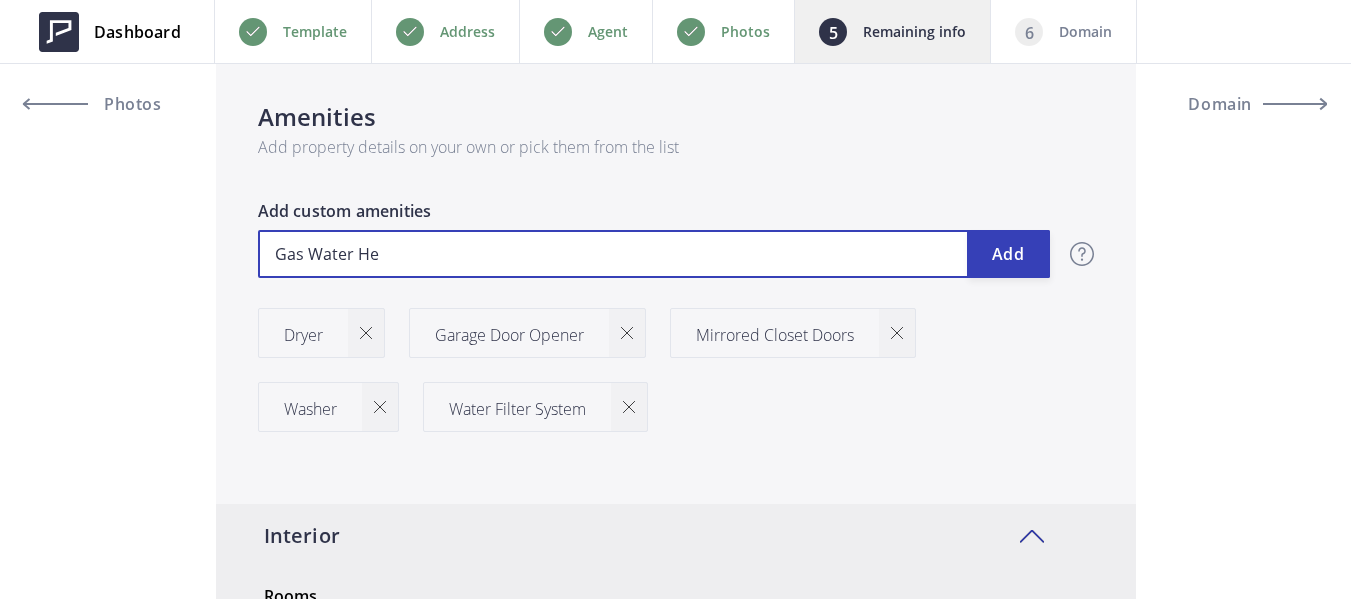 type on "815,000" 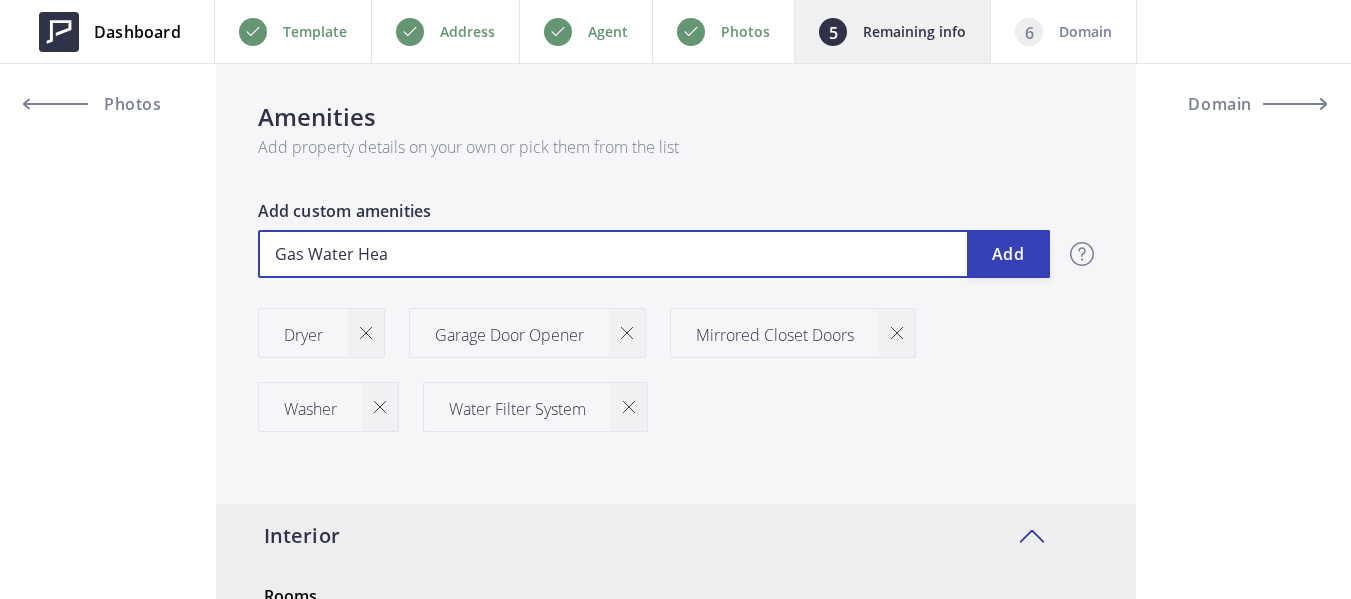 type on "815,000" 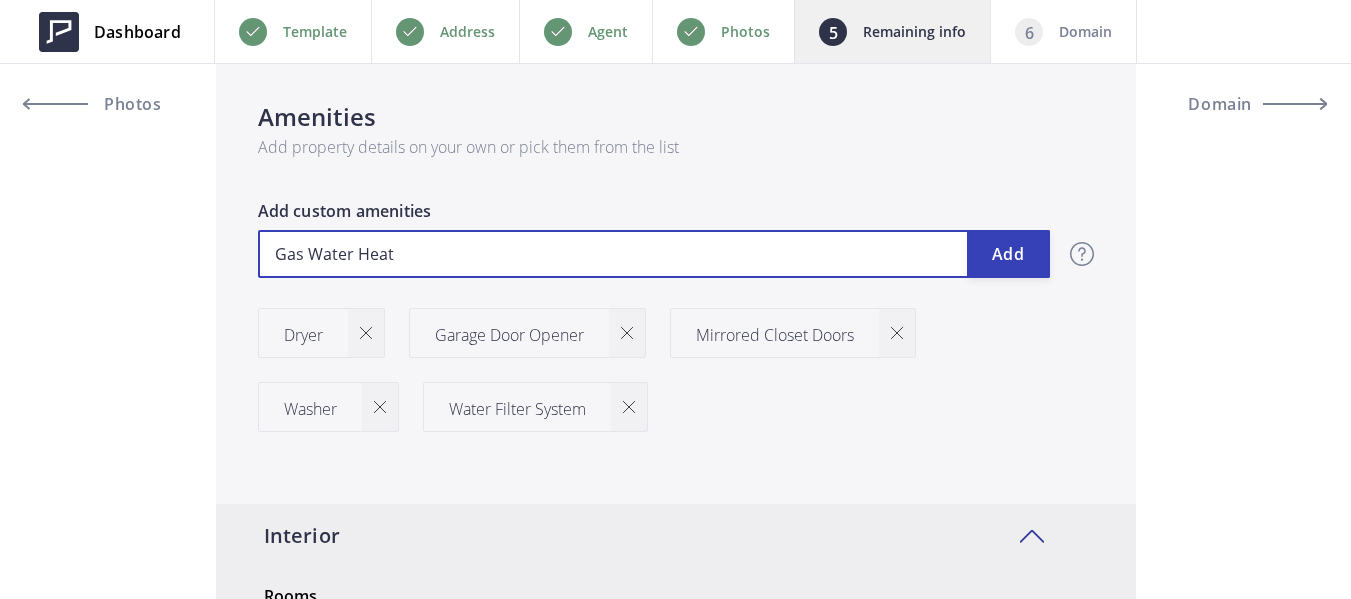 type on "815,000" 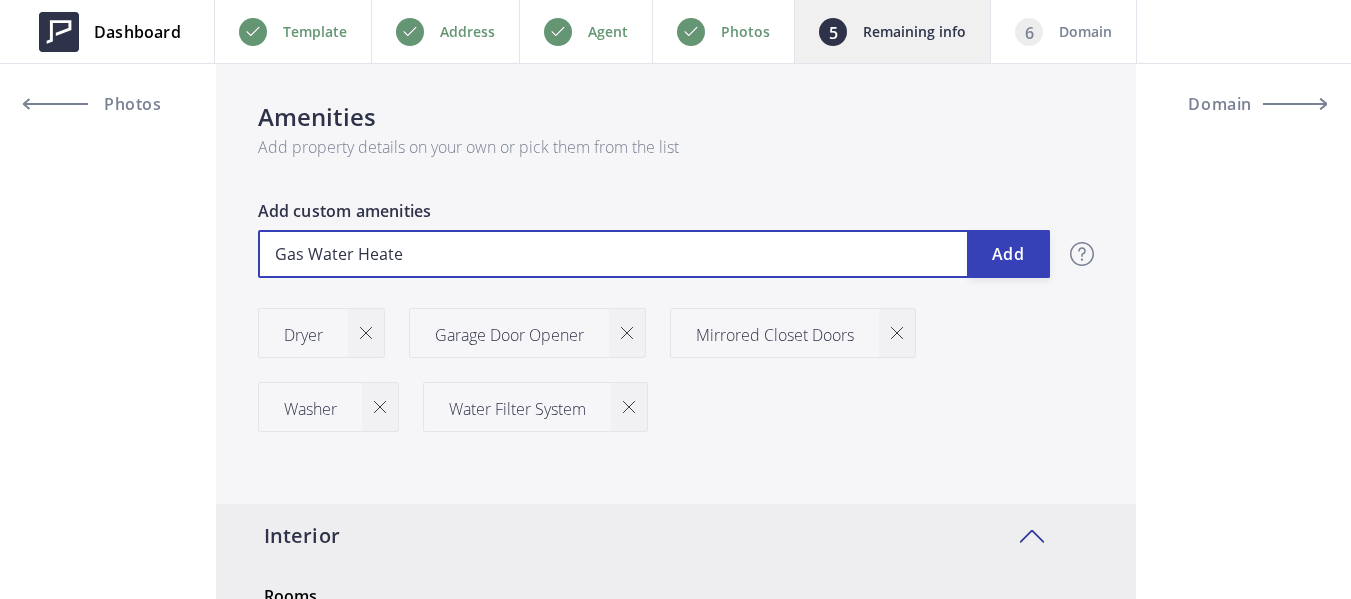 type on "815,000" 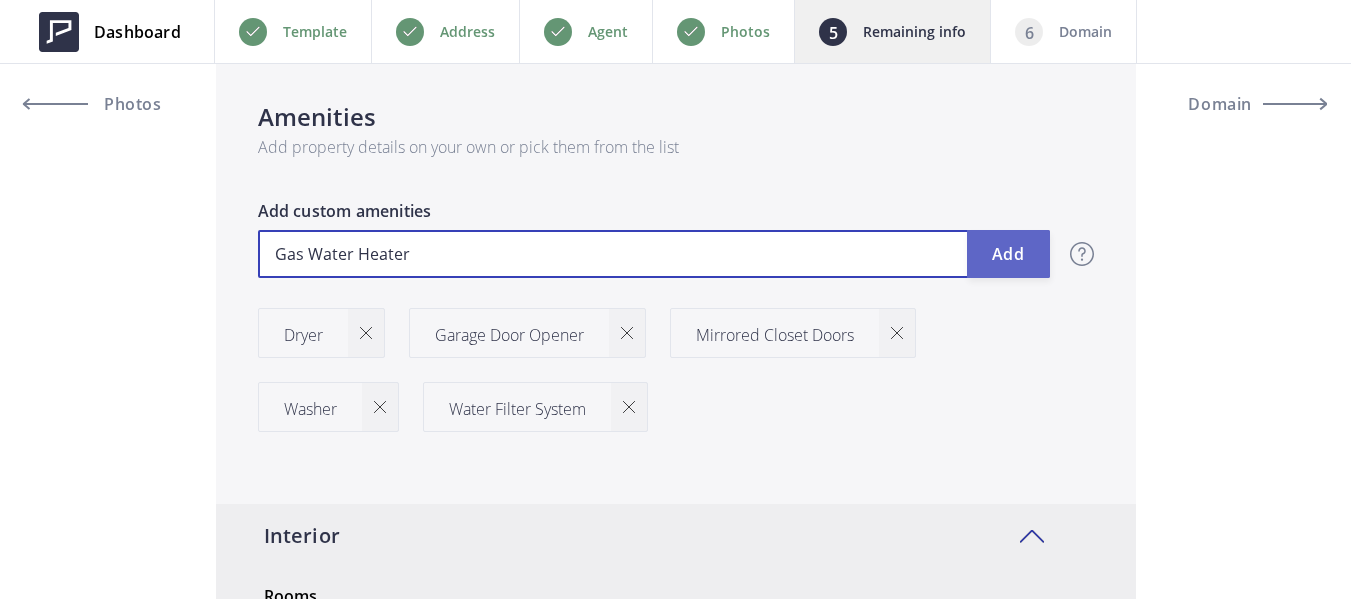 type on "Gas Water Heater" 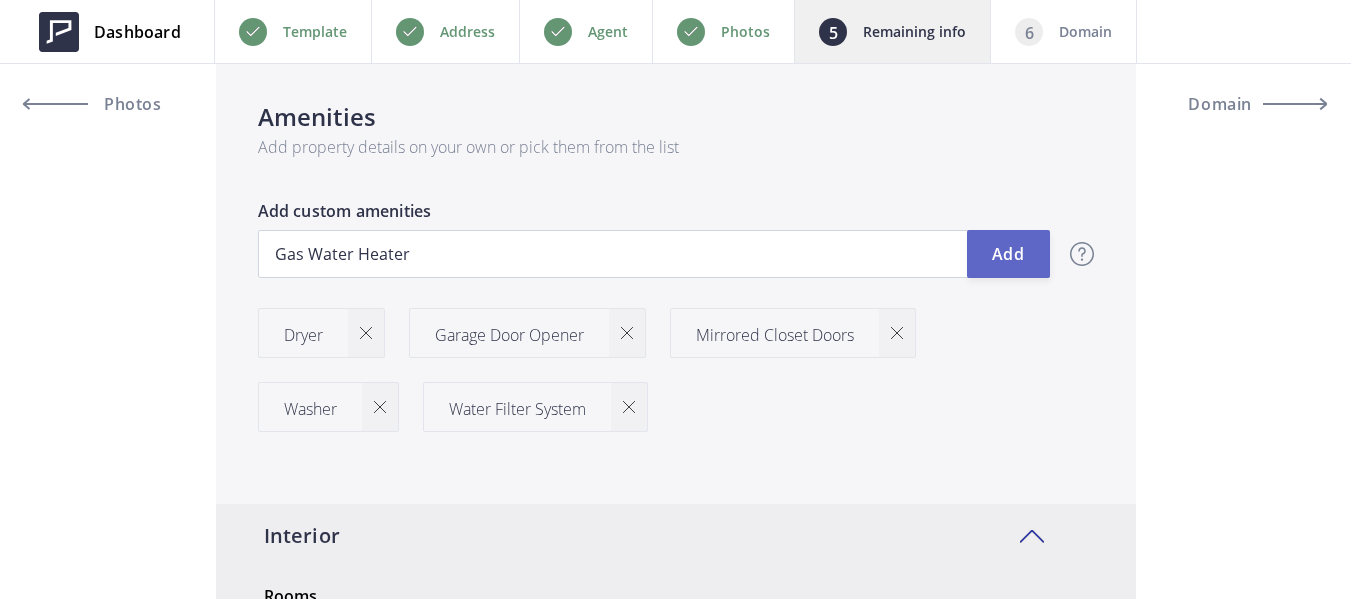 click on "Add" at bounding box center [1008, 254] 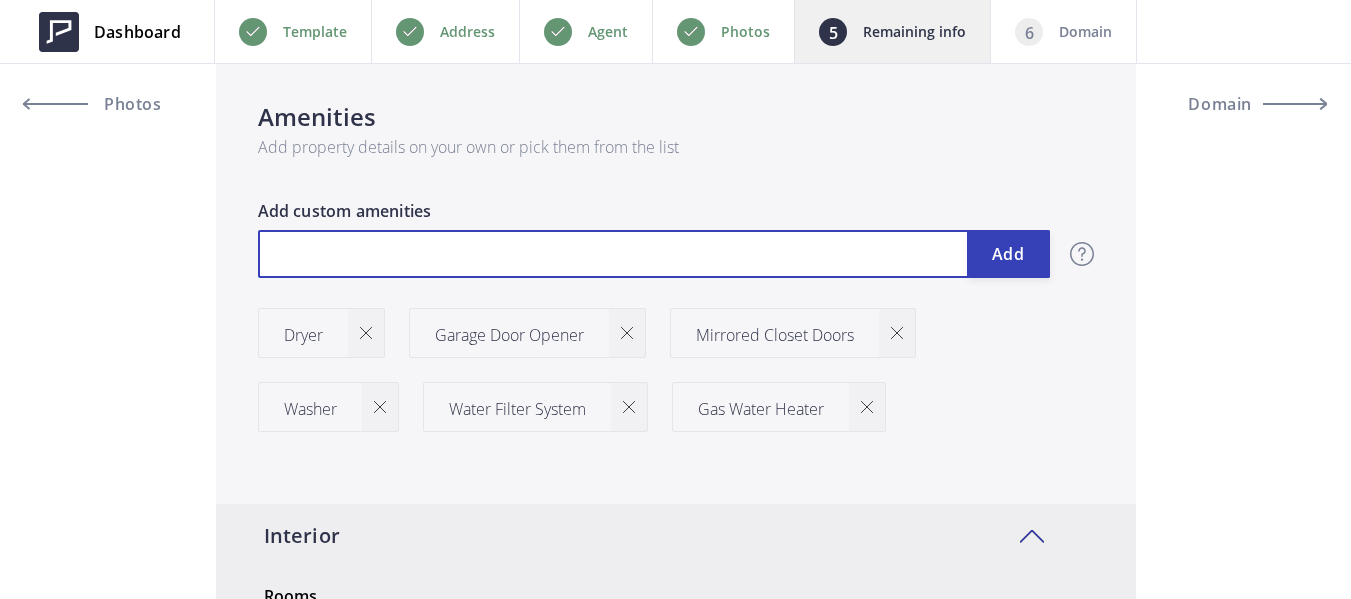 click at bounding box center (654, 254) 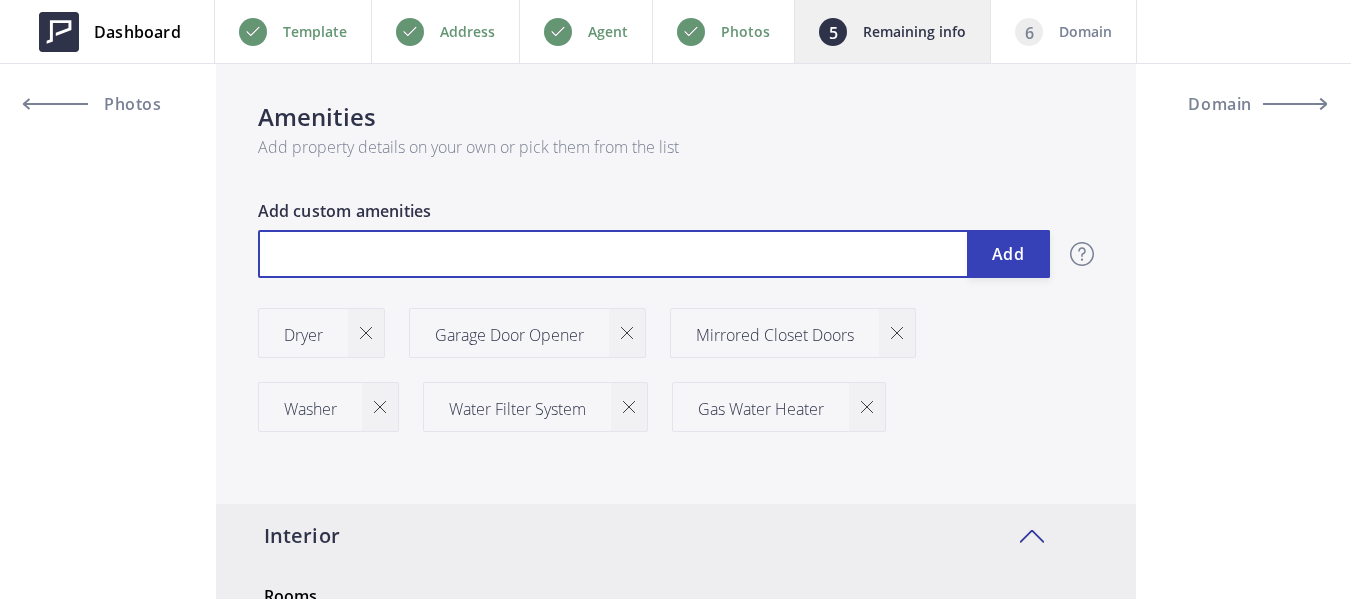 type on "815,000" 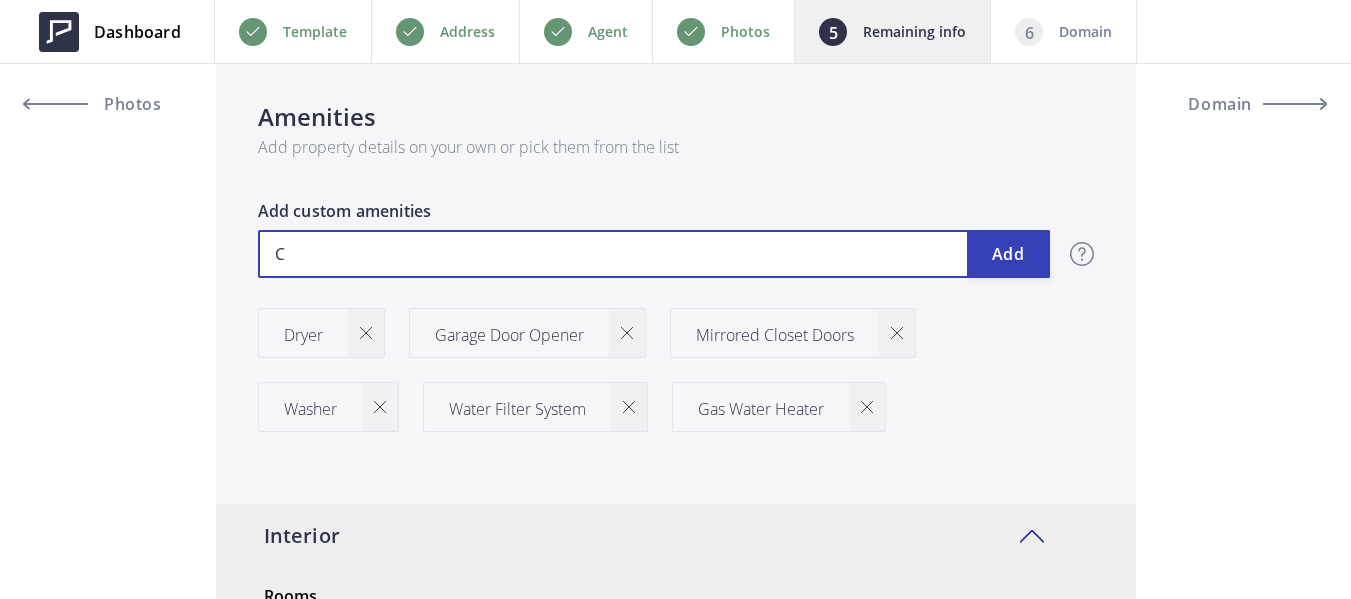 type on "815,000" 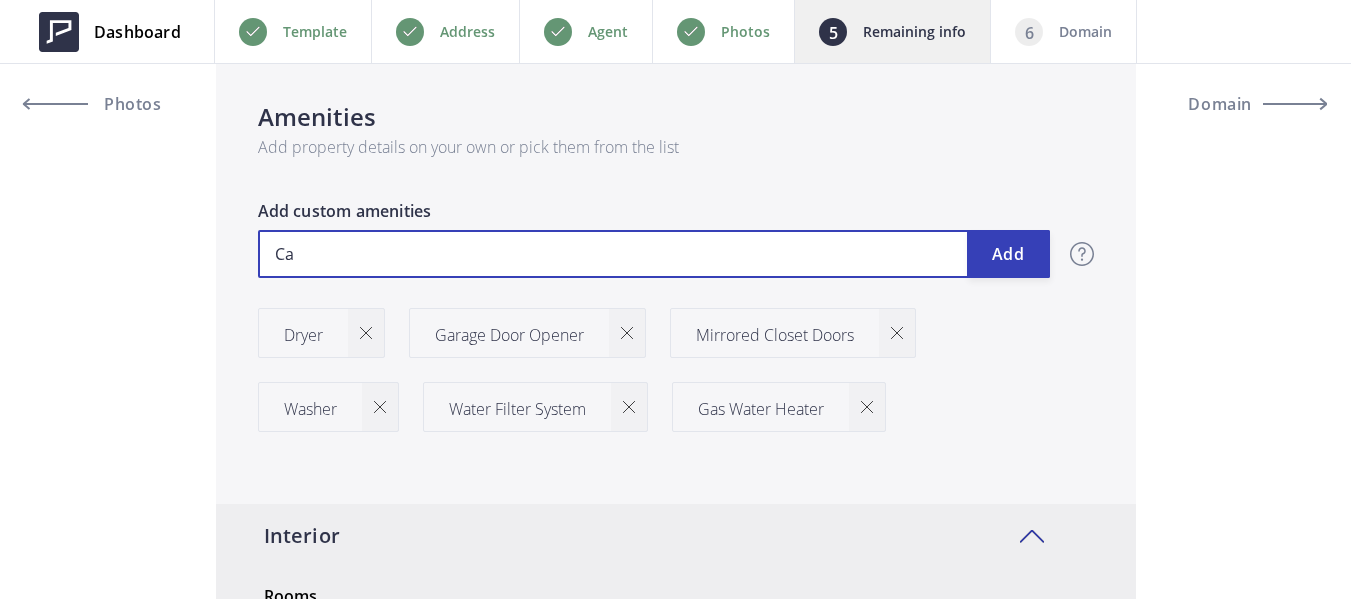 type on "Car" 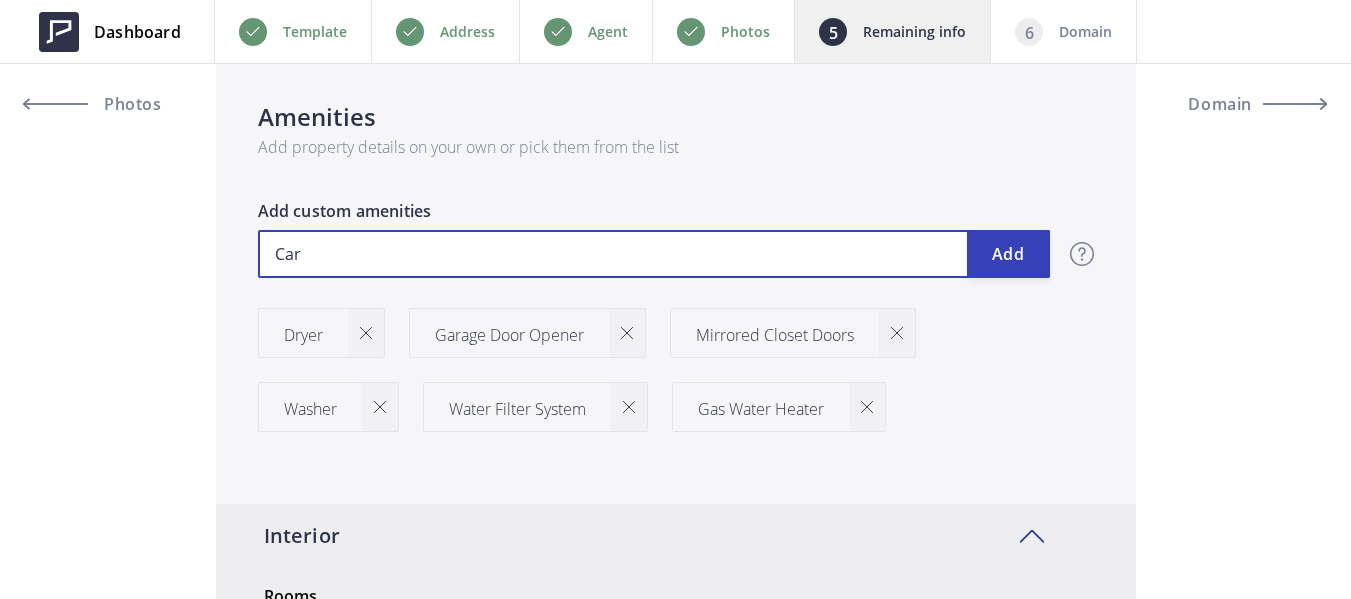type on "815,000" 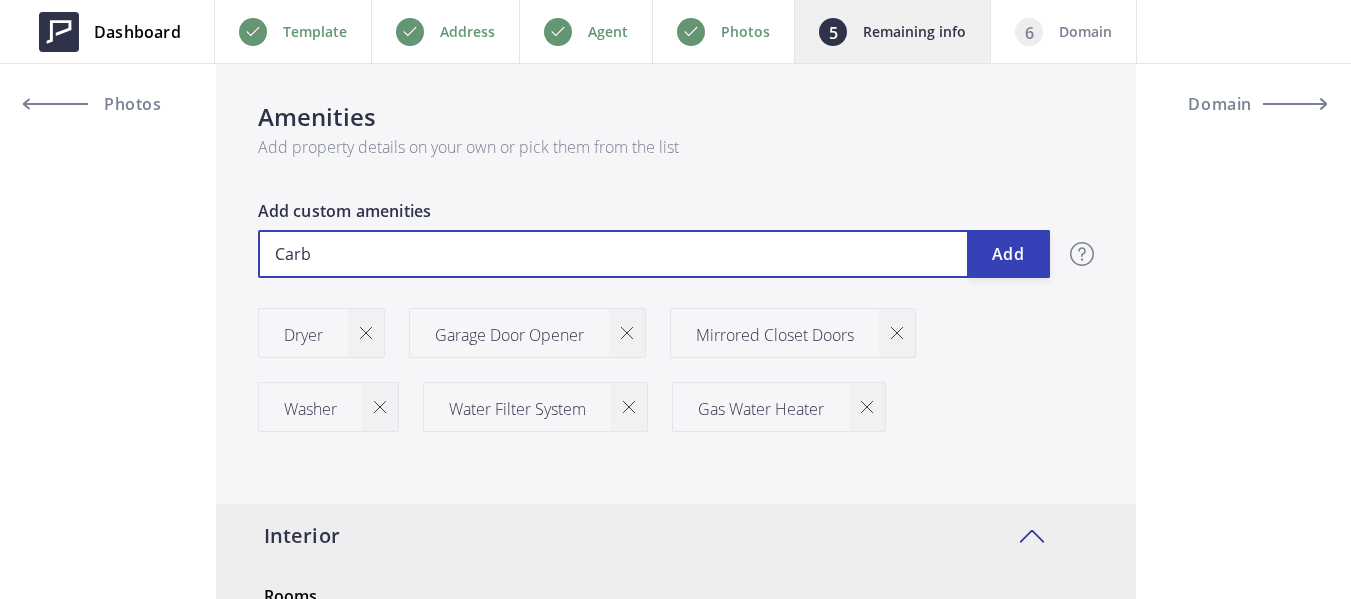 type on "815,000" 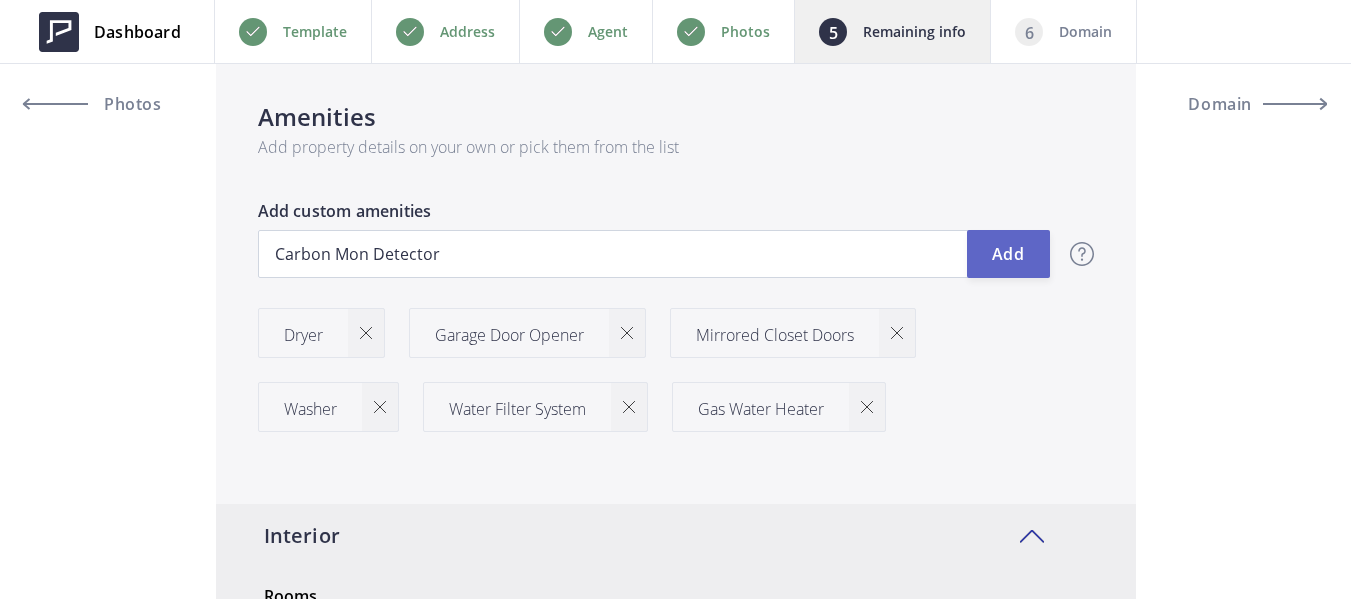 click on "Add" at bounding box center (1008, 254) 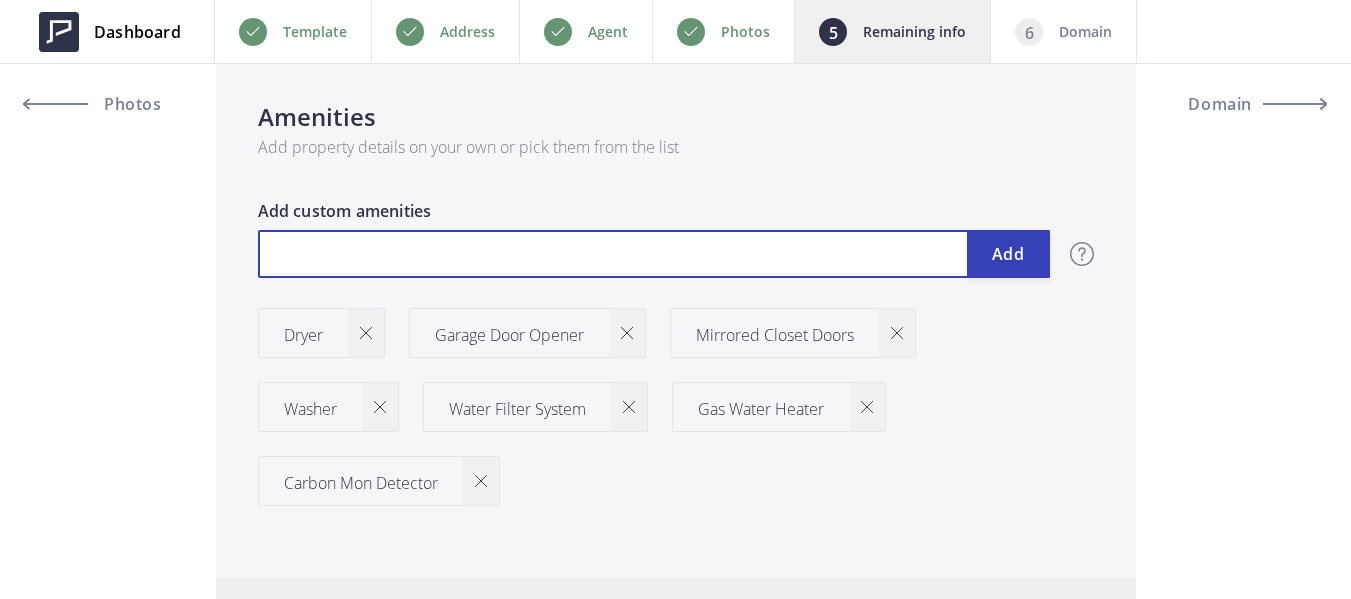 drag, startPoint x: 595, startPoint y: 257, endPoint x: 587, endPoint y: 246, distance: 13.601471 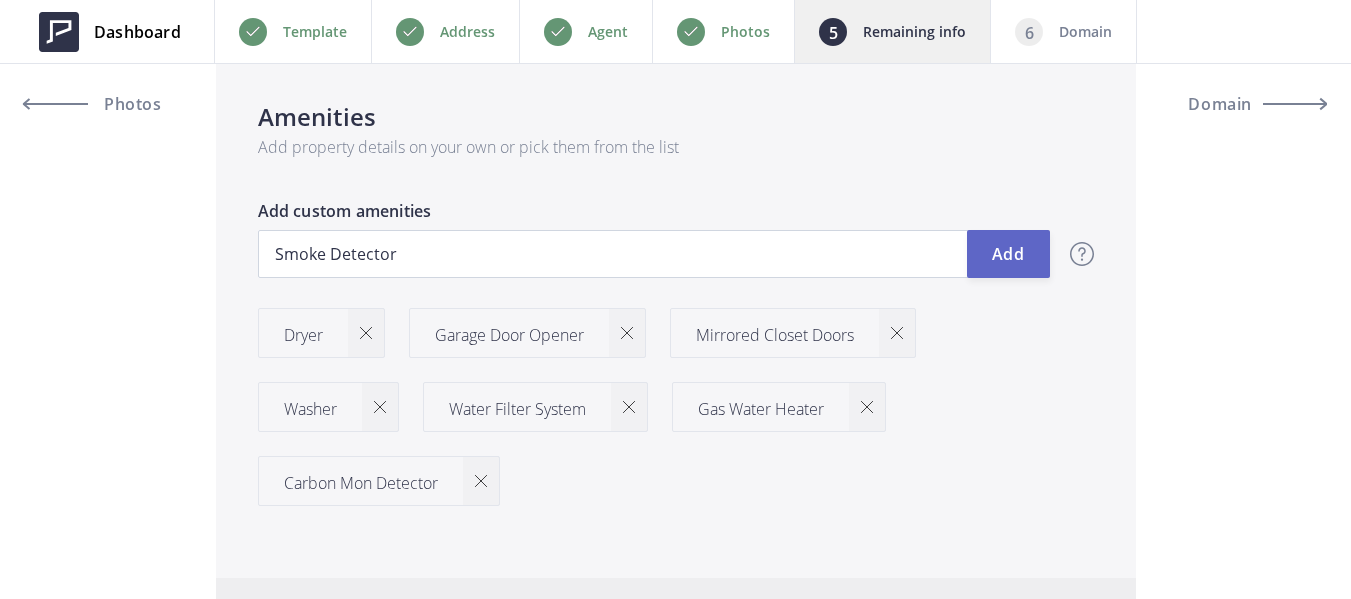 click on "Add" at bounding box center [1008, 254] 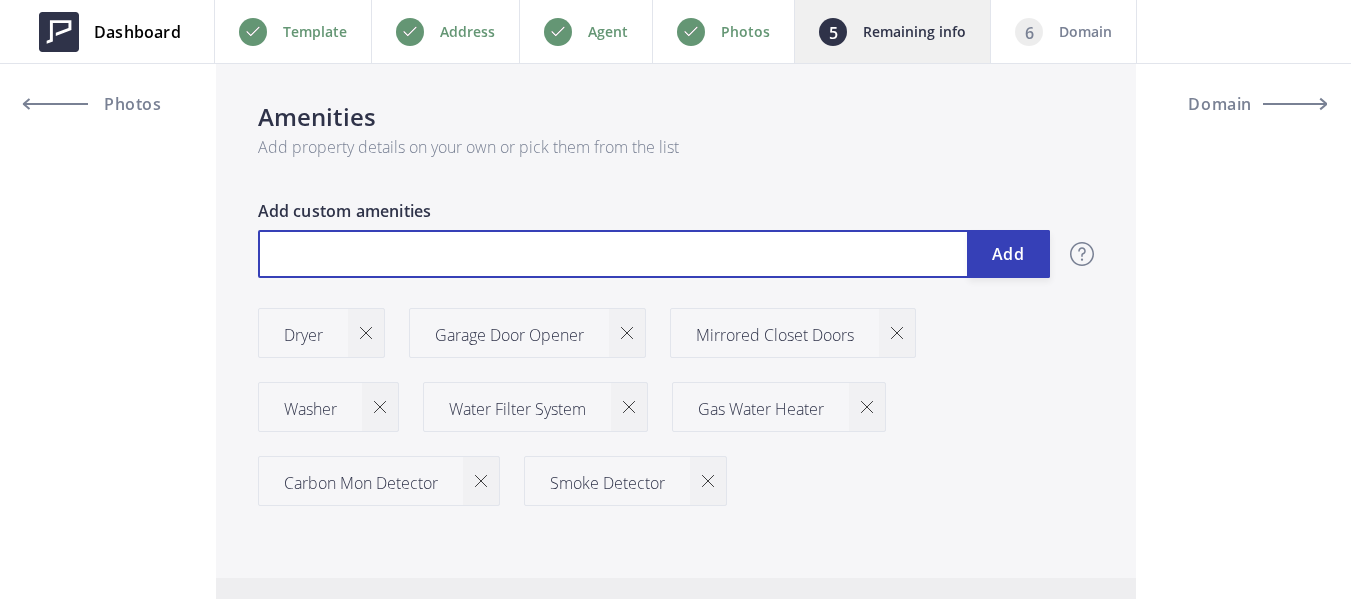 drag, startPoint x: 700, startPoint y: 243, endPoint x: 698, endPoint y: 231, distance: 12.165525 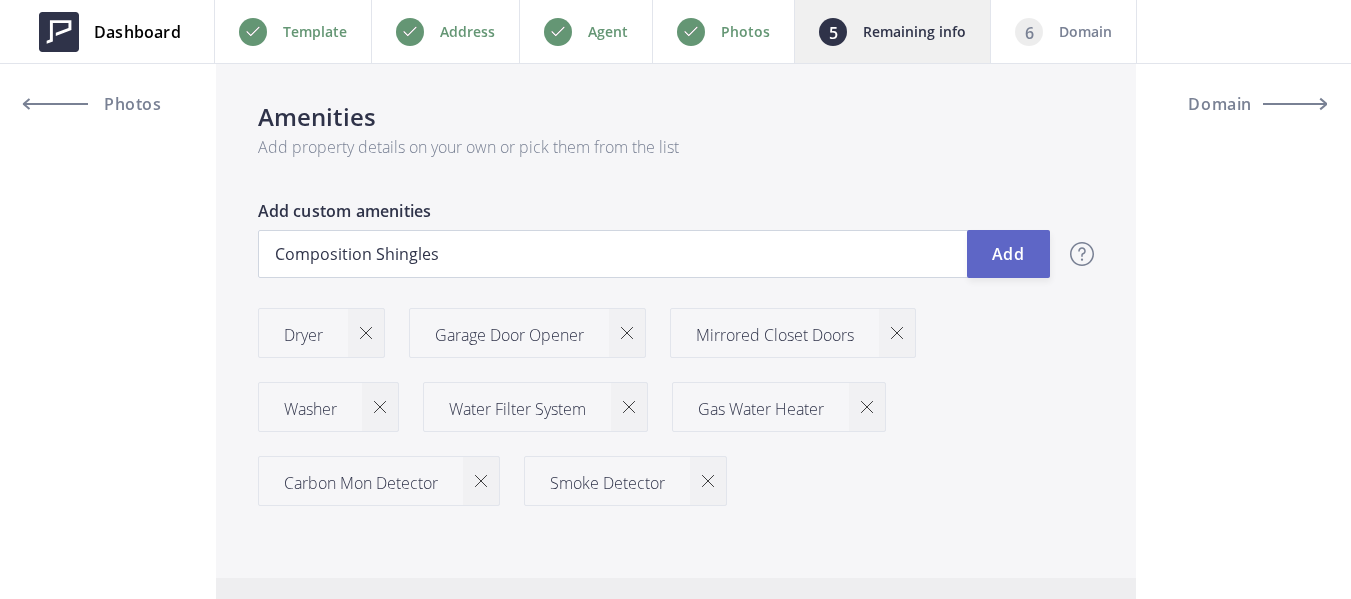 click on "Add" at bounding box center (1008, 254) 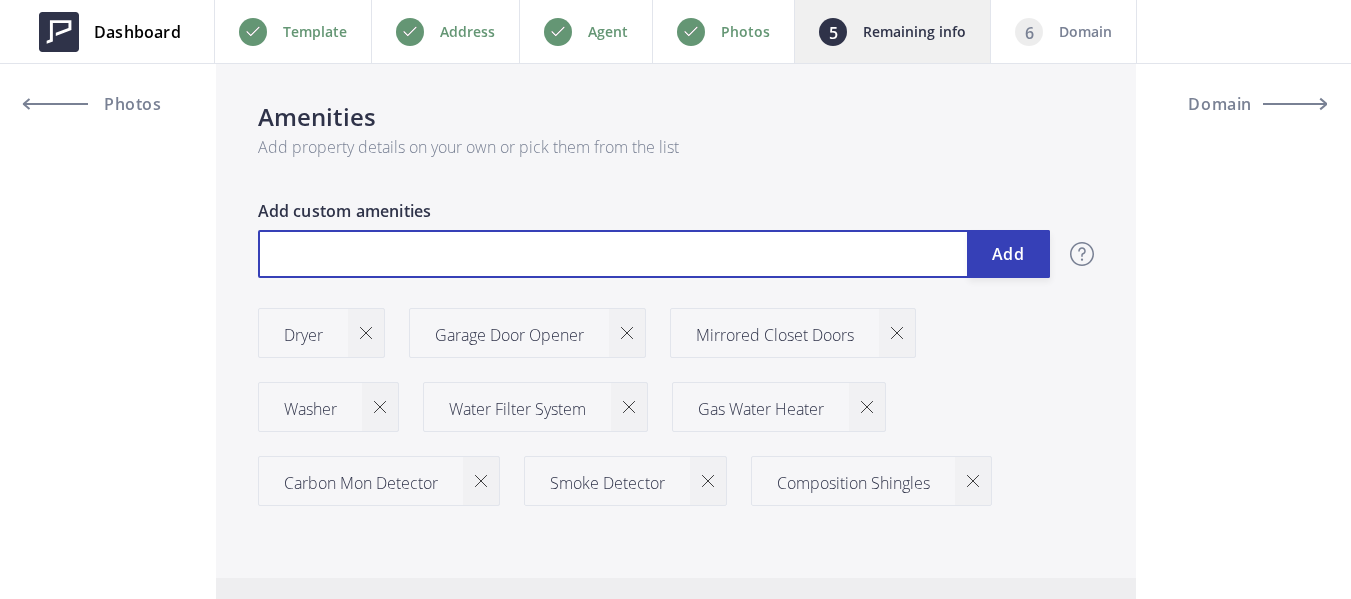 click at bounding box center [654, 254] 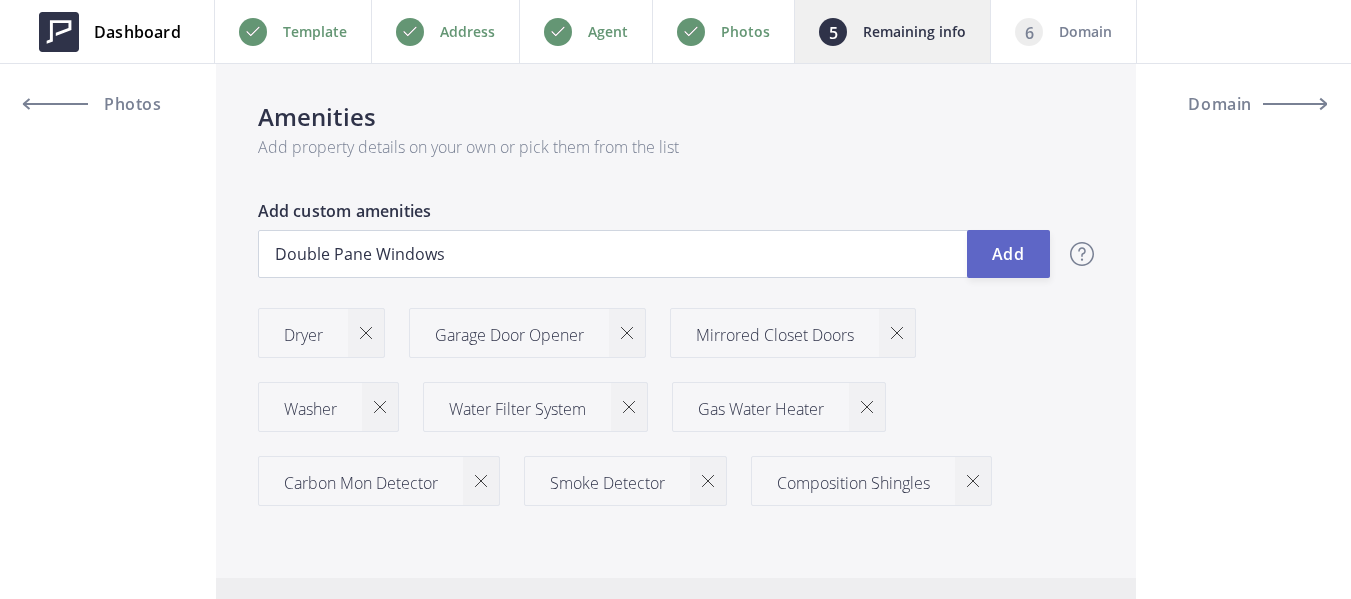 click on "Add" at bounding box center (1008, 254) 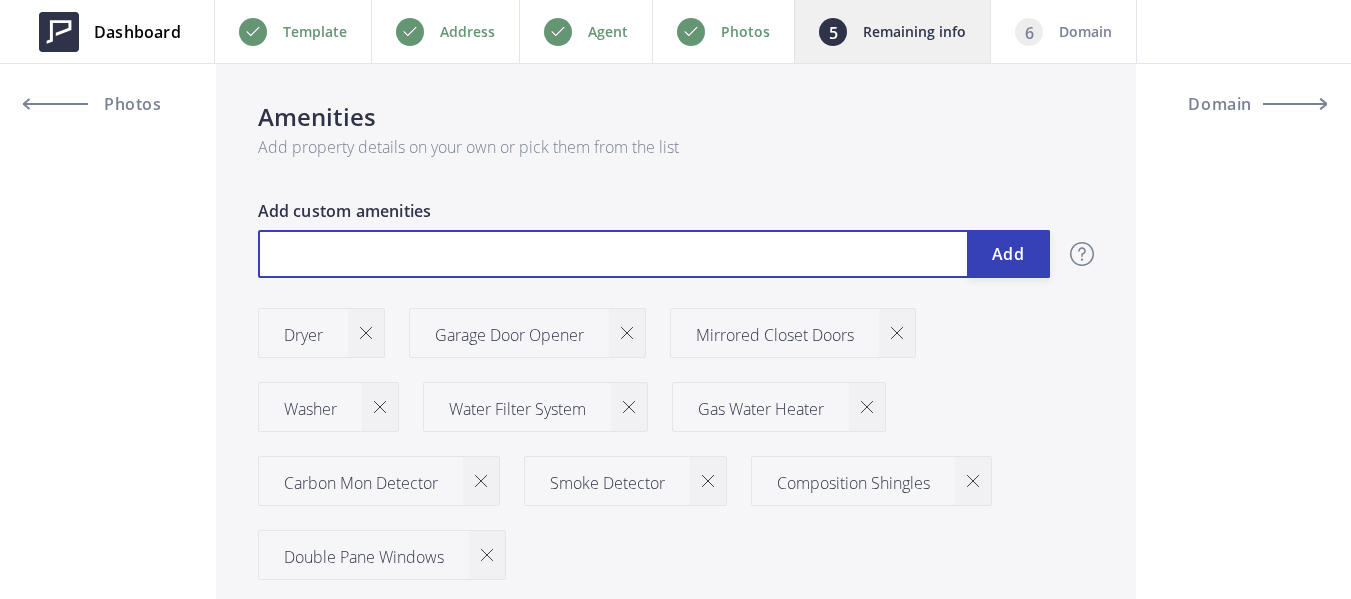 click at bounding box center (654, 254) 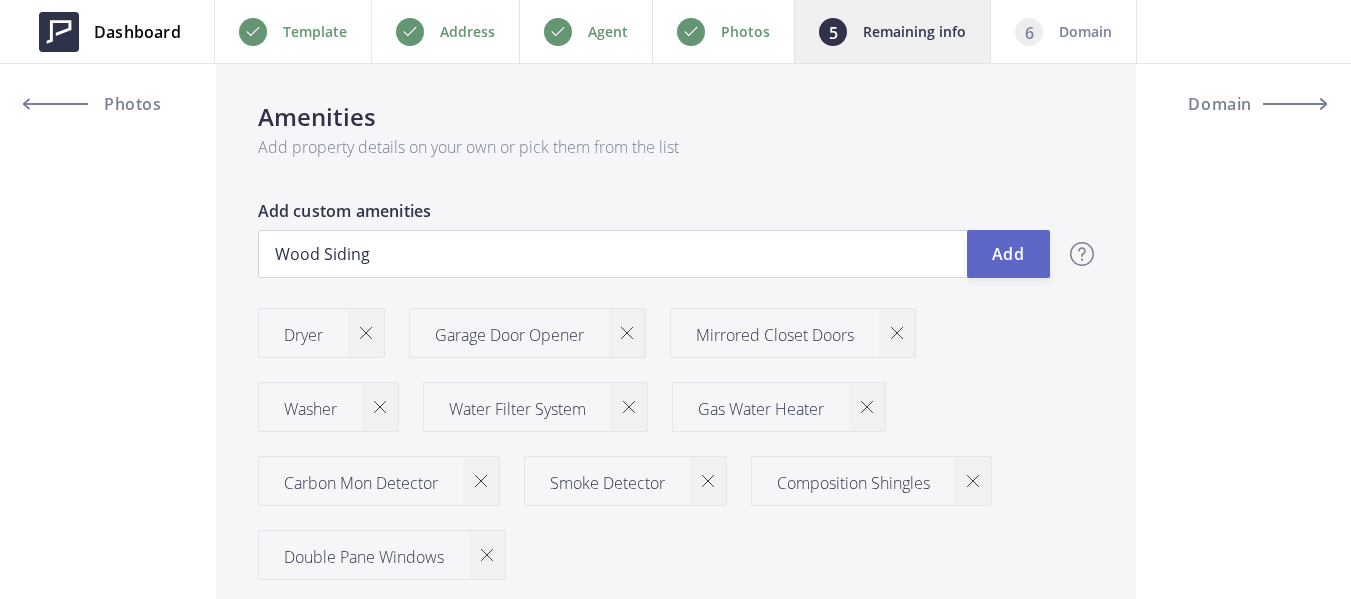 click on "Add" at bounding box center [1008, 254] 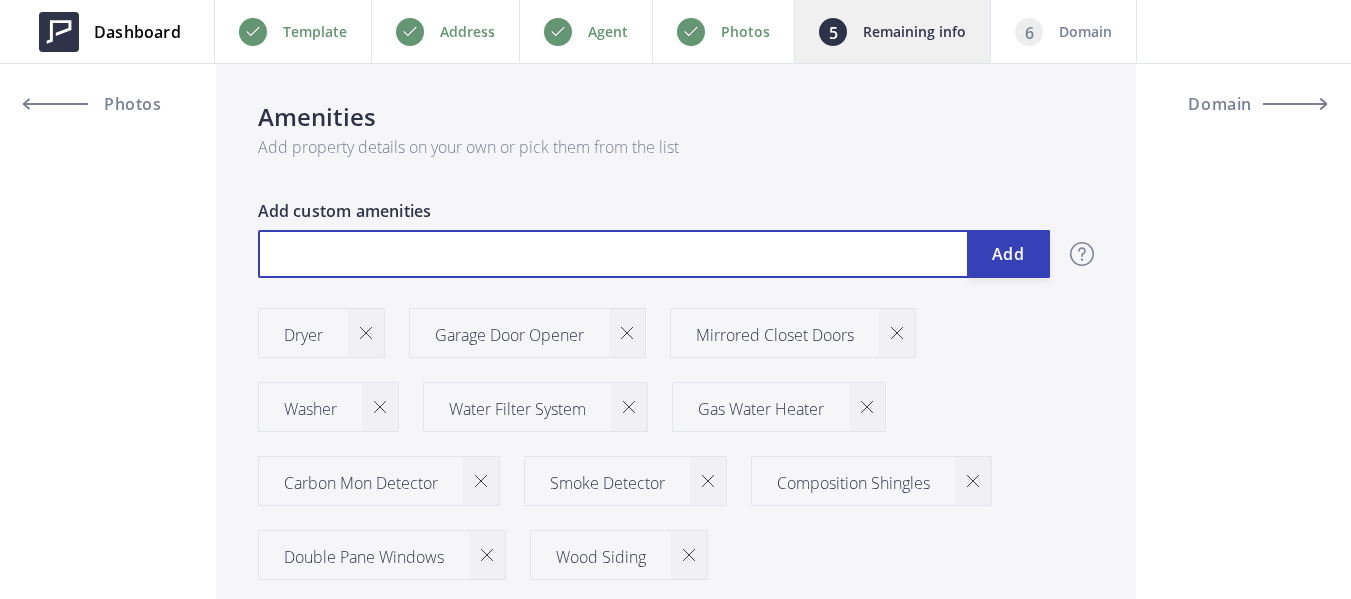 drag, startPoint x: 551, startPoint y: 266, endPoint x: 537, endPoint y: 258, distance: 16.124516 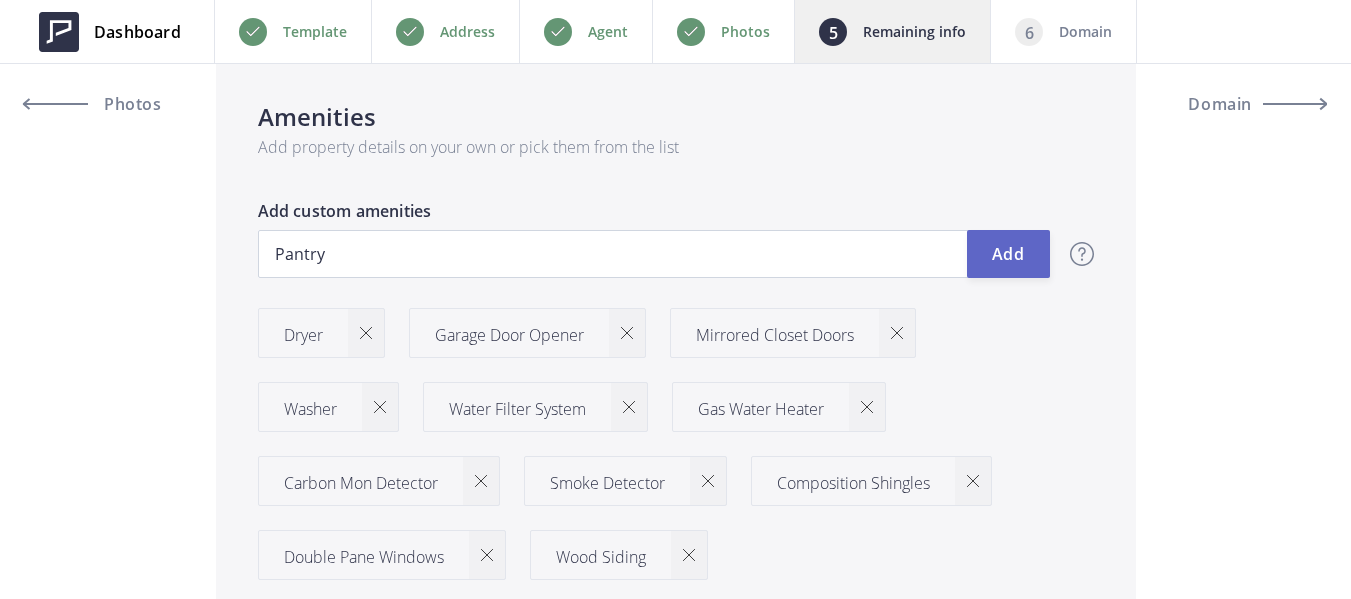 click on "Add" at bounding box center [1008, 254] 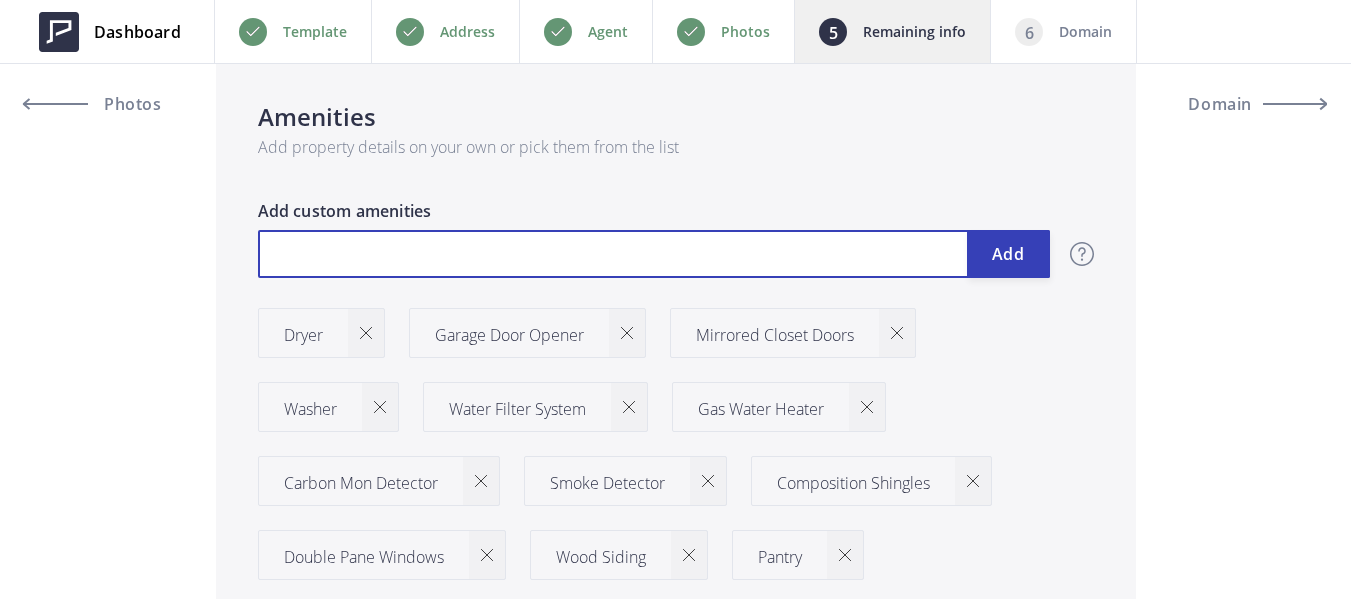 click at bounding box center (654, 254) 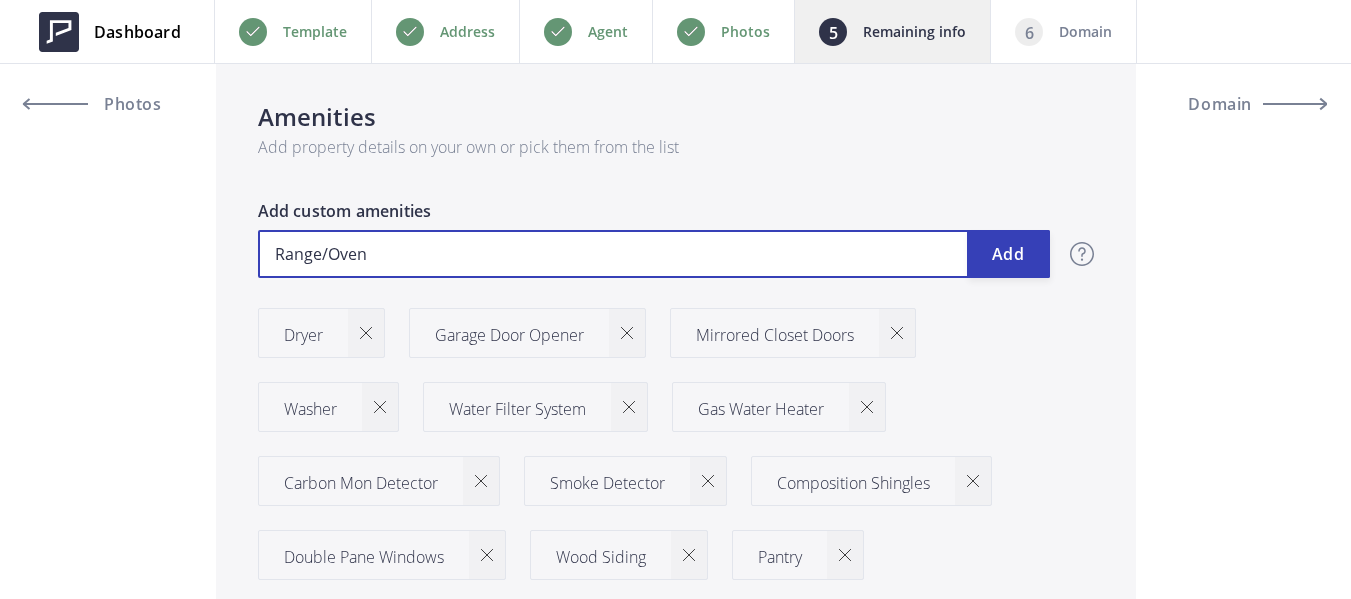 click on "Range/Oven" at bounding box center (654, 254) 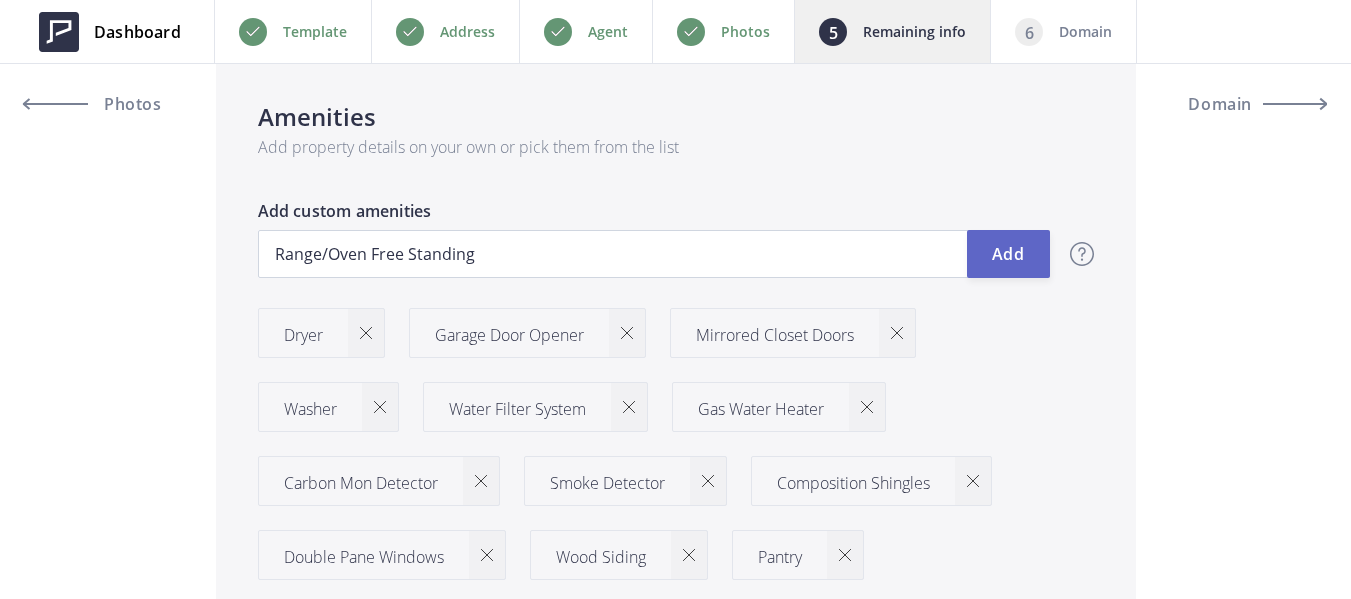 click on "Add" at bounding box center (1008, 254) 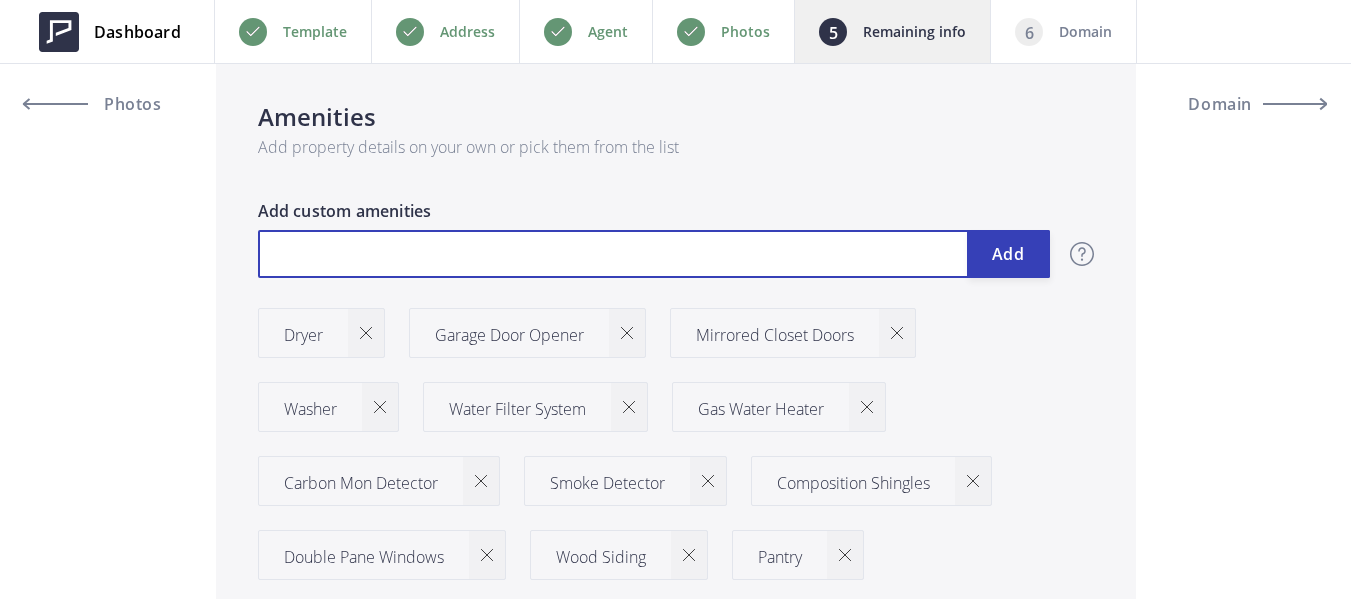 click at bounding box center (654, 254) 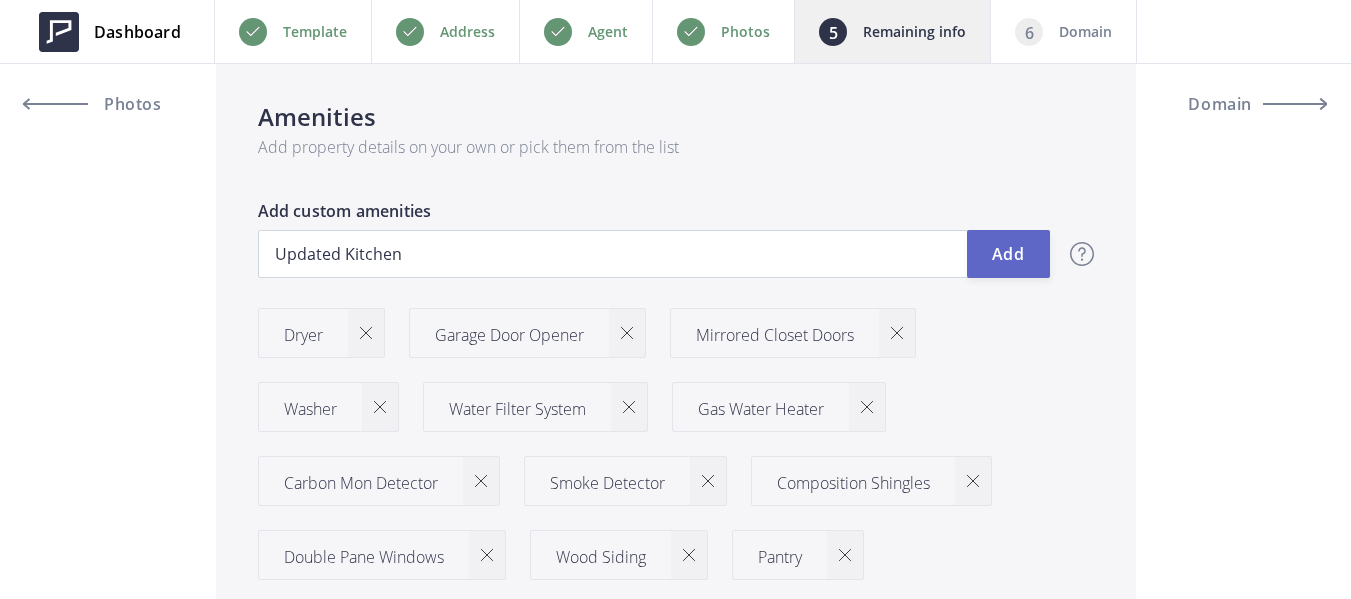 click on "Add" at bounding box center (1008, 254) 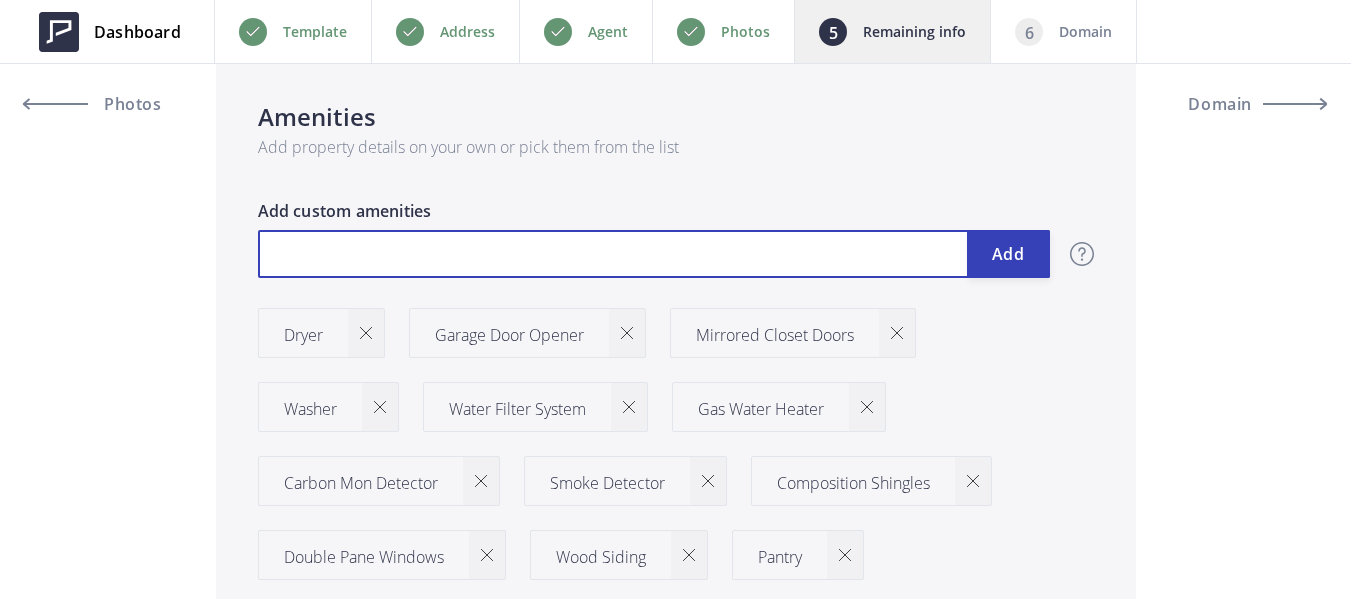 click at bounding box center (654, 254) 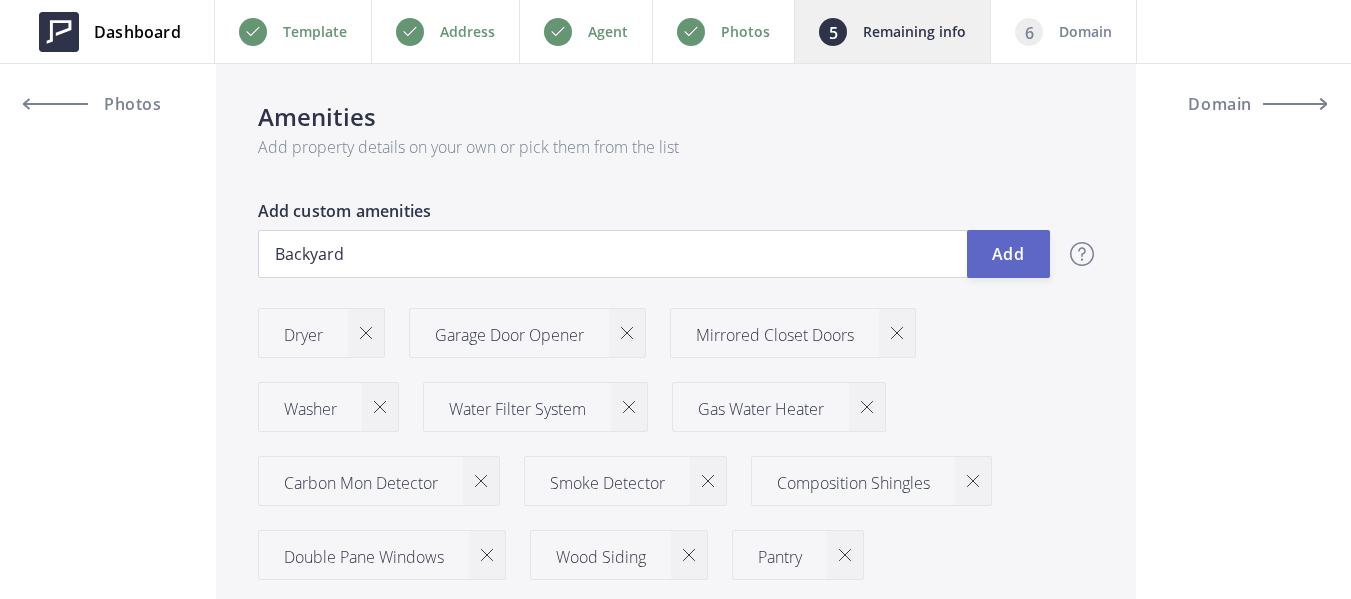 click on "Add" at bounding box center [1008, 254] 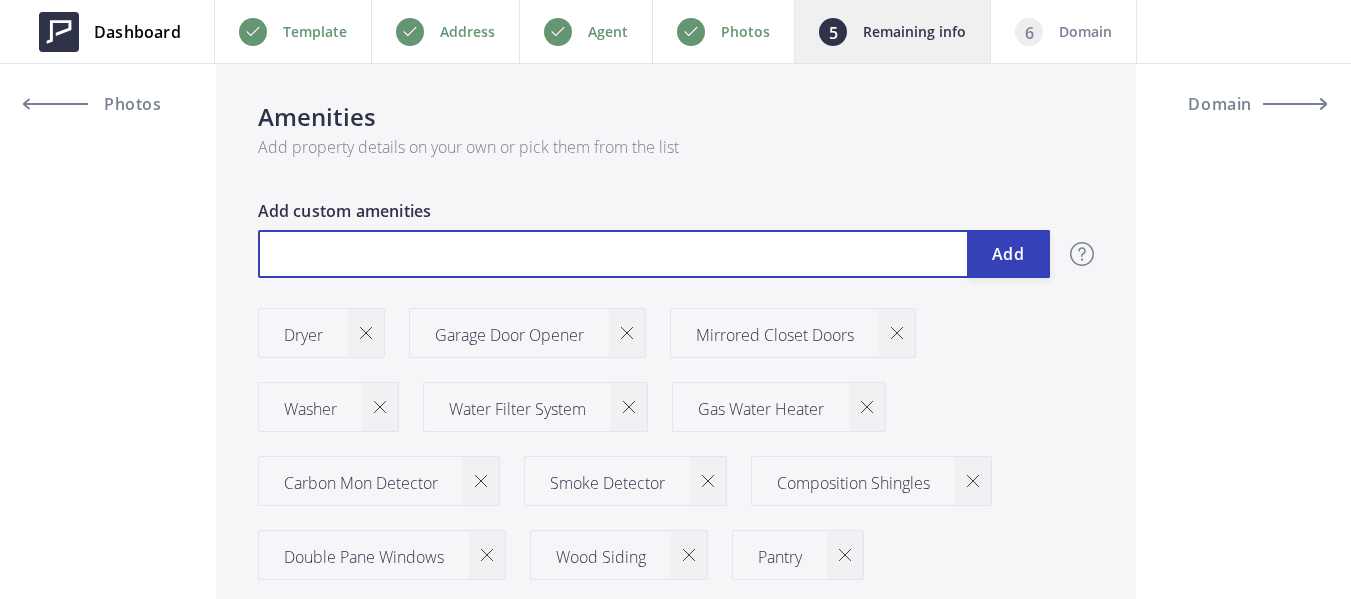 drag, startPoint x: 545, startPoint y: 267, endPoint x: 534, endPoint y: 260, distance: 13.038404 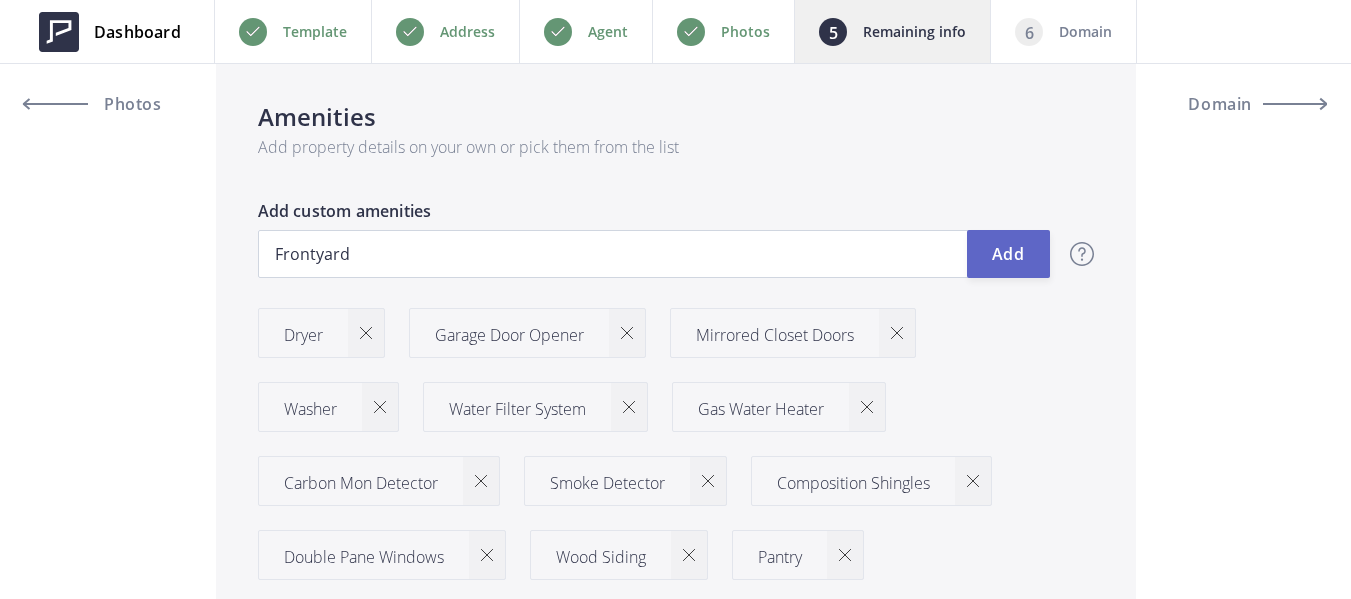 click on "Add" at bounding box center (1008, 254) 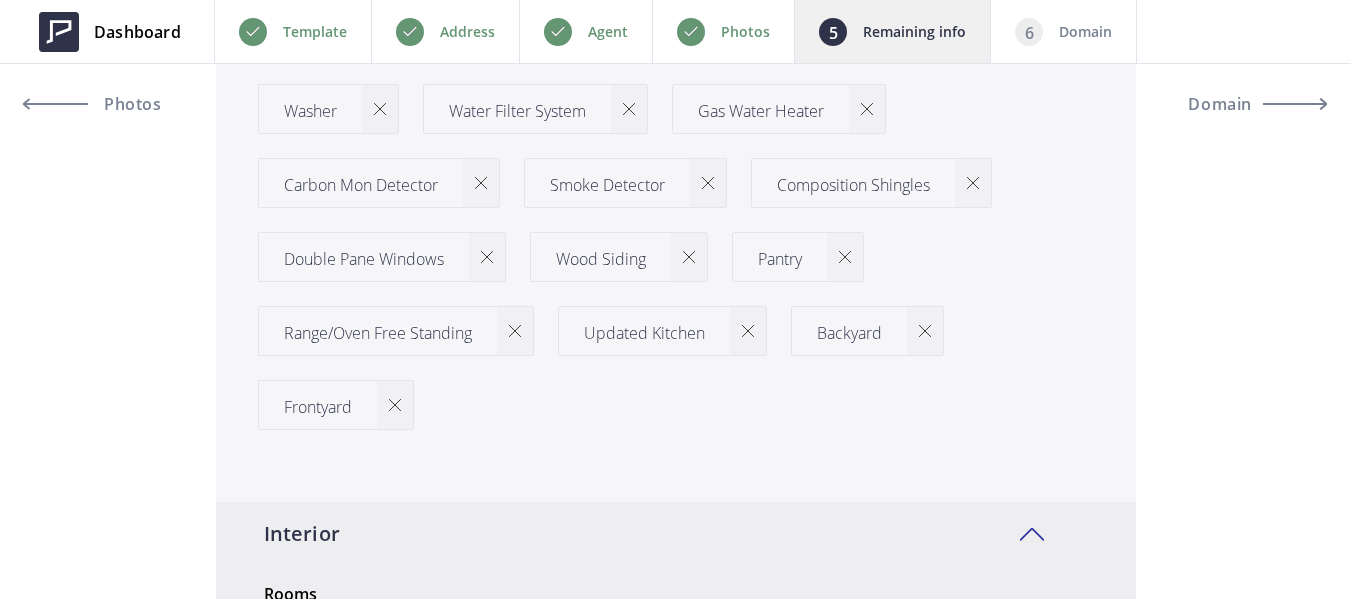 scroll, scrollTop: 2600, scrollLeft: 0, axis: vertical 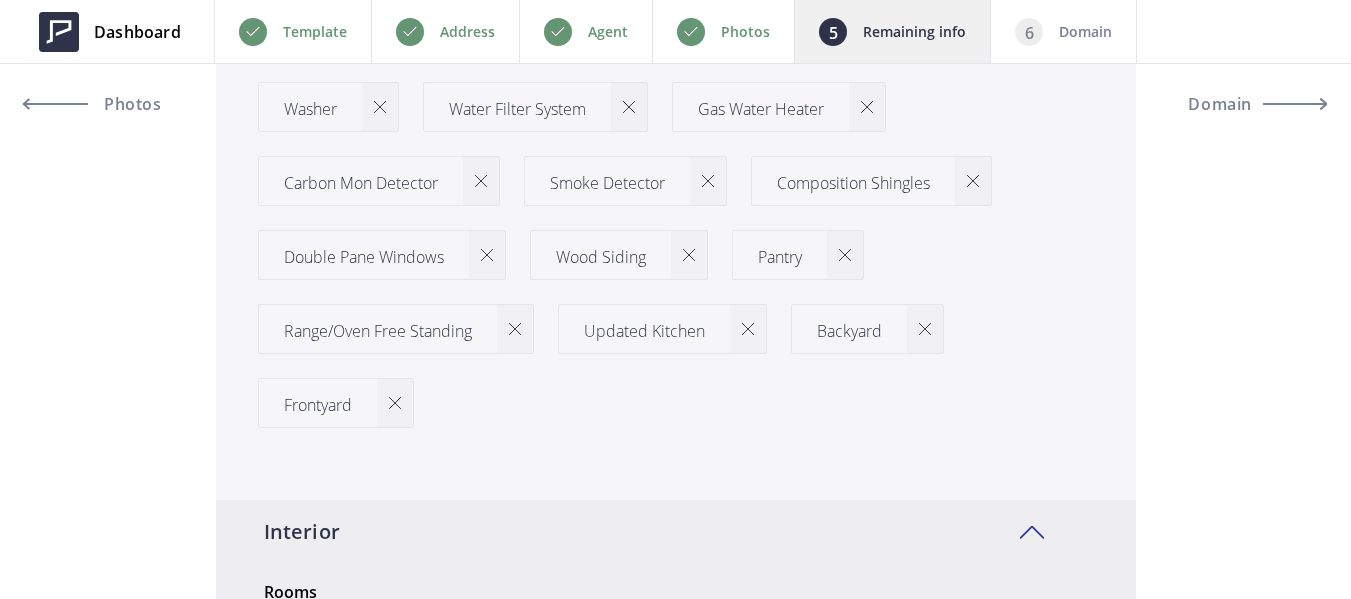 click at bounding box center [395, 403] 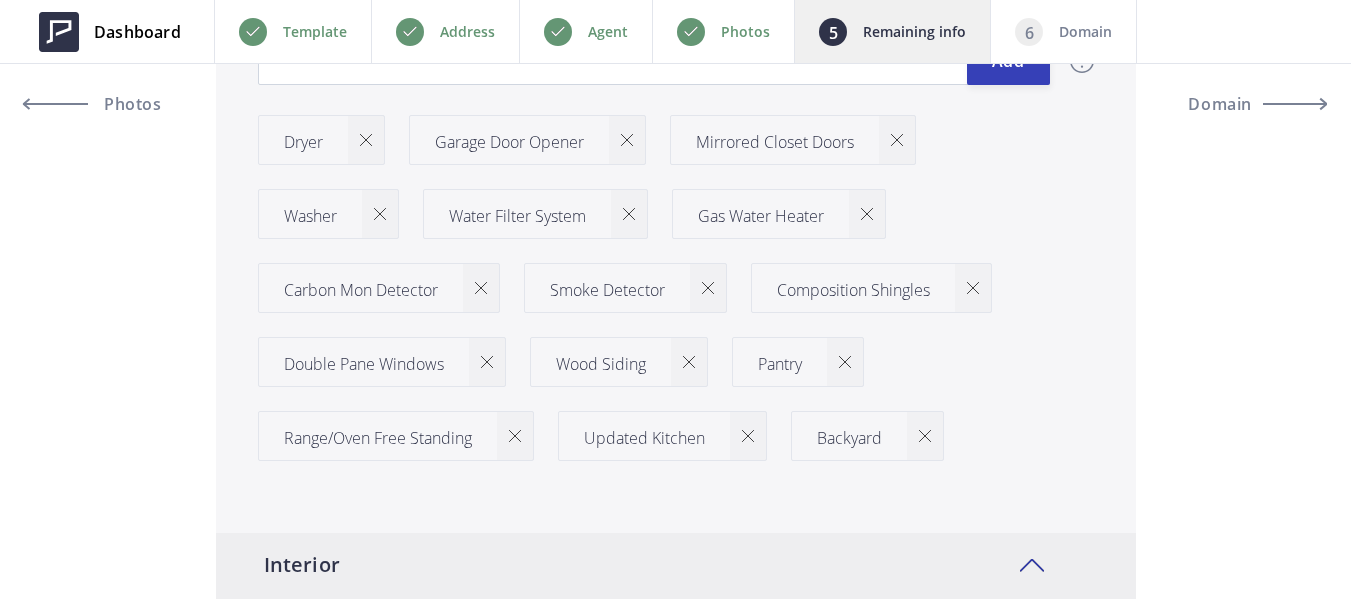 scroll, scrollTop: 2300, scrollLeft: 0, axis: vertical 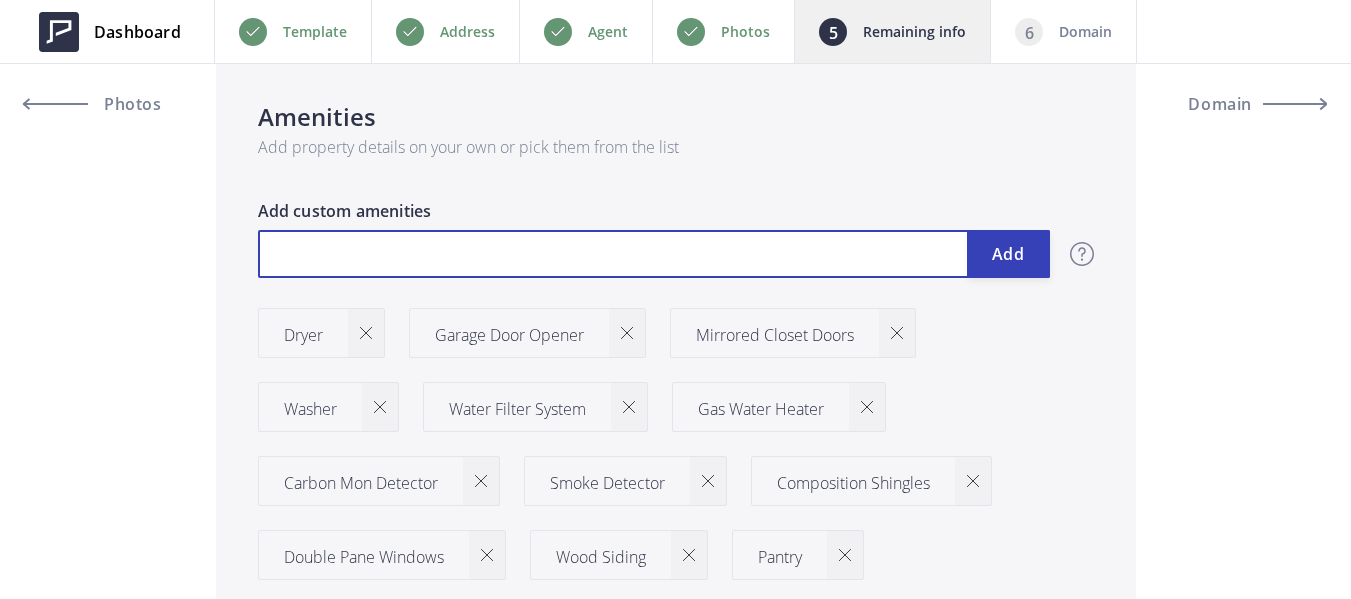 click at bounding box center (654, 254) 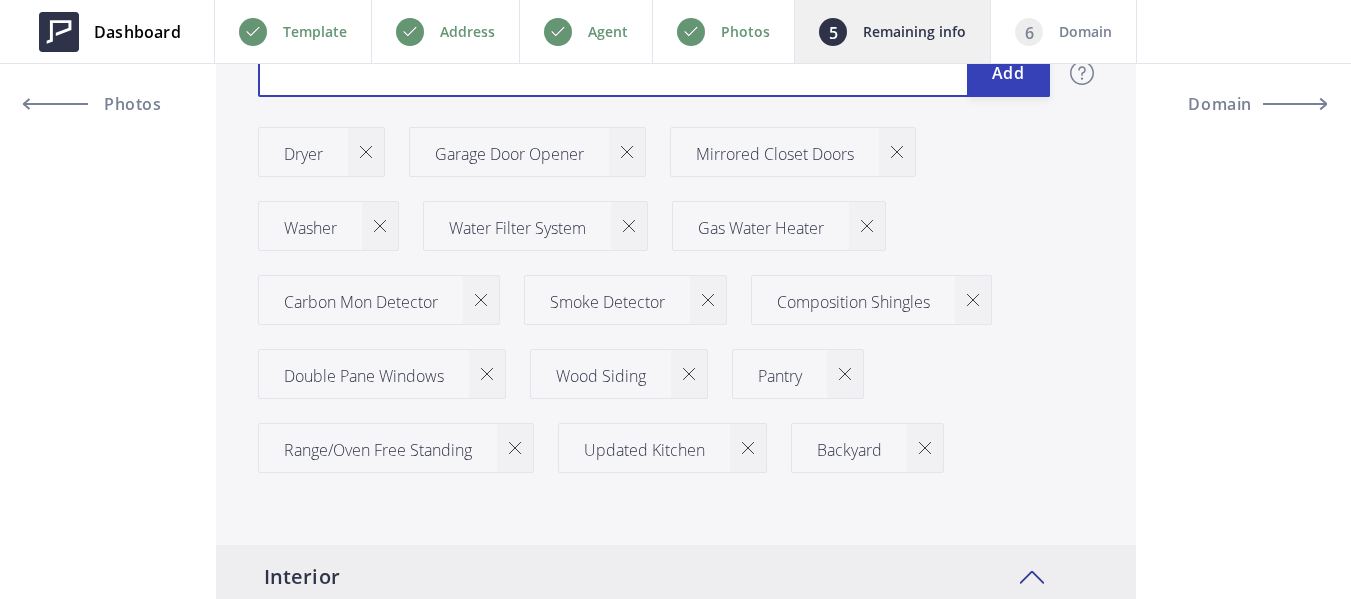 scroll, scrollTop: 2700, scrollLeft: 0, axis: vertical 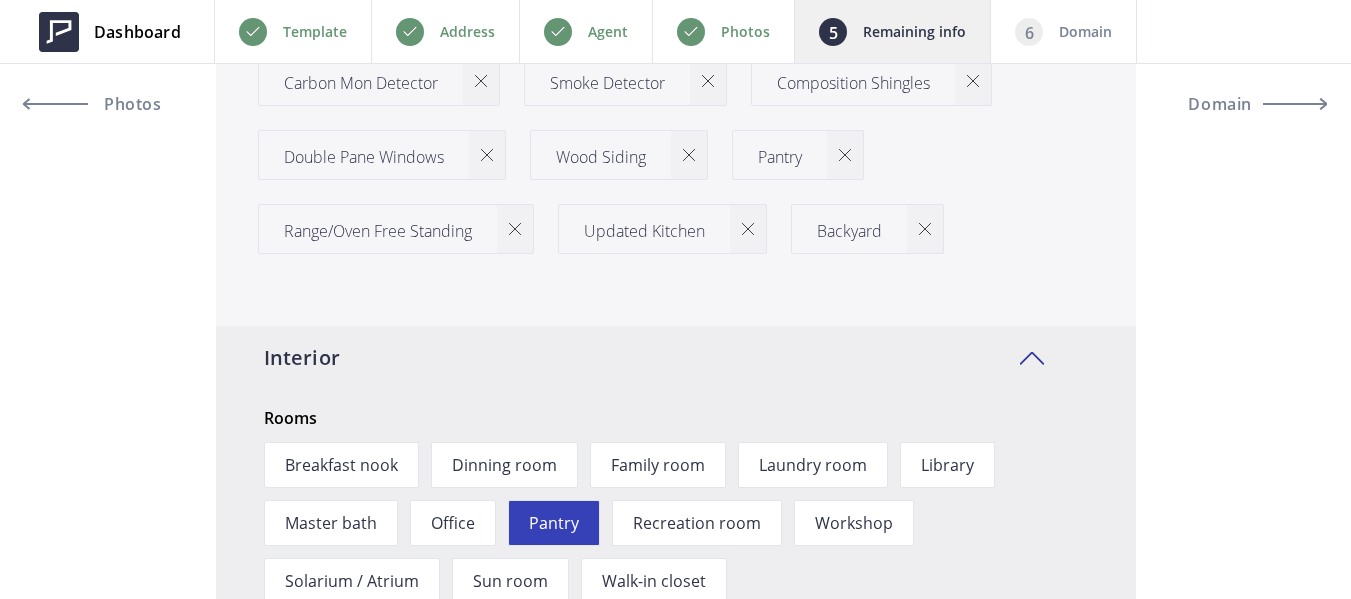 click at bounding box center (925, 229) 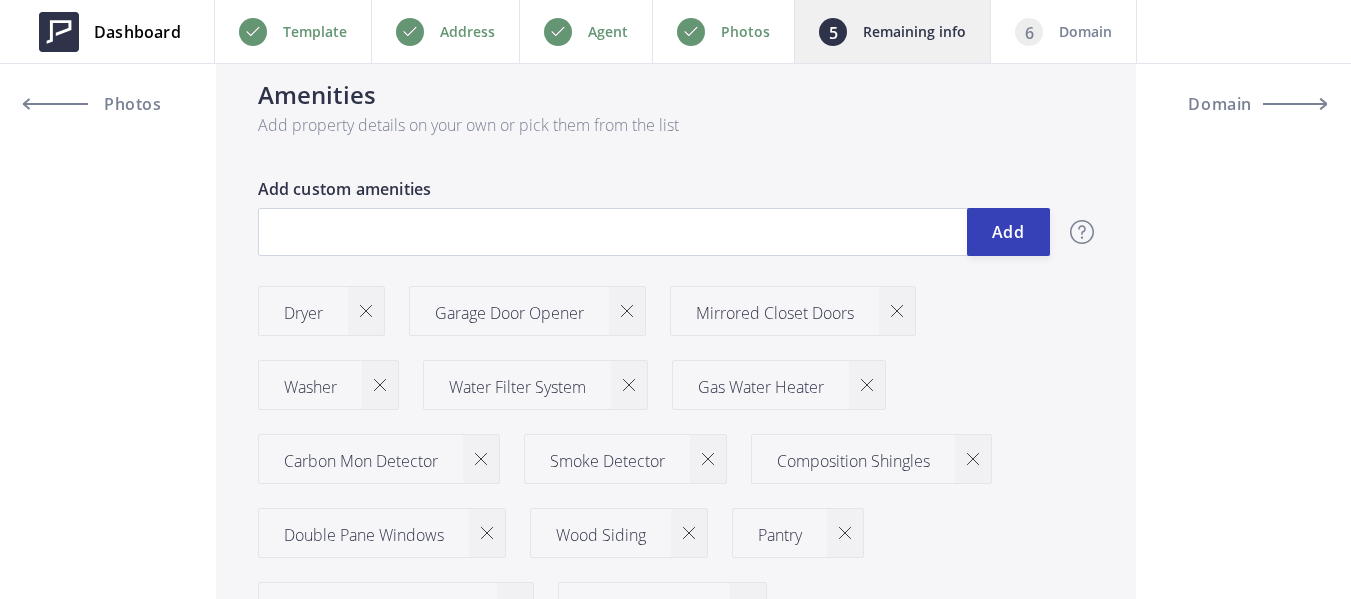 scroll, scrollTop: 2300, scrollLeft: 0, axis: vertical 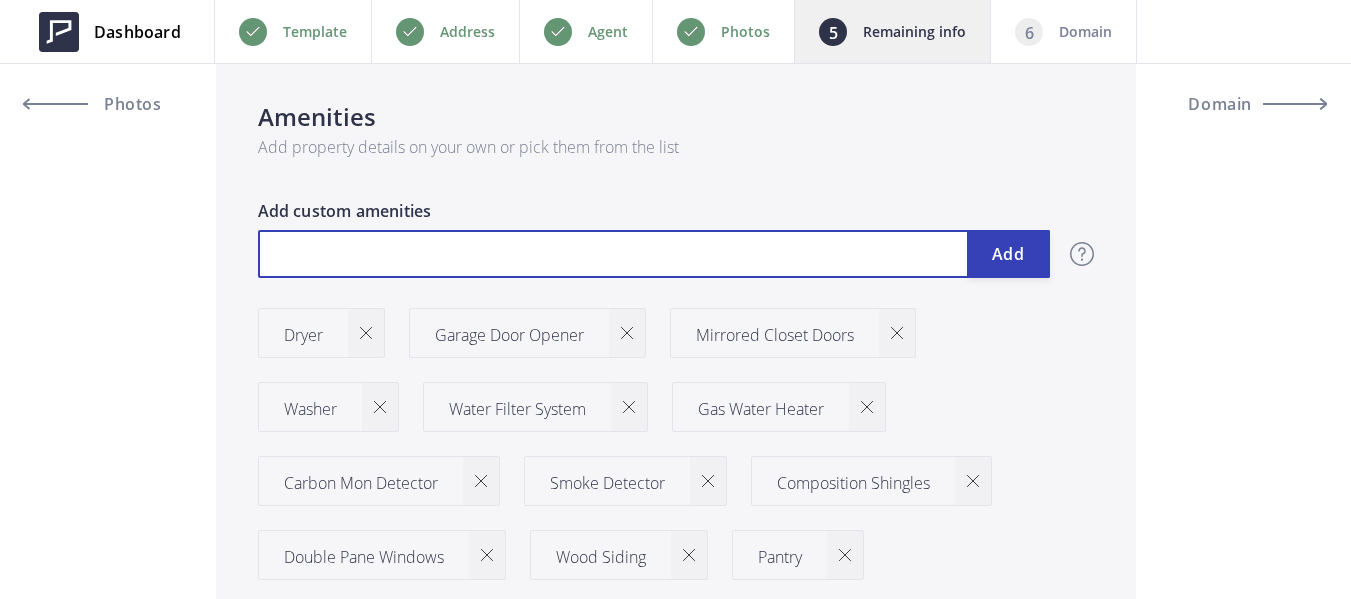 click at bounding box center [654, 254] 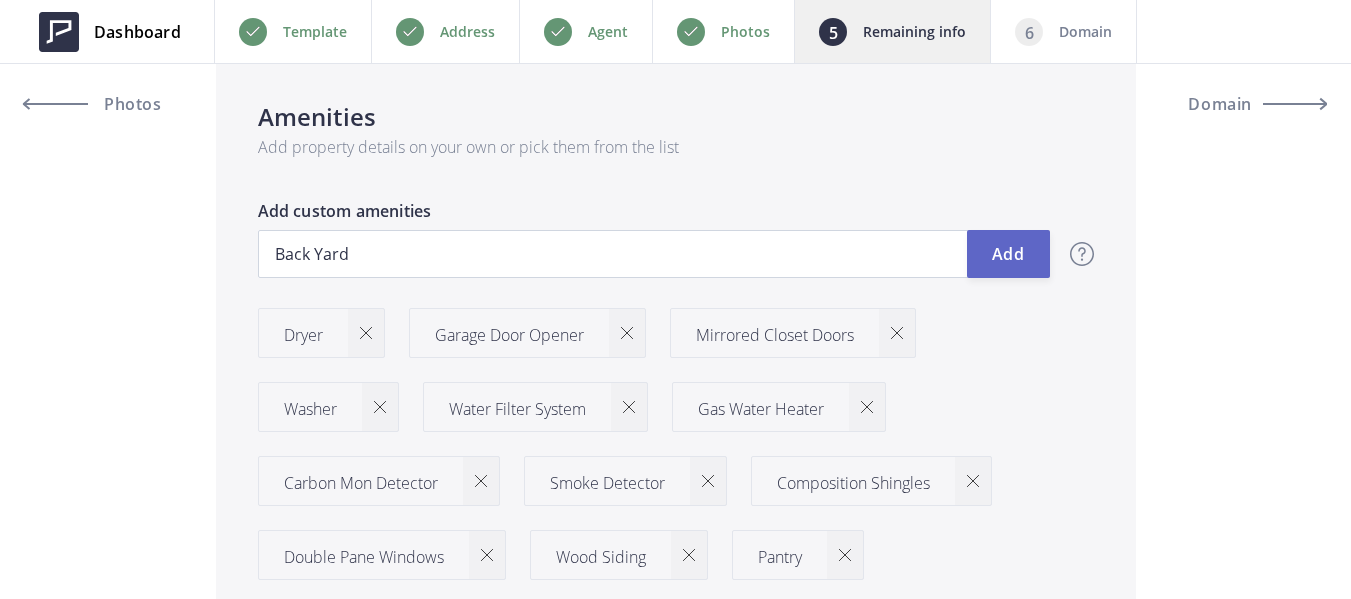click on "Add" at bounding box center [1008, 254] 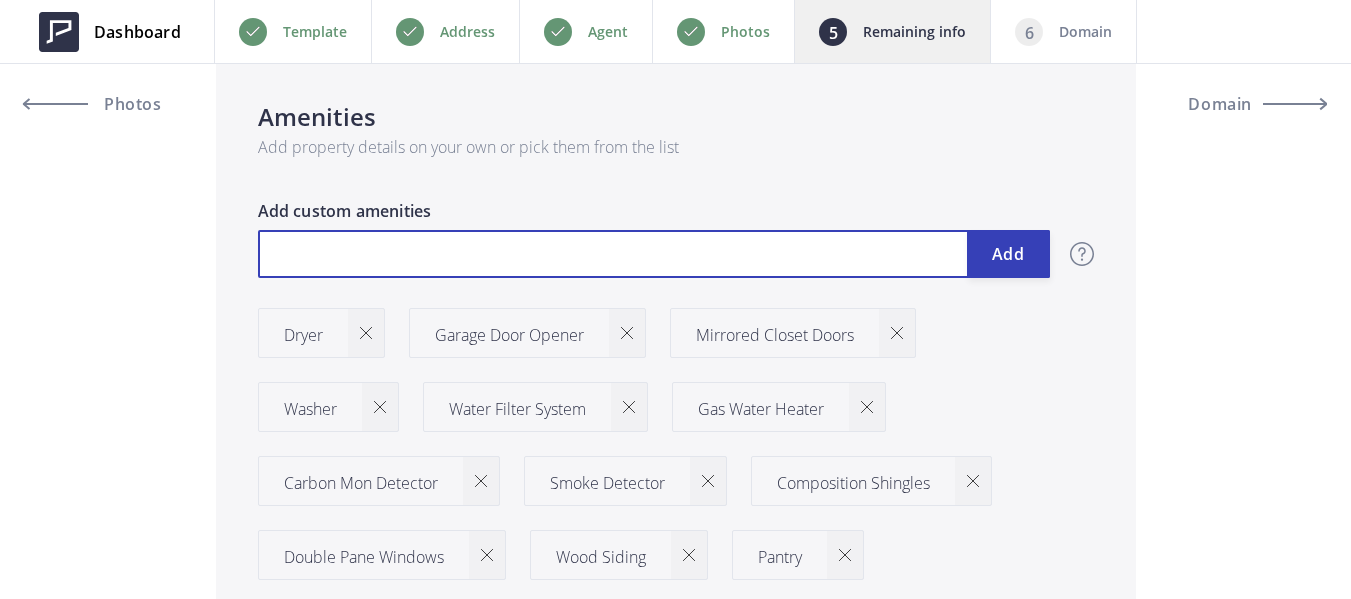 click at bounding box center [654, 254] 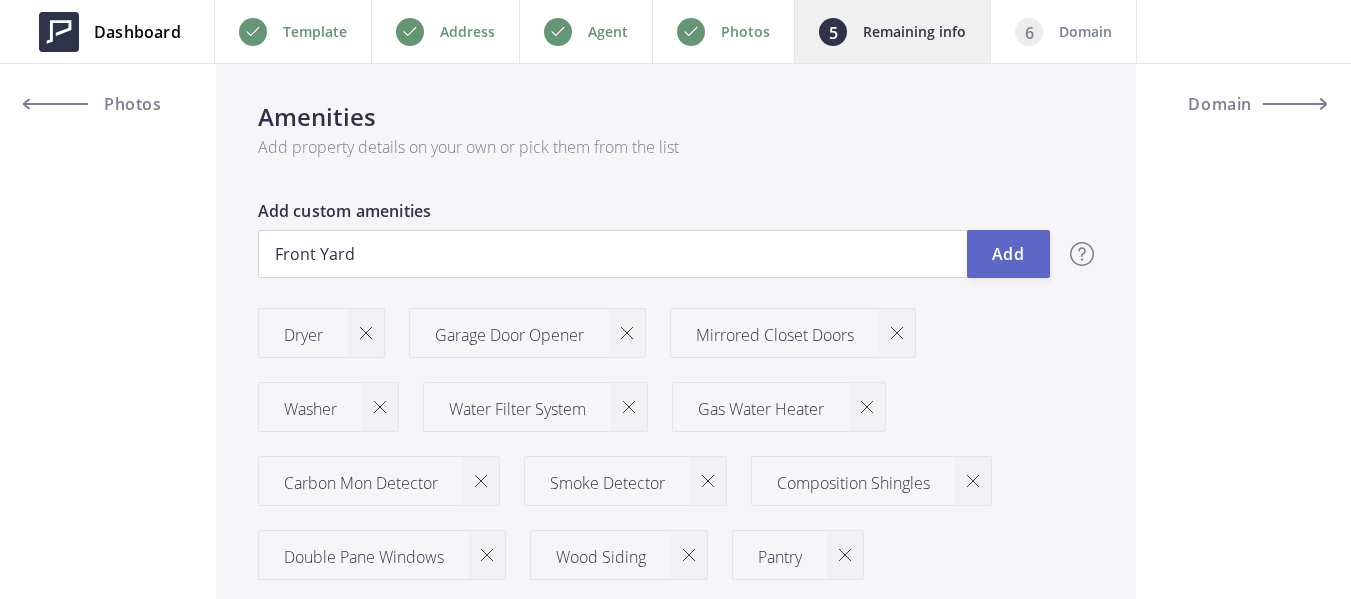 click on "Add" at bounding box center [1008, 254] 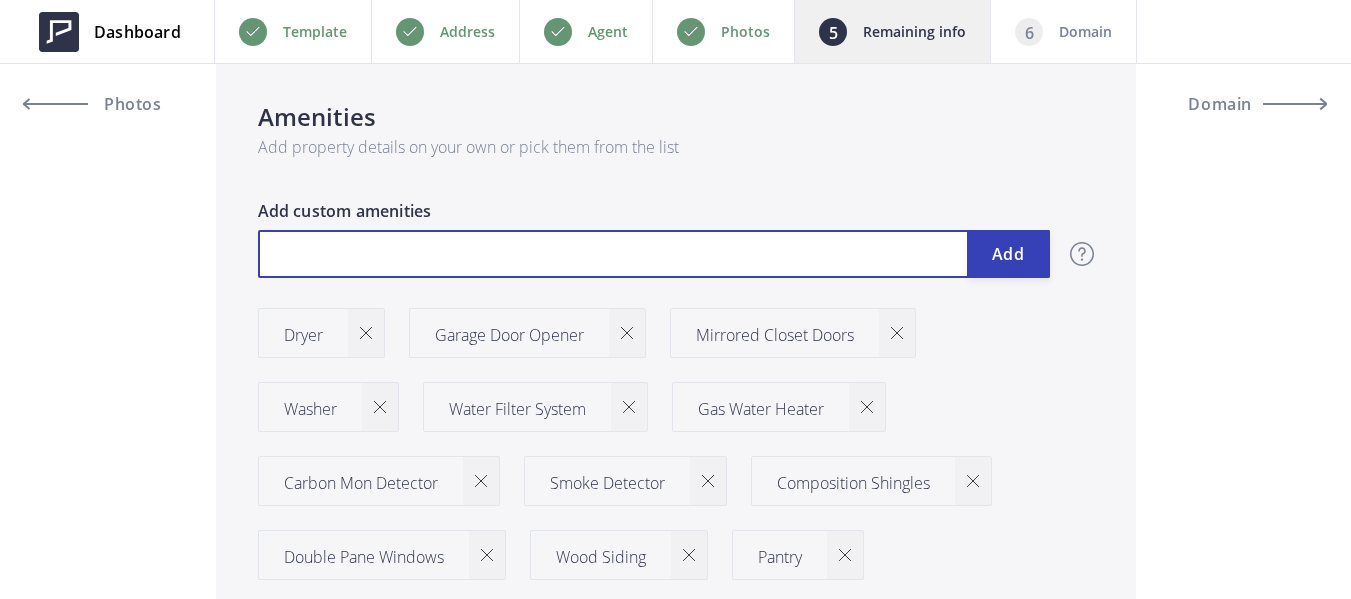 click at bounding box center (654, 254) 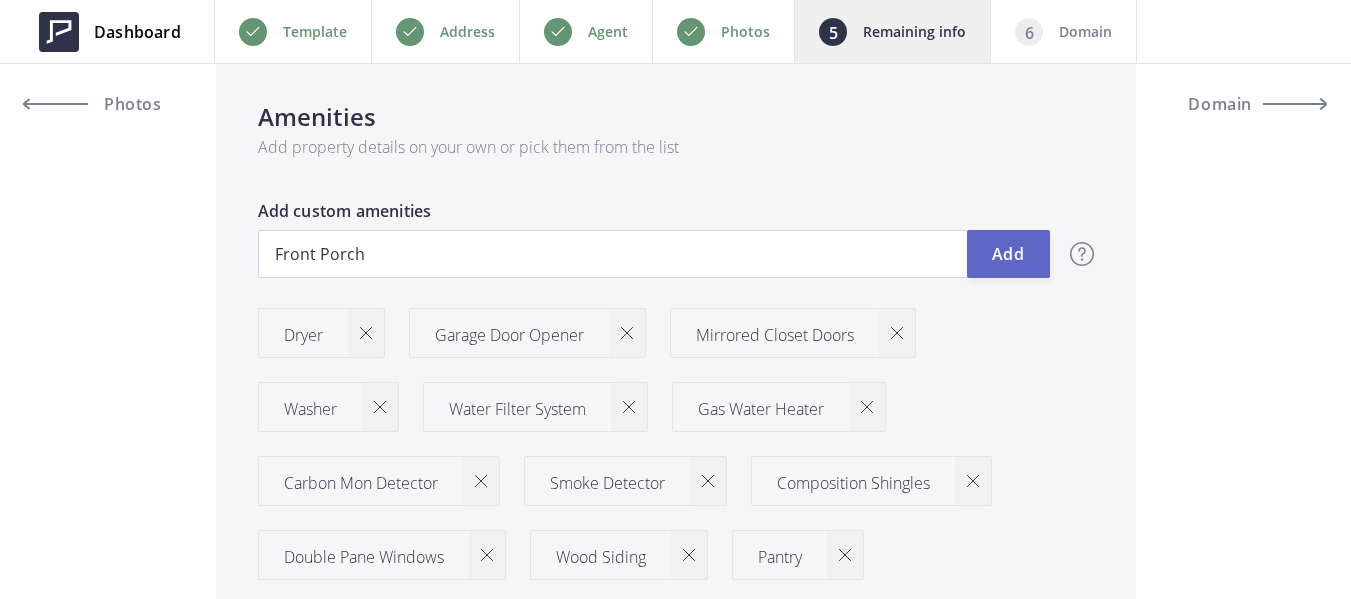 click on "Add" at bounding box center [1008, 254] 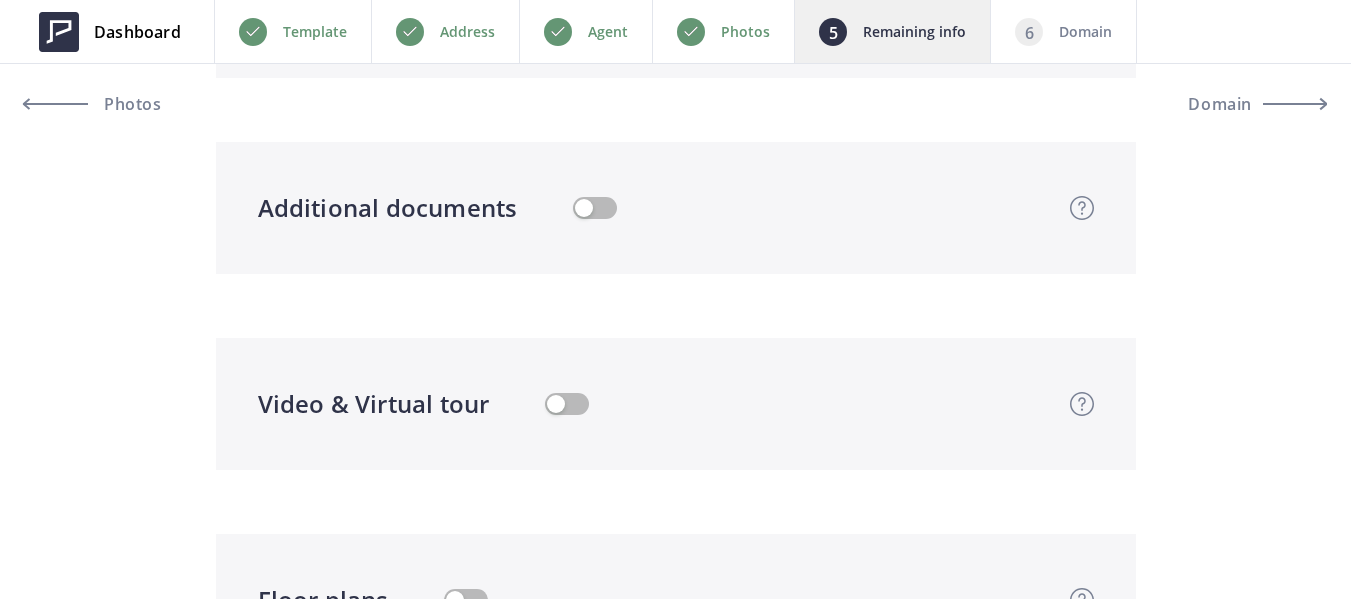 scroll, scrollTop: 4000, scrollLeft: 0, axis: vertical 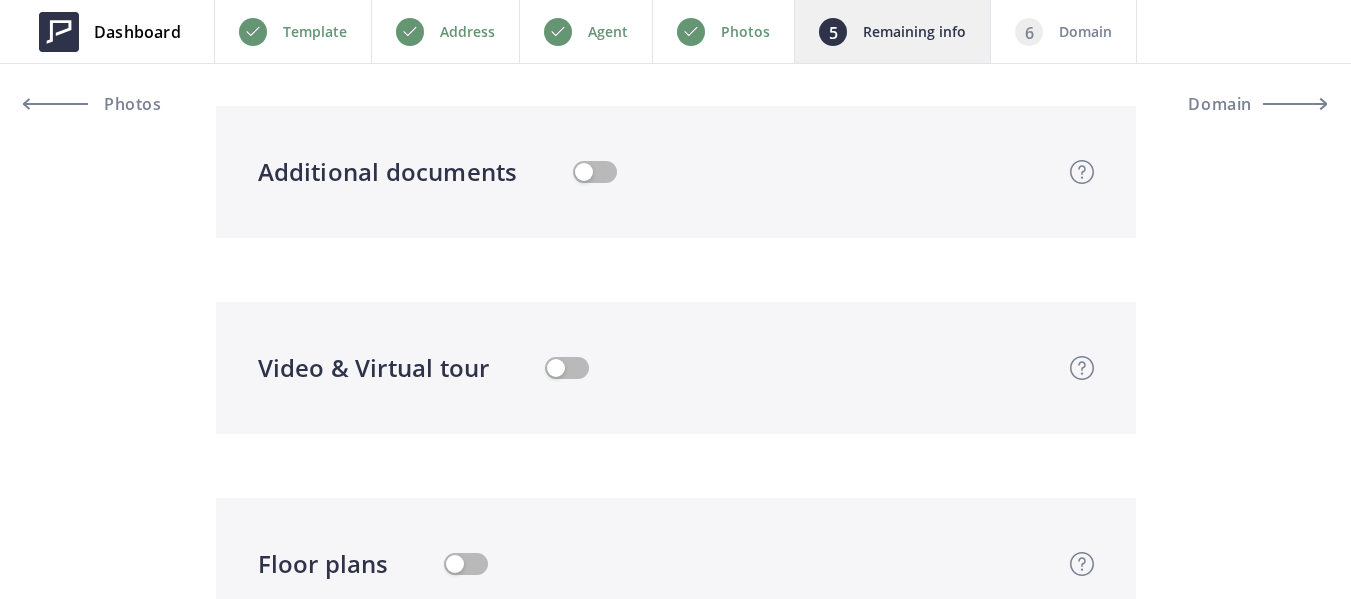 click on "Video & Virtual tour         Upload video or virtual tour   Upload property video and / or virtual tour and we will show them between Amenities and Photo gallery sections" at bounding box center [654, 368] 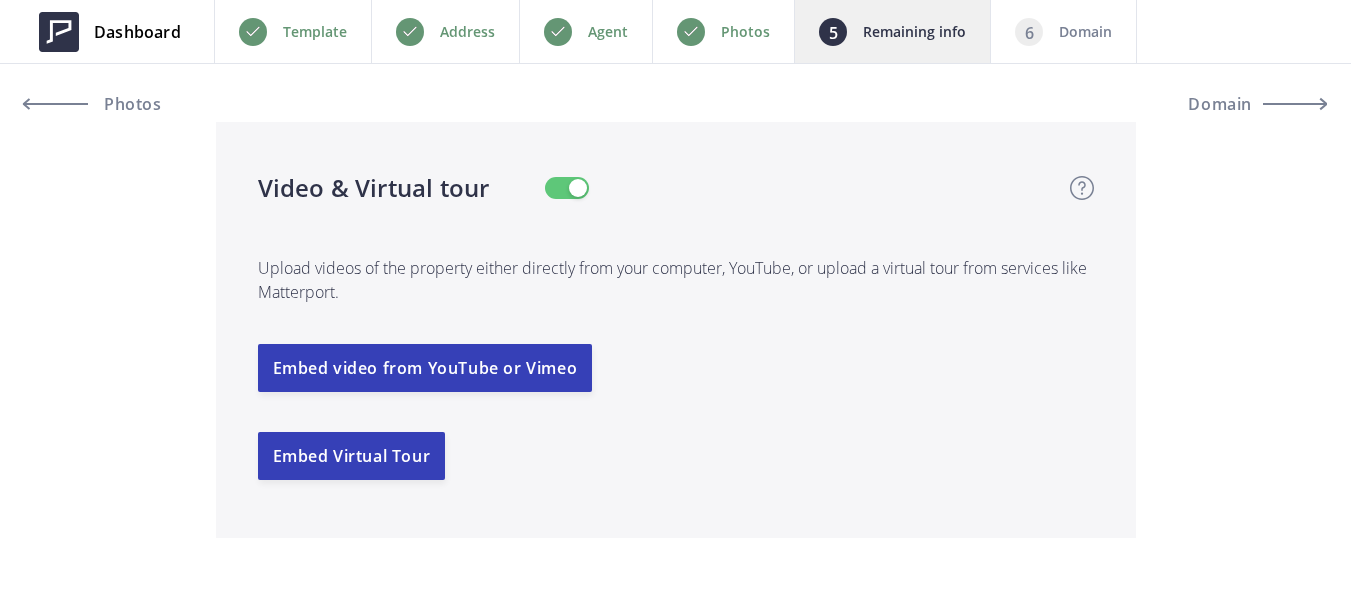 scroll, scrollTop: 4200, scrollLeft: 0, axis: vertical 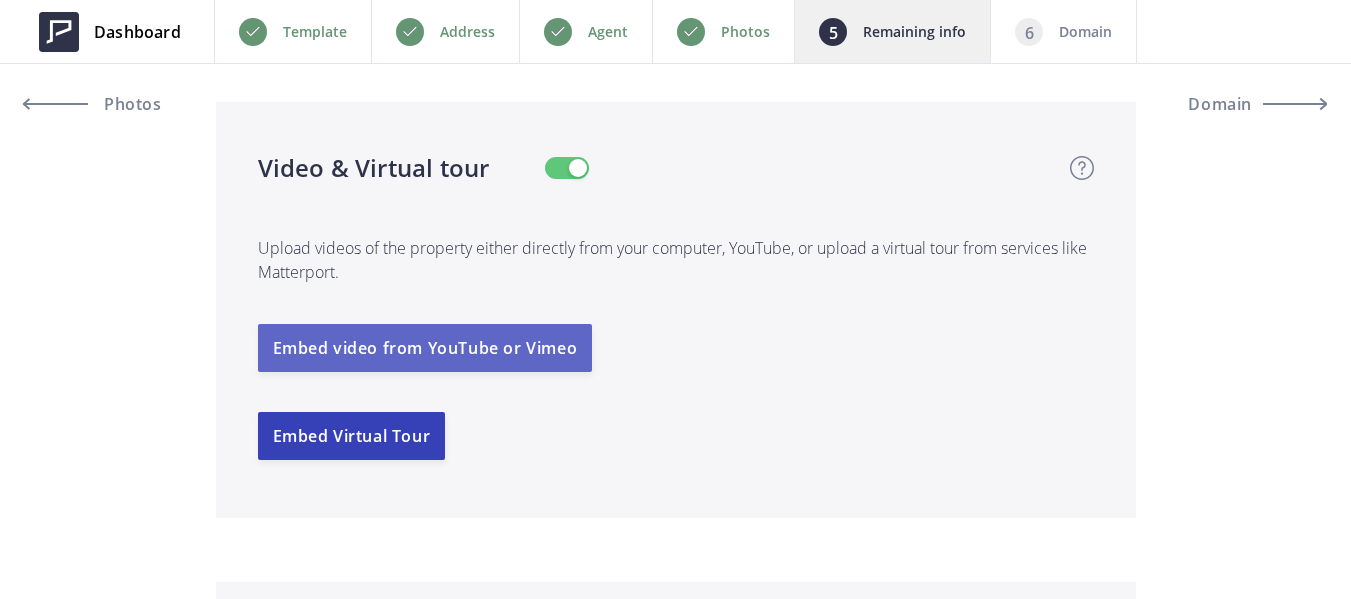 click on "Embed video from YouTube or Vimeo" at bounding box center (425, 348) 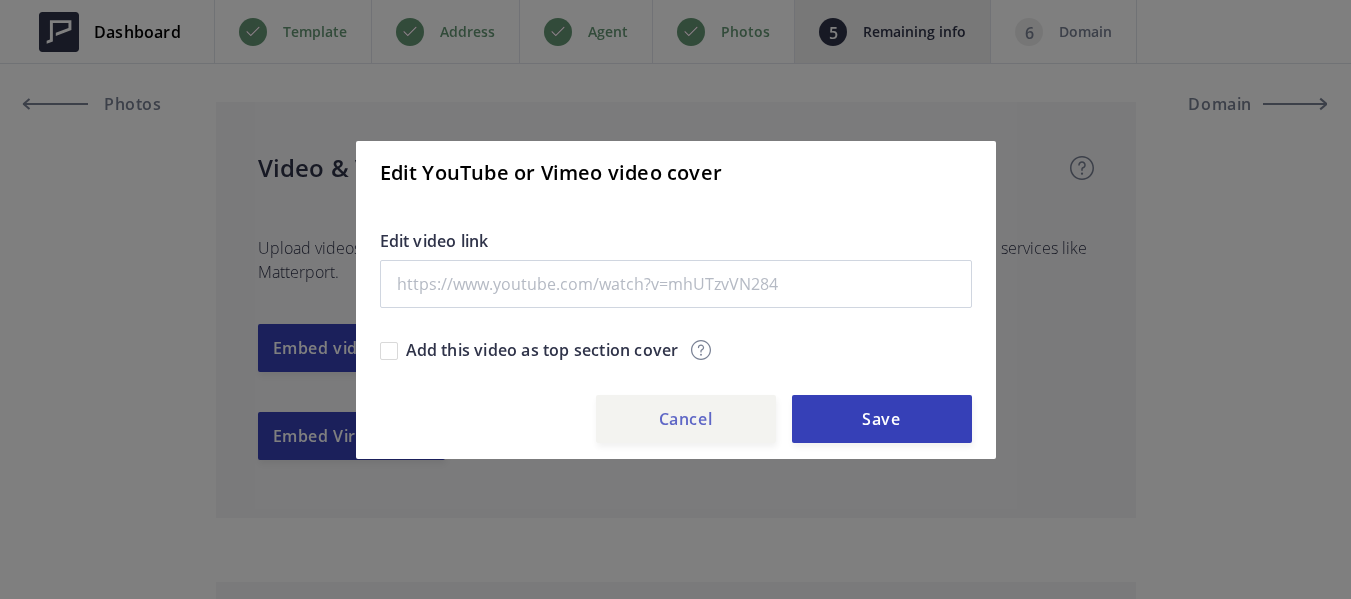 click on "Cancel" at bounding box center (686, 419) 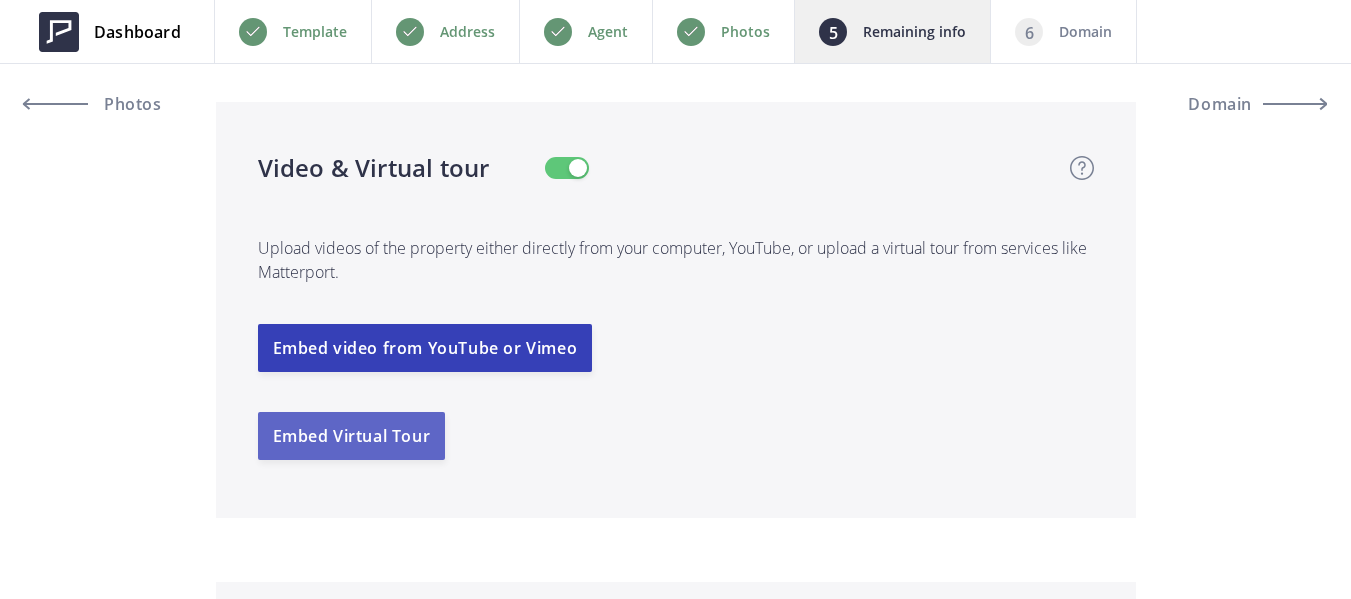 click on "Embed Virtual Tour" at bounding box center (352, 436) 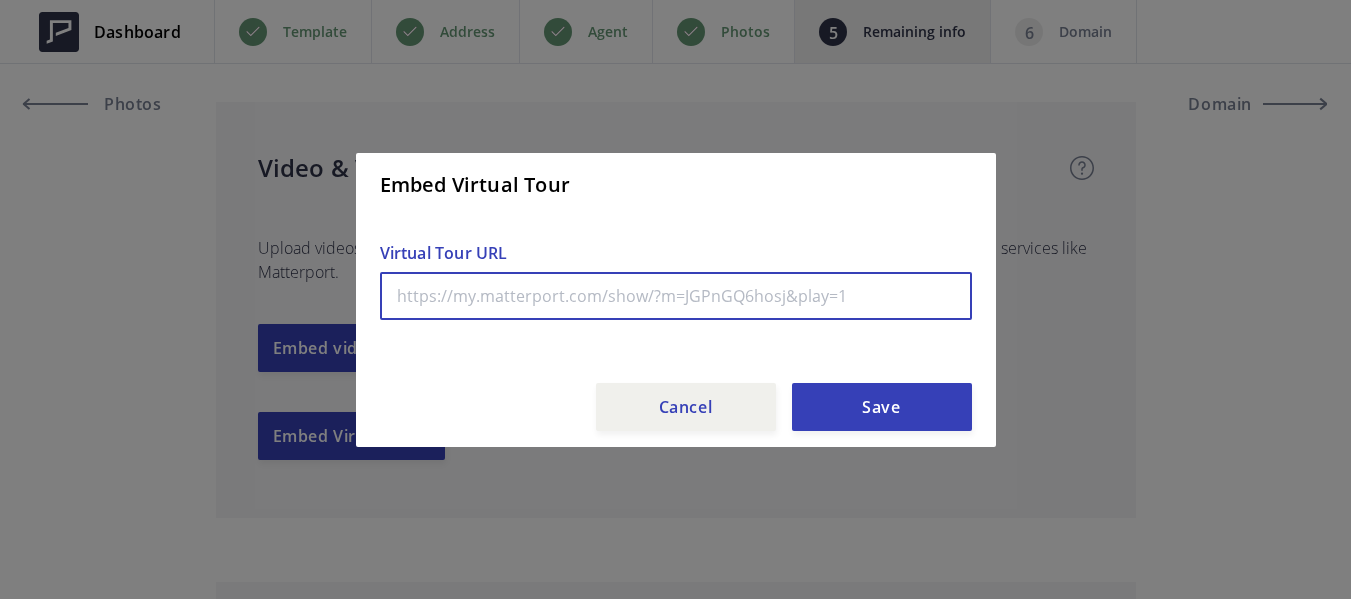 click at bounding box center [676, 296] 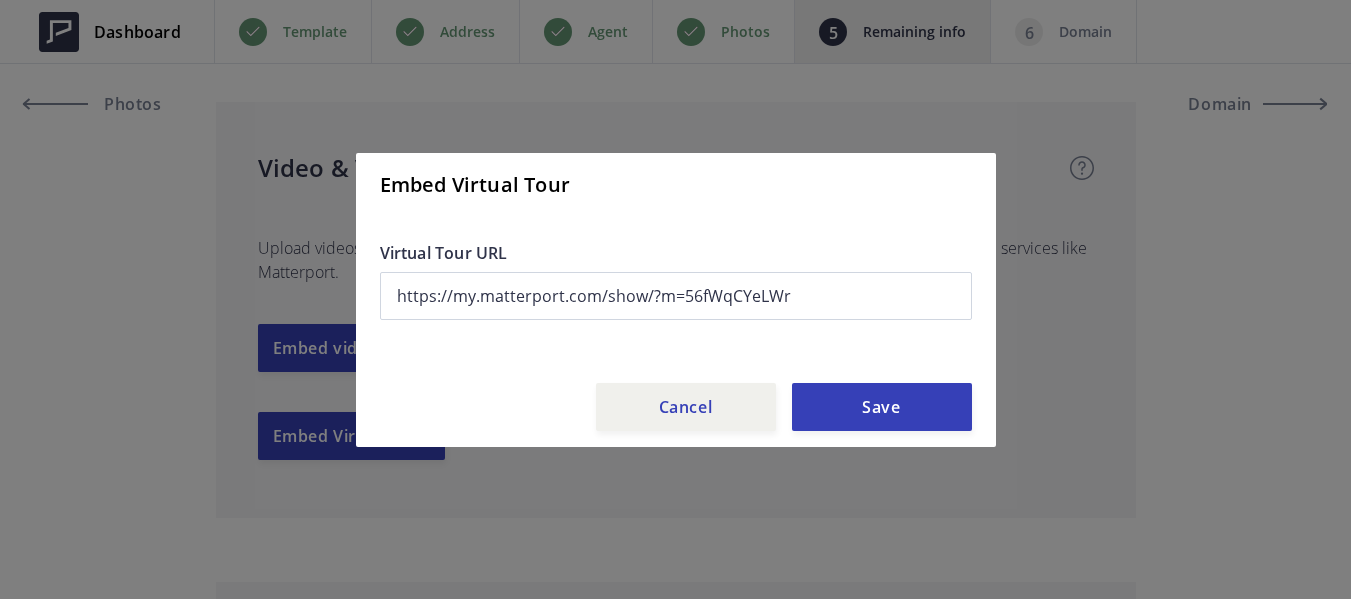 click on "Save" at bounding box center (882, 407) 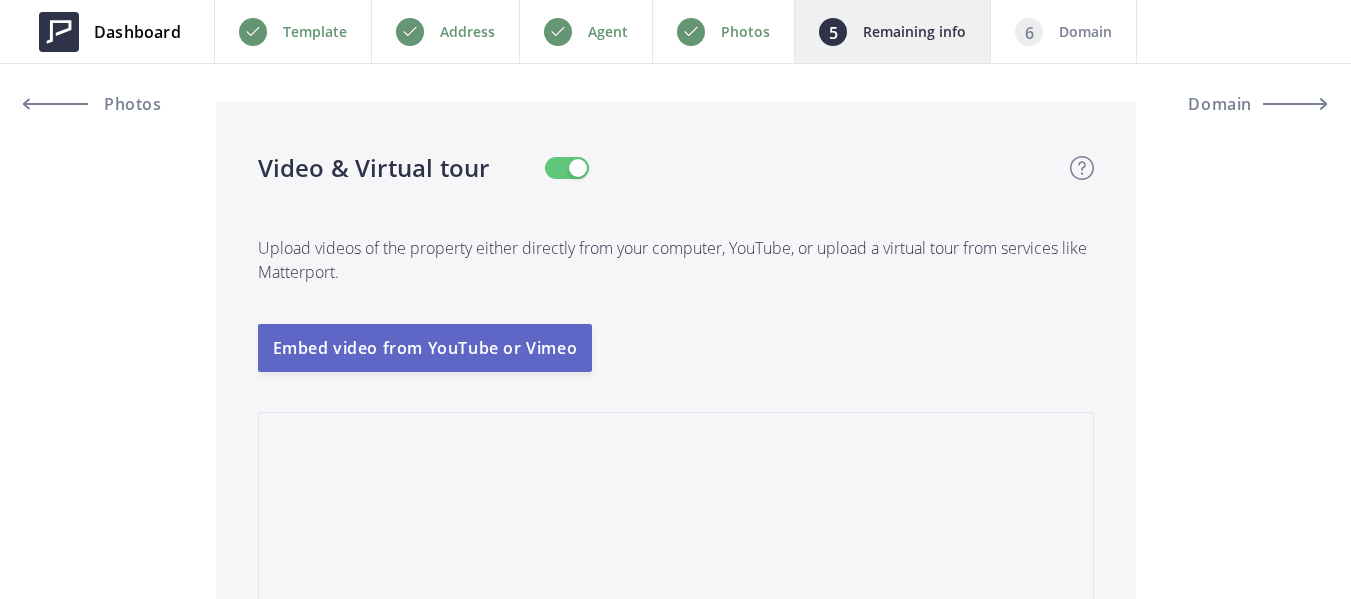 click on "Embed video from YouTube or Vimeo" at bounding box center [425, 348] 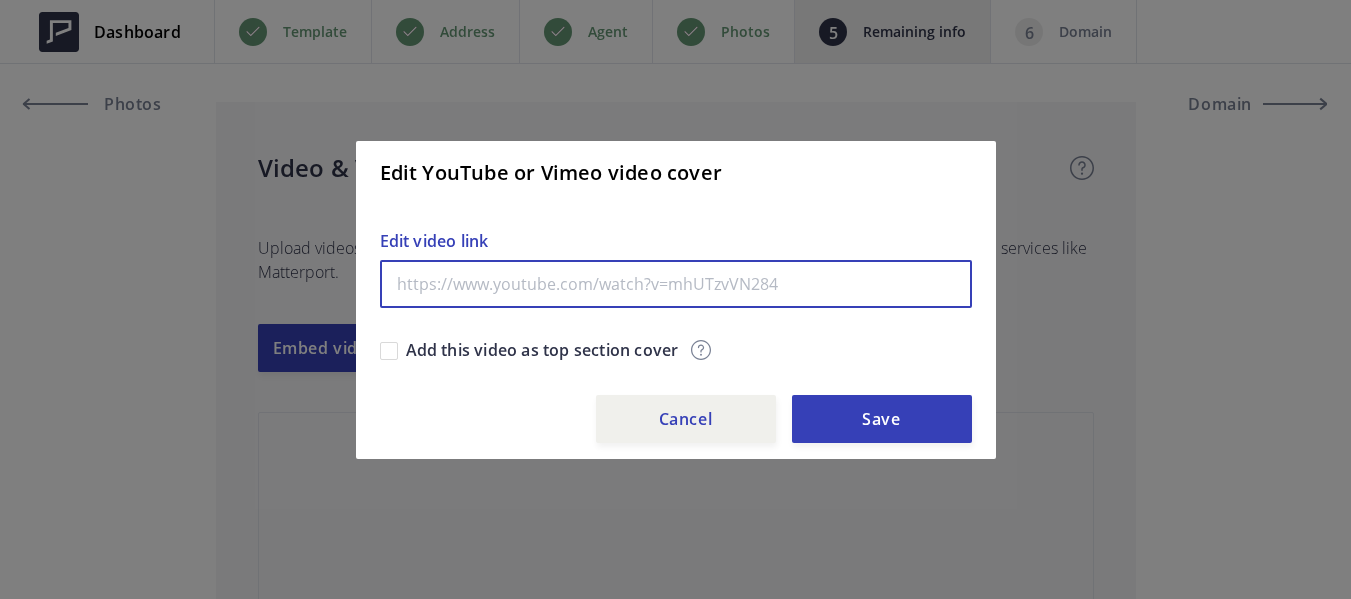 click at bounding box center (676, 284) 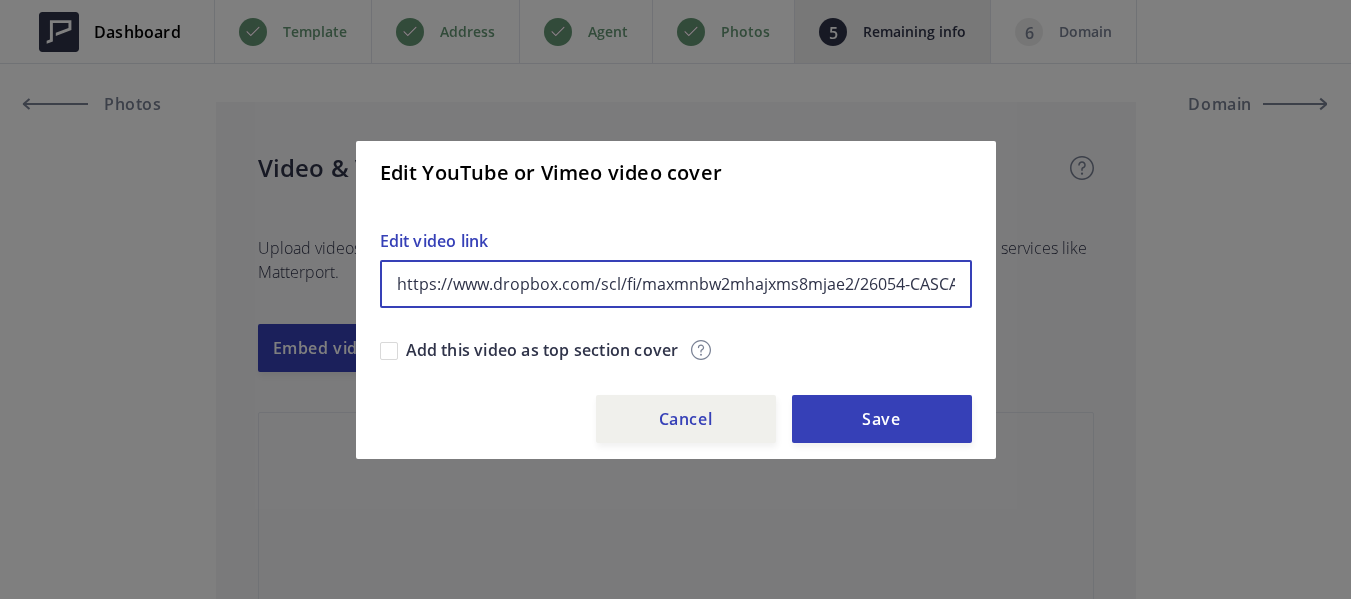 scroll, scrollTop: 0, scrollLeft: 692, axis: horizontal 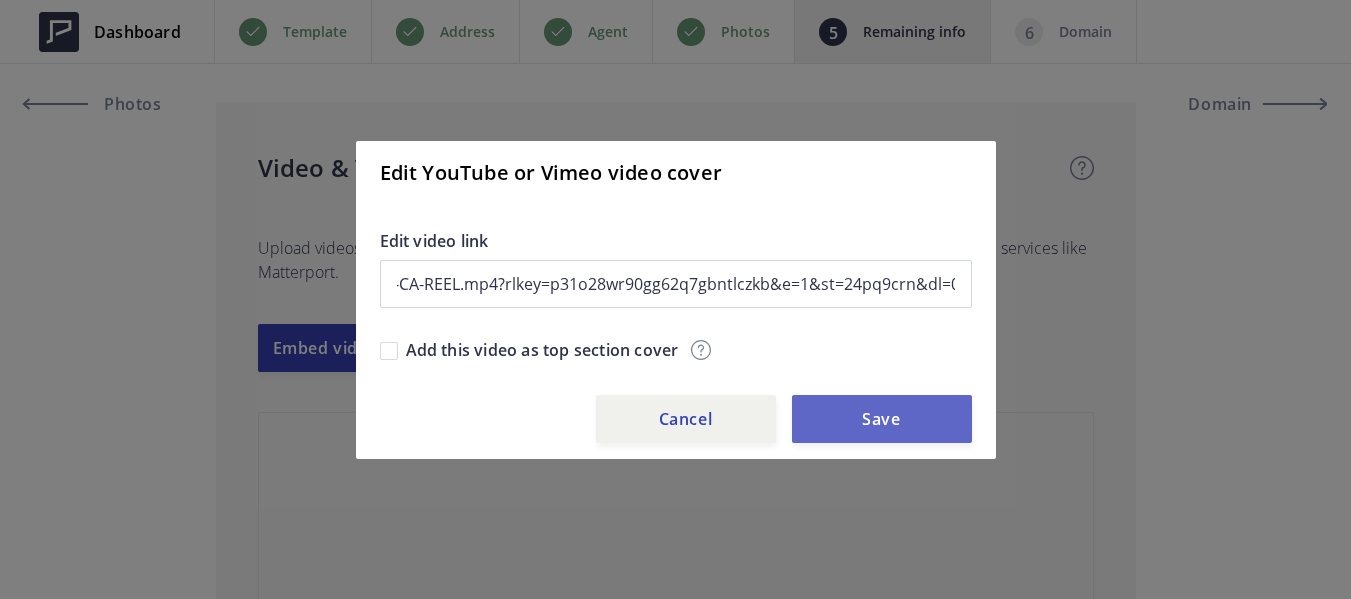 click on "Save" at bounding box center (882, 419) 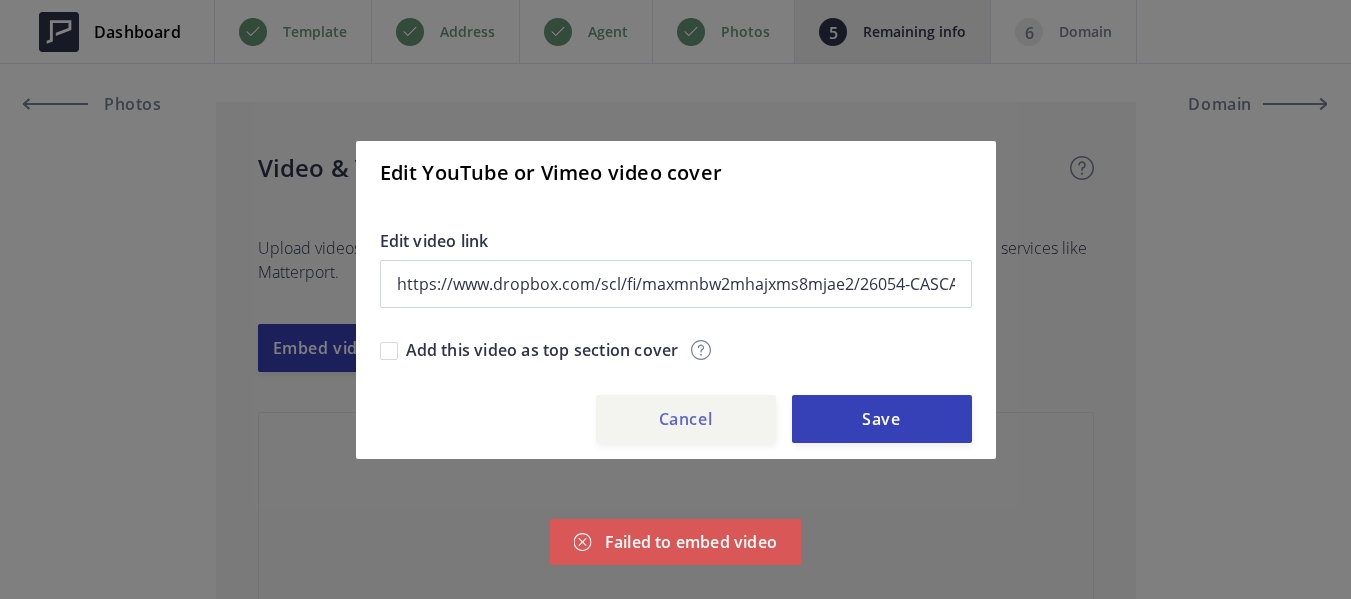 click on "Cancel" at bounding box center [686, 419] 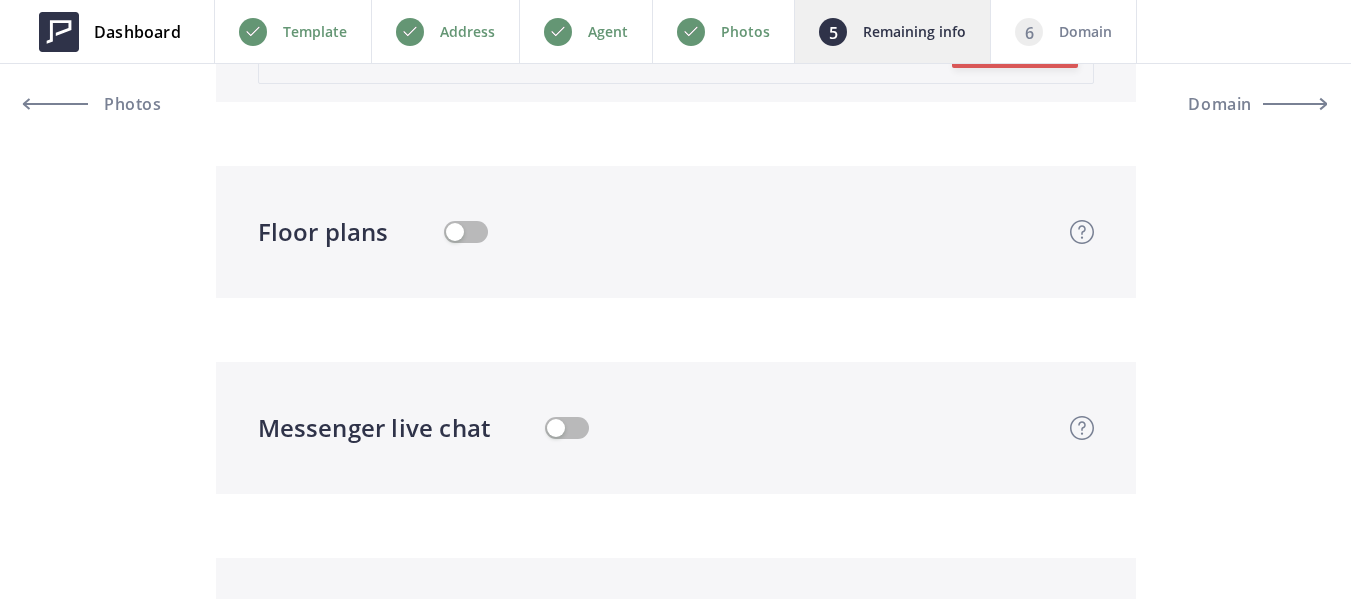 scroll, scrollTop: 5100, scrollLeft: 0, axis: vertical 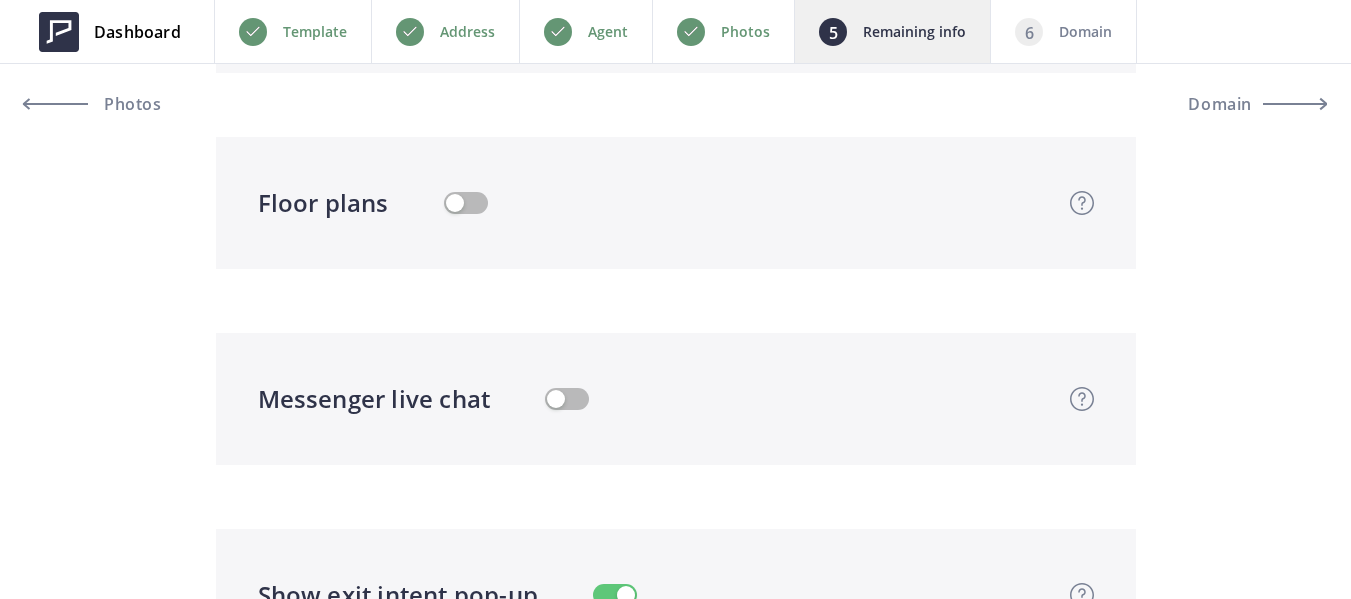 click at bounding box center [466, 203] 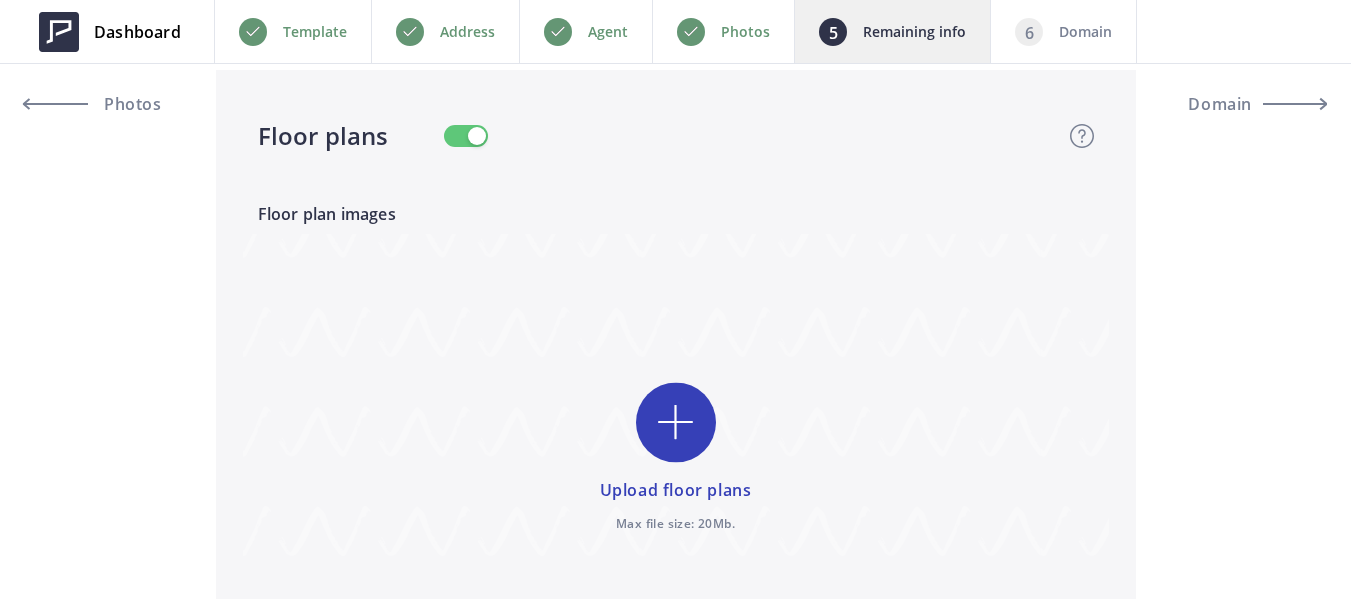 scroll, scrollTop: 5200, scrollLeft: 0, axis: vertical 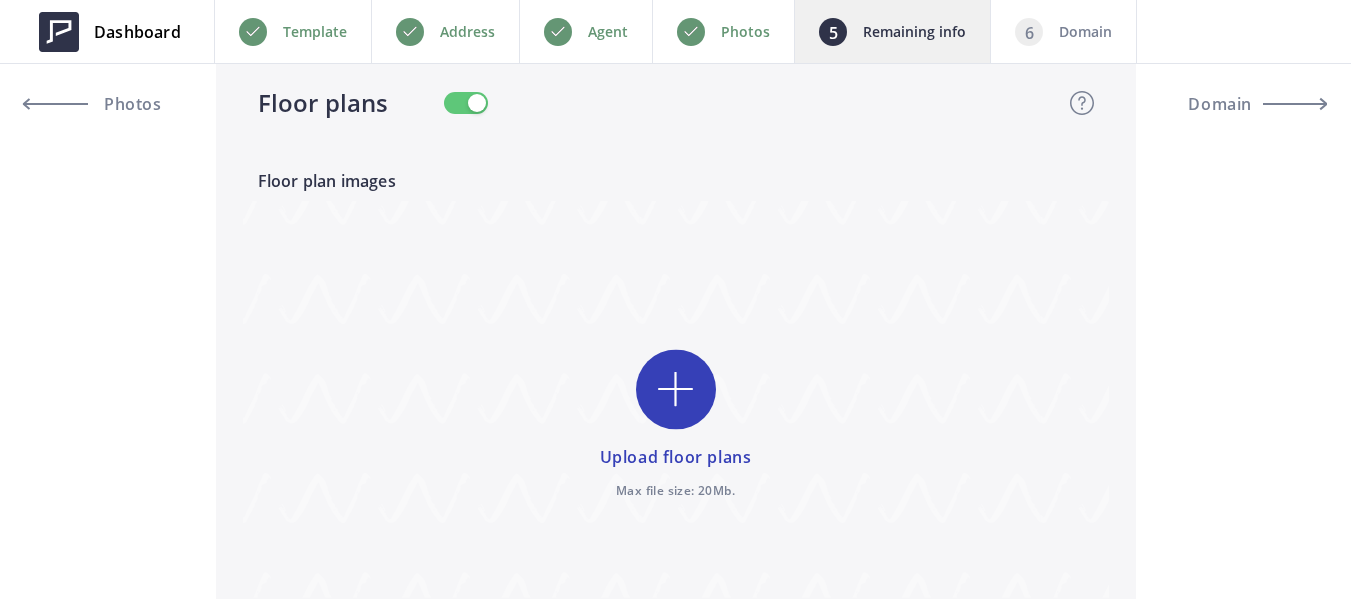click at bounding box center (676, 425) 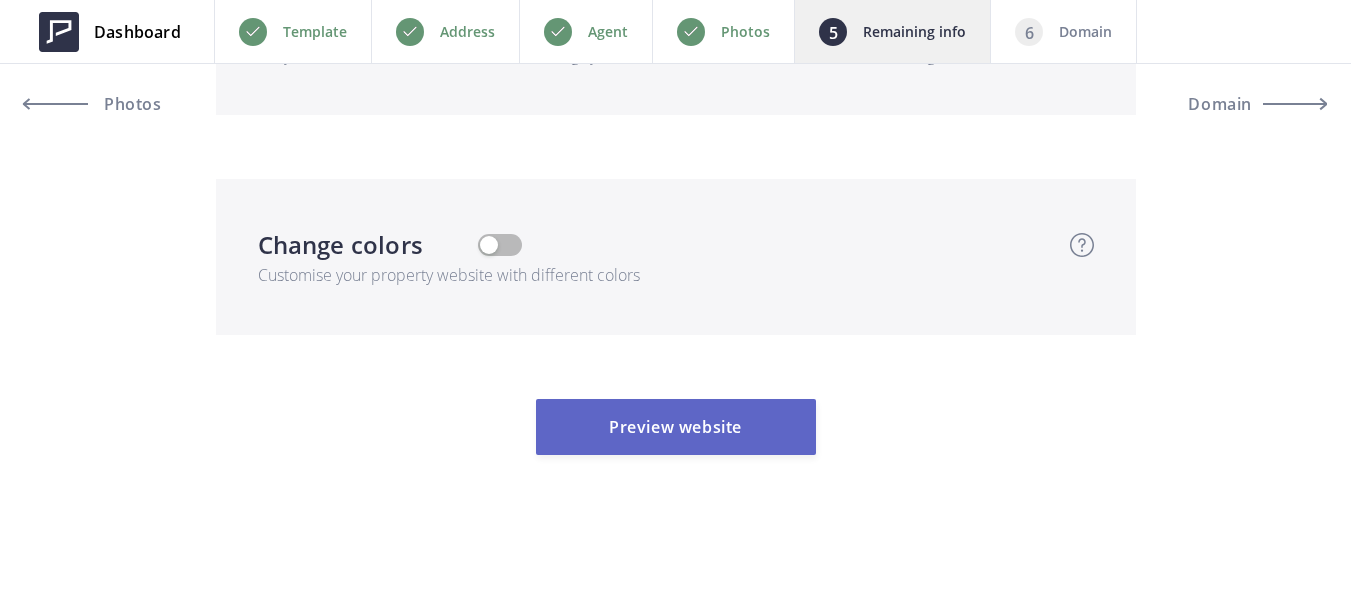 scroll, scrollTop: 6448, scrollLeft: 0, axis: vertical 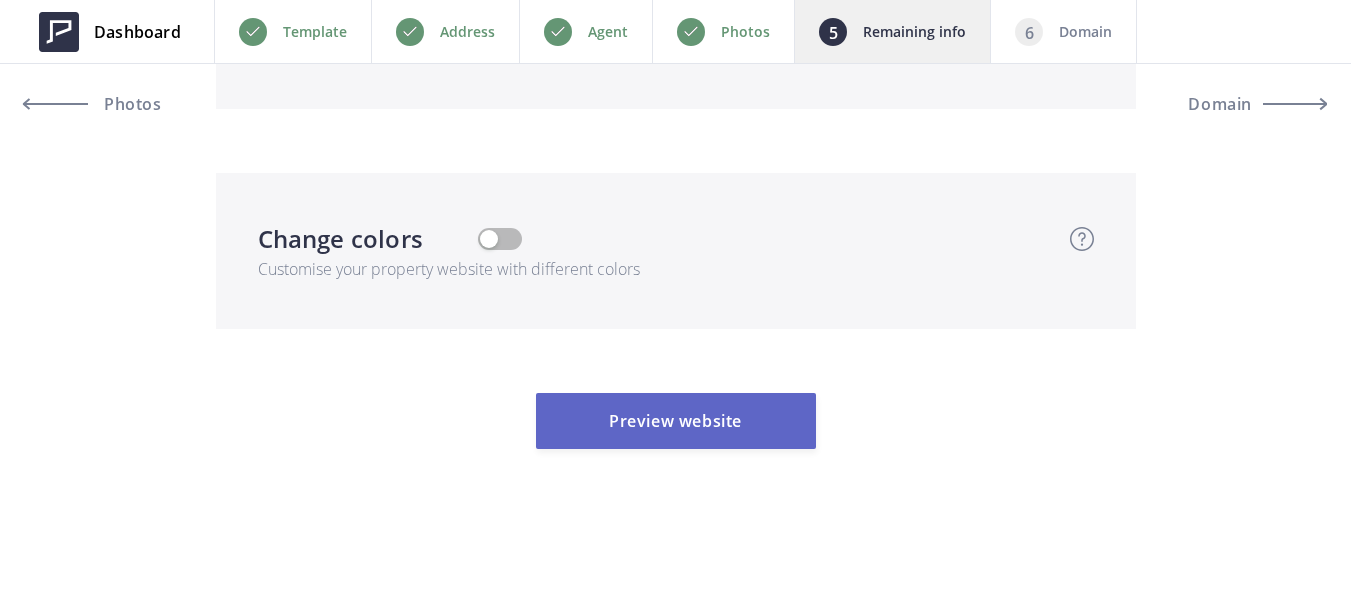 click on "Preview website" at bounding box center [676, 421] 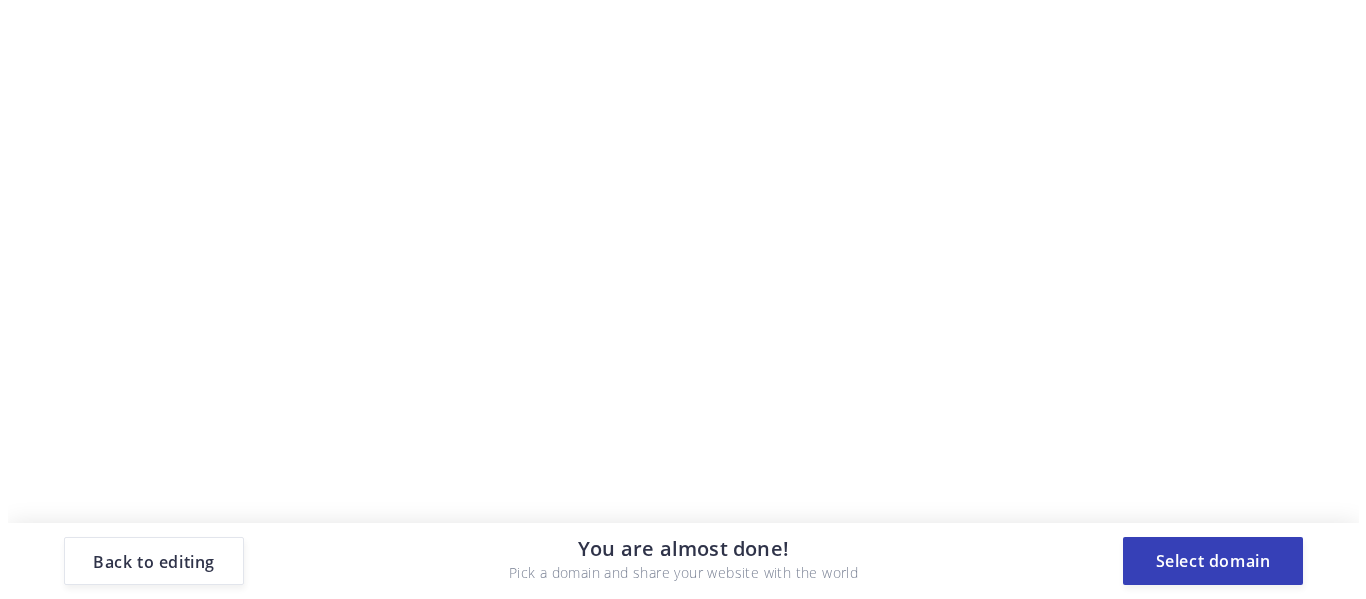 scroll, scrollTop: 0, scrollLeft: 0, axis: both 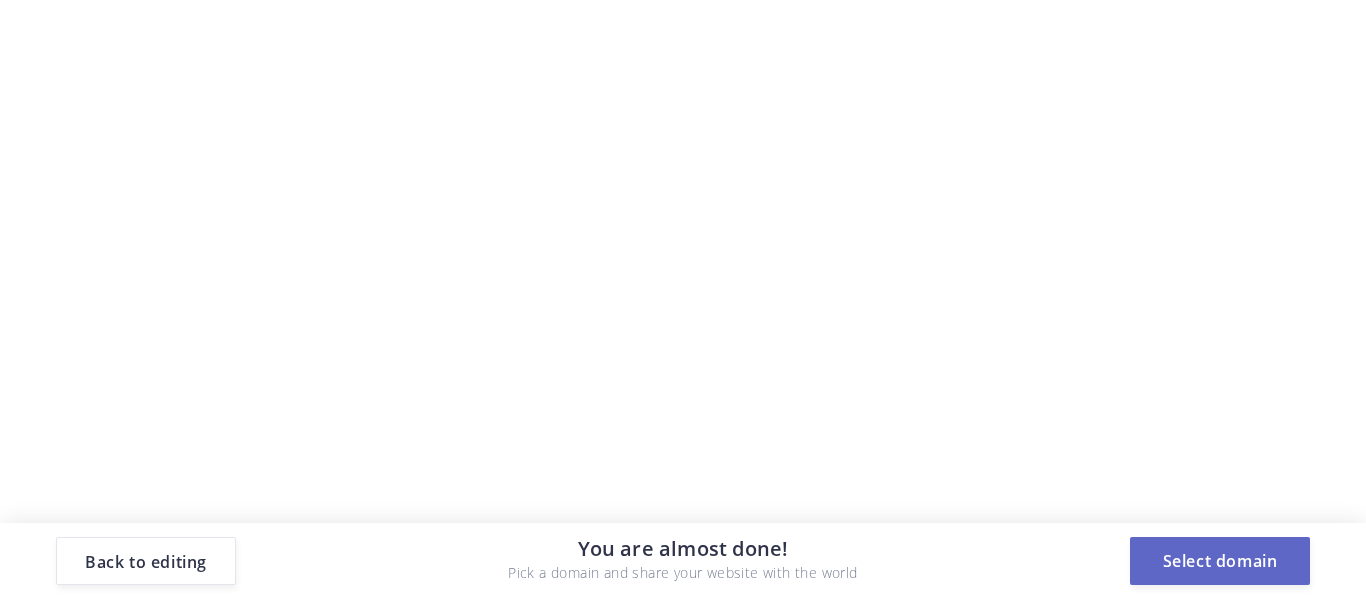 click on "Select domain" at bounding box center (1220, 561) 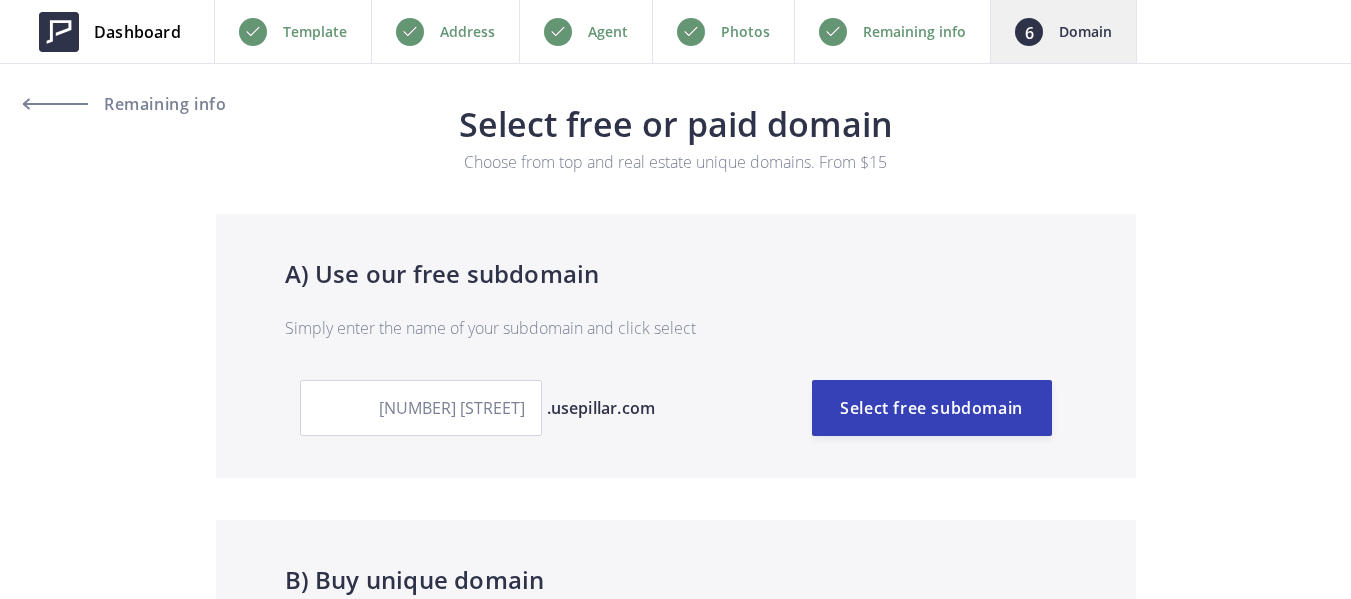 scroll, scrollTop: 0, scrollLeft: 0, axis: both 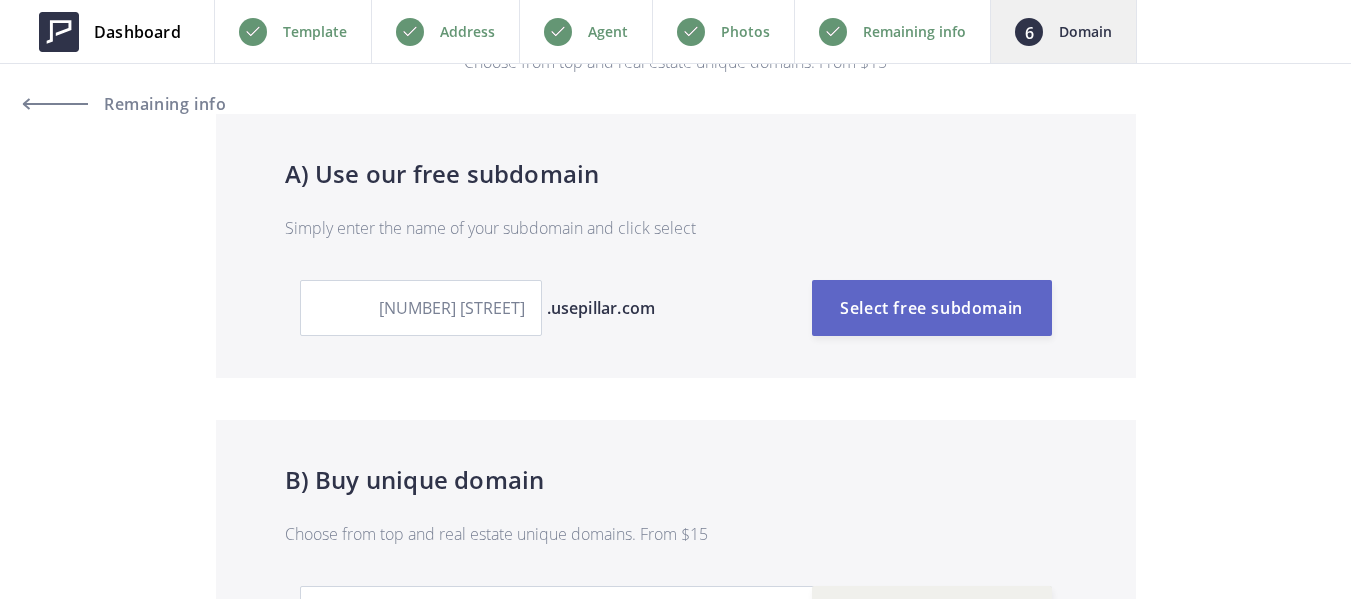 click on "Select free subdomain" at bounding box center [932, 308] 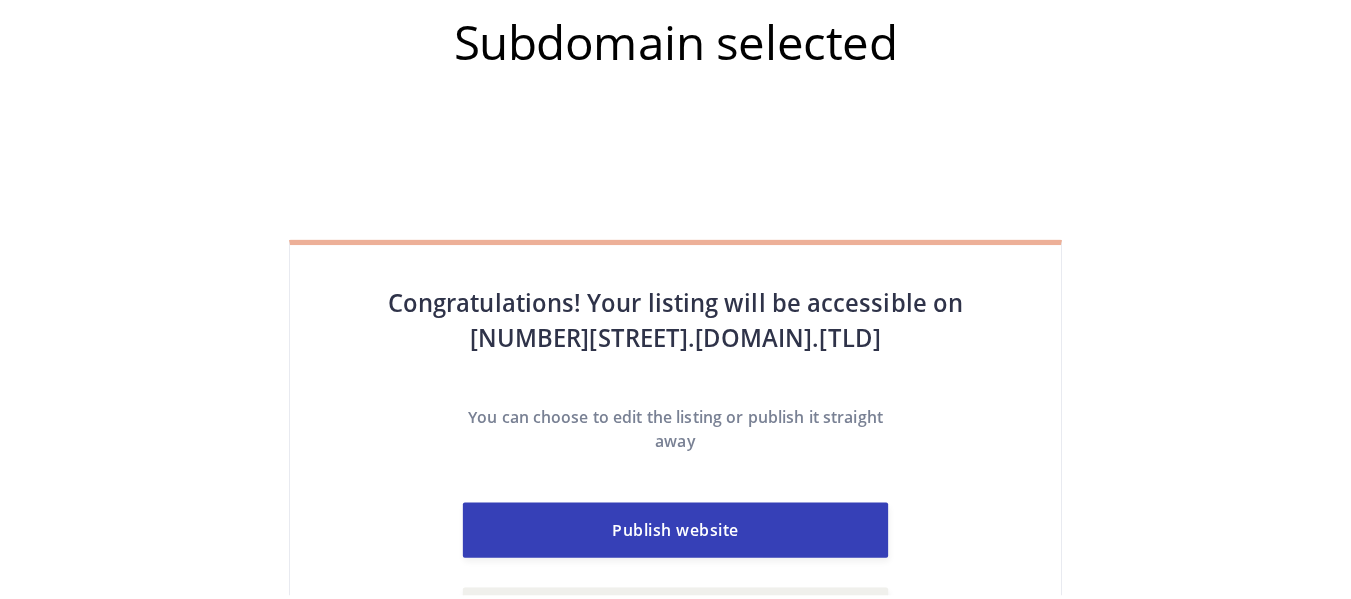 scroll, scrollTop: 0, scrollLeft: 0, axis: both 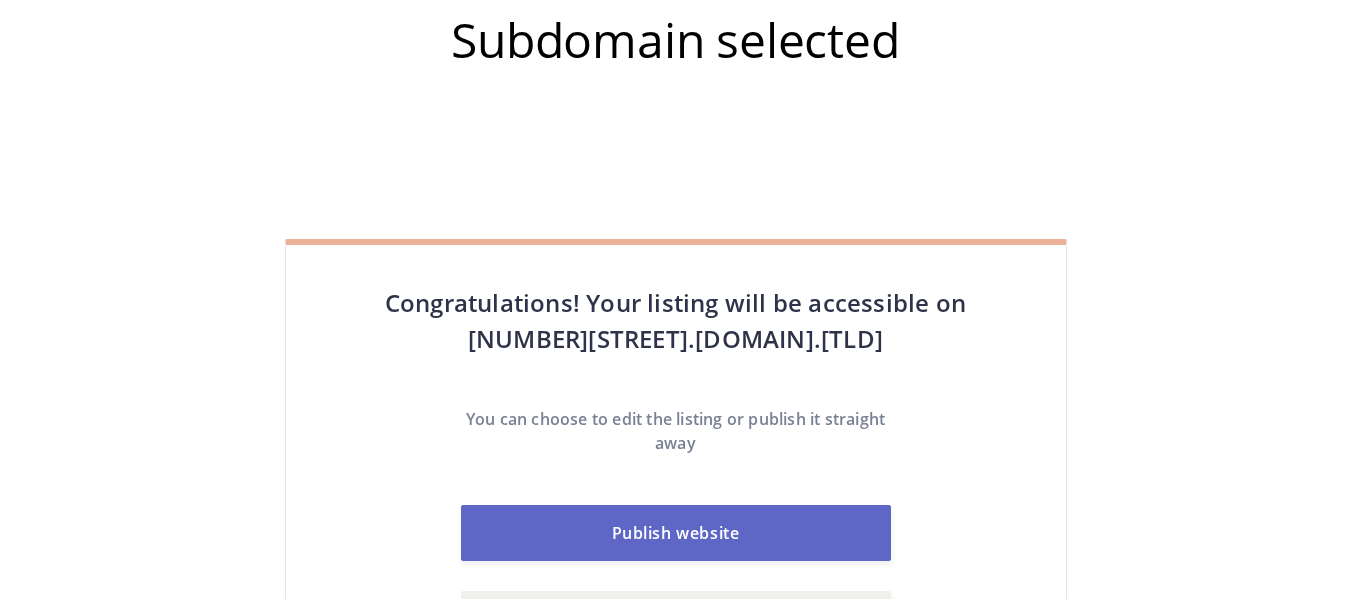 click on "Publish website" at bounding box center (676, 533) 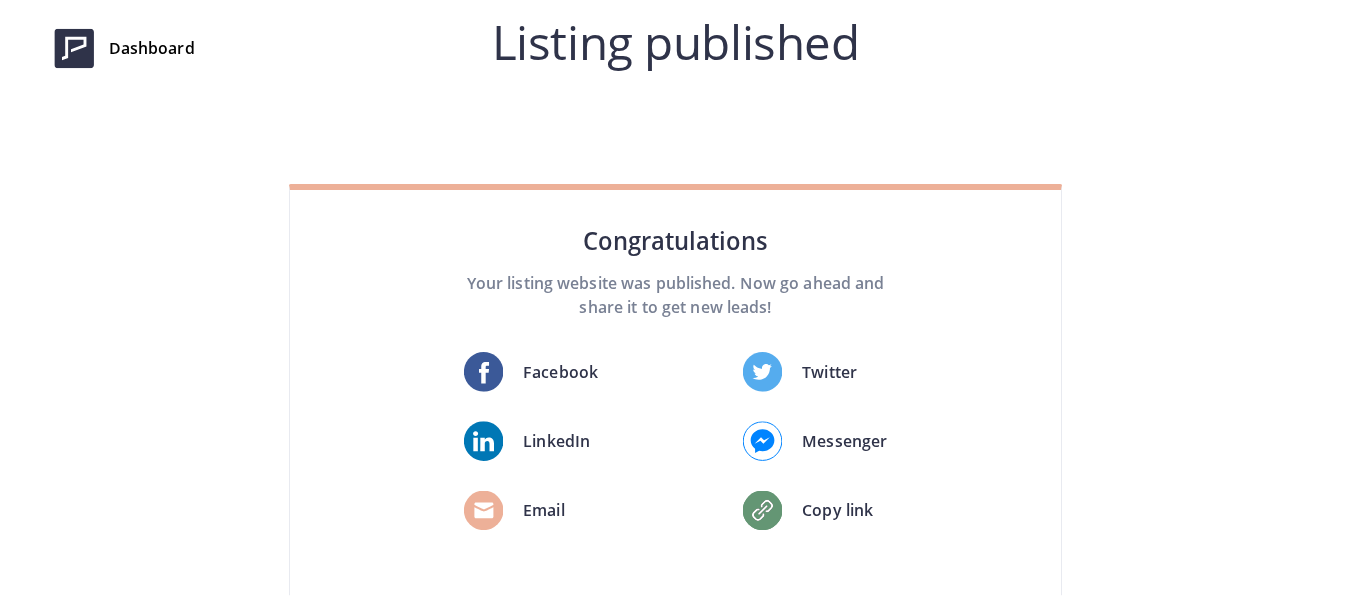 scroll, scrollTop: 0, scrollLeft: 0, axis: both 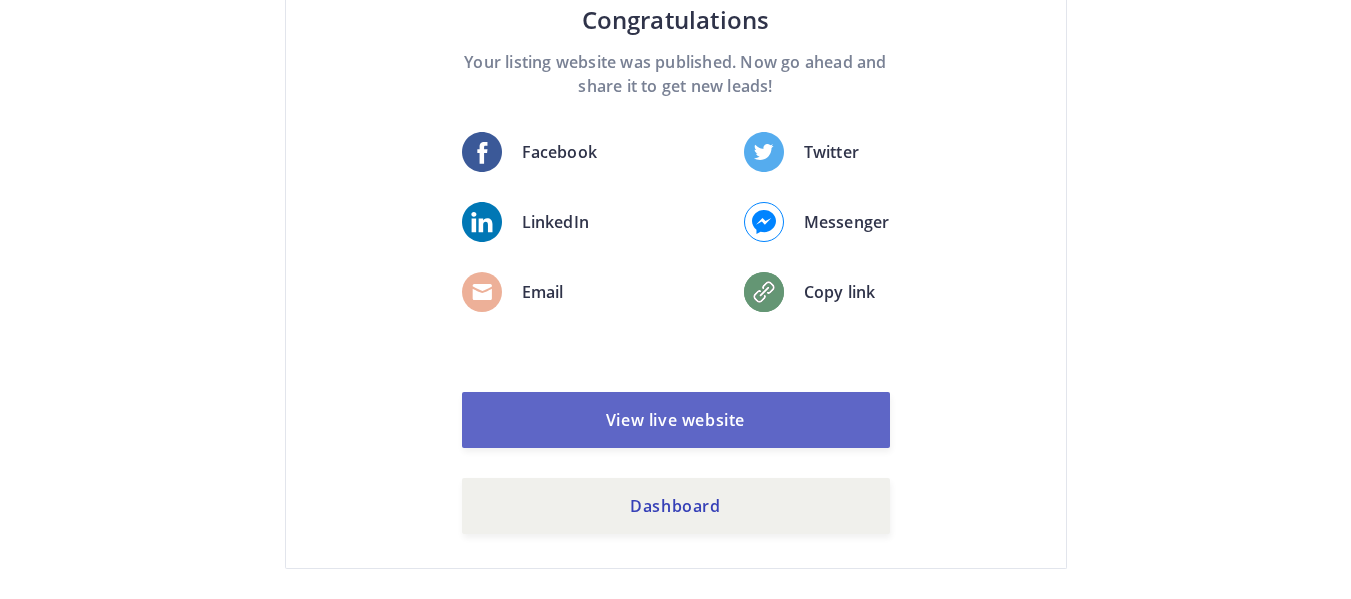 click on "View live website" at bounding box center (676, 420) 